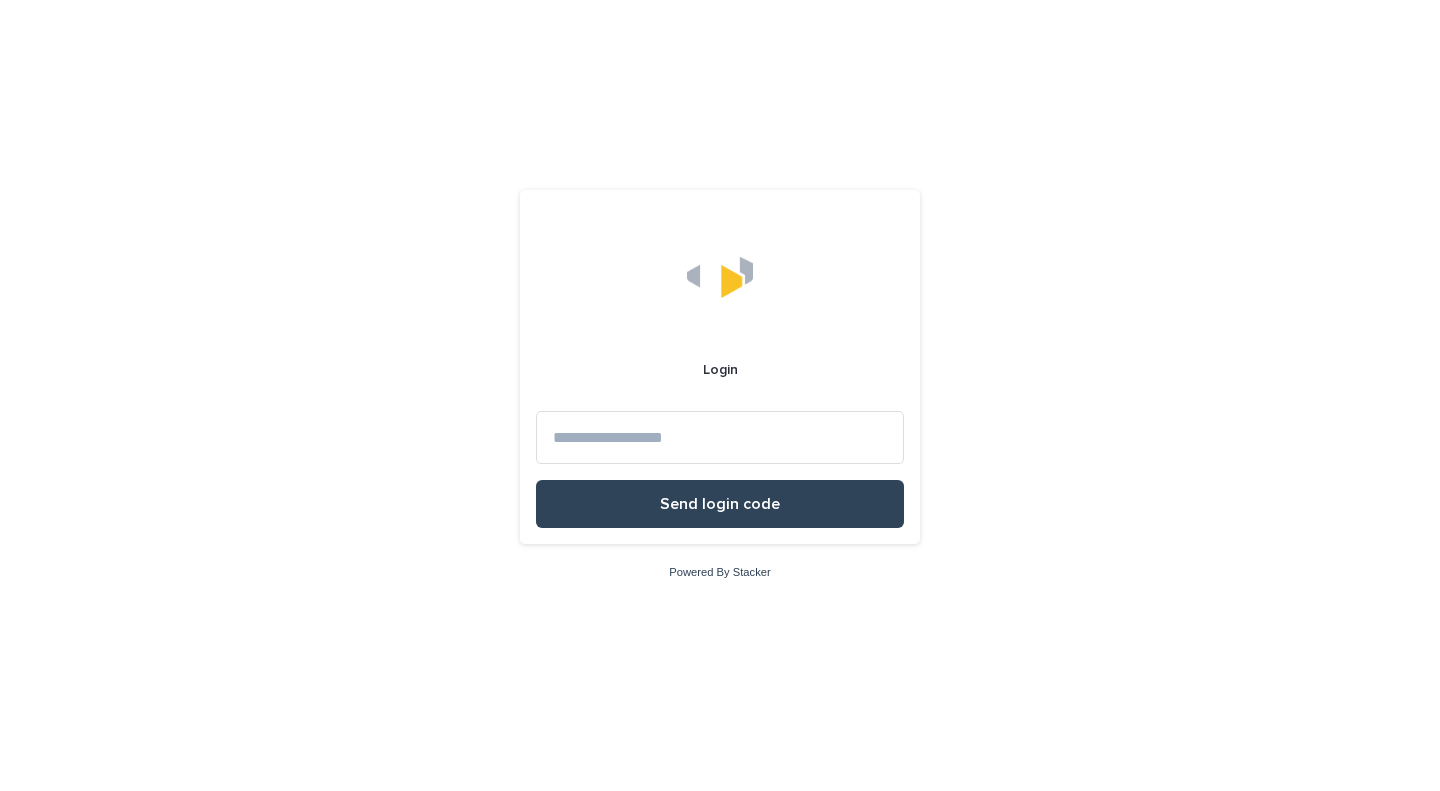 scroll, scrollTop: 0, scrollLeft: 0, axis: both 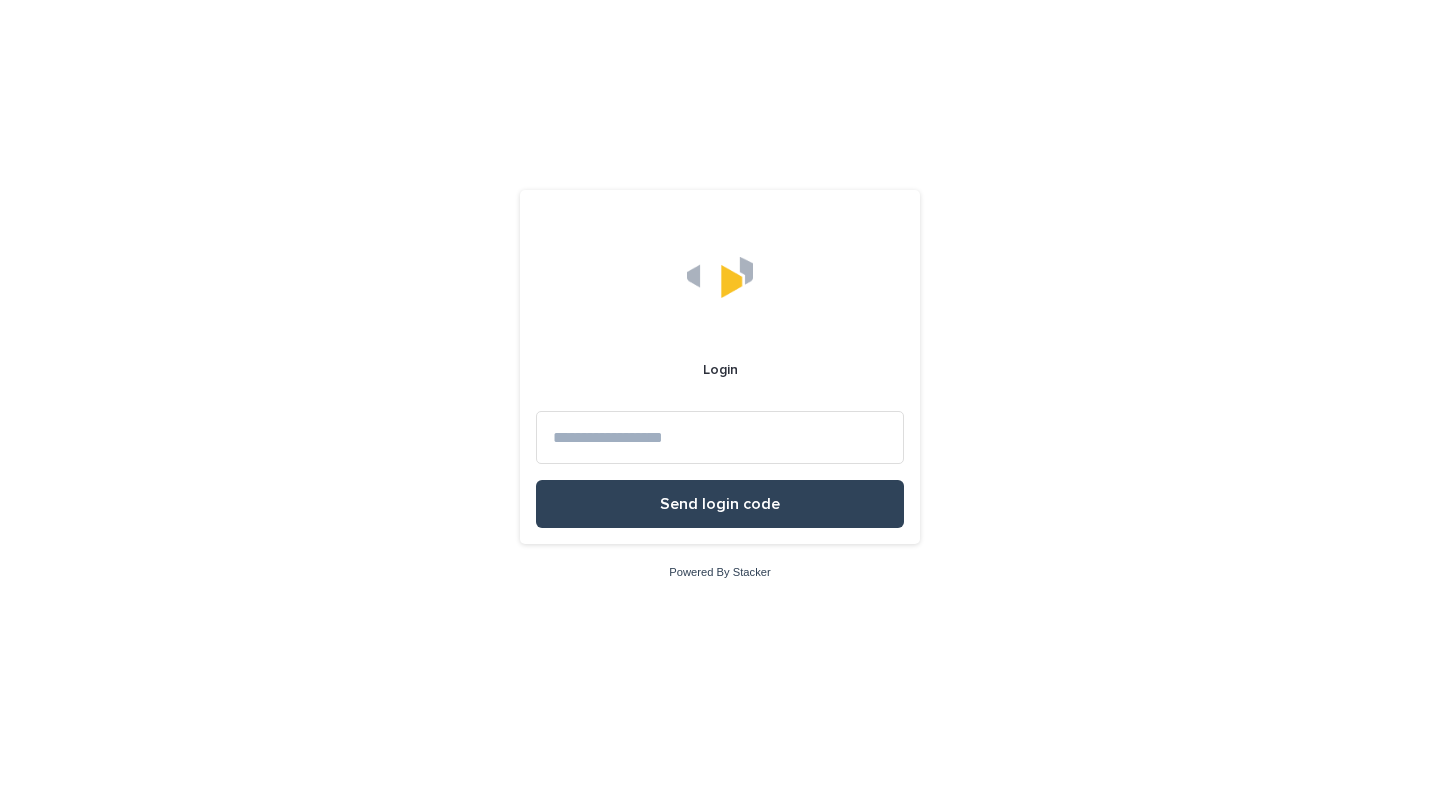 type on "**********" 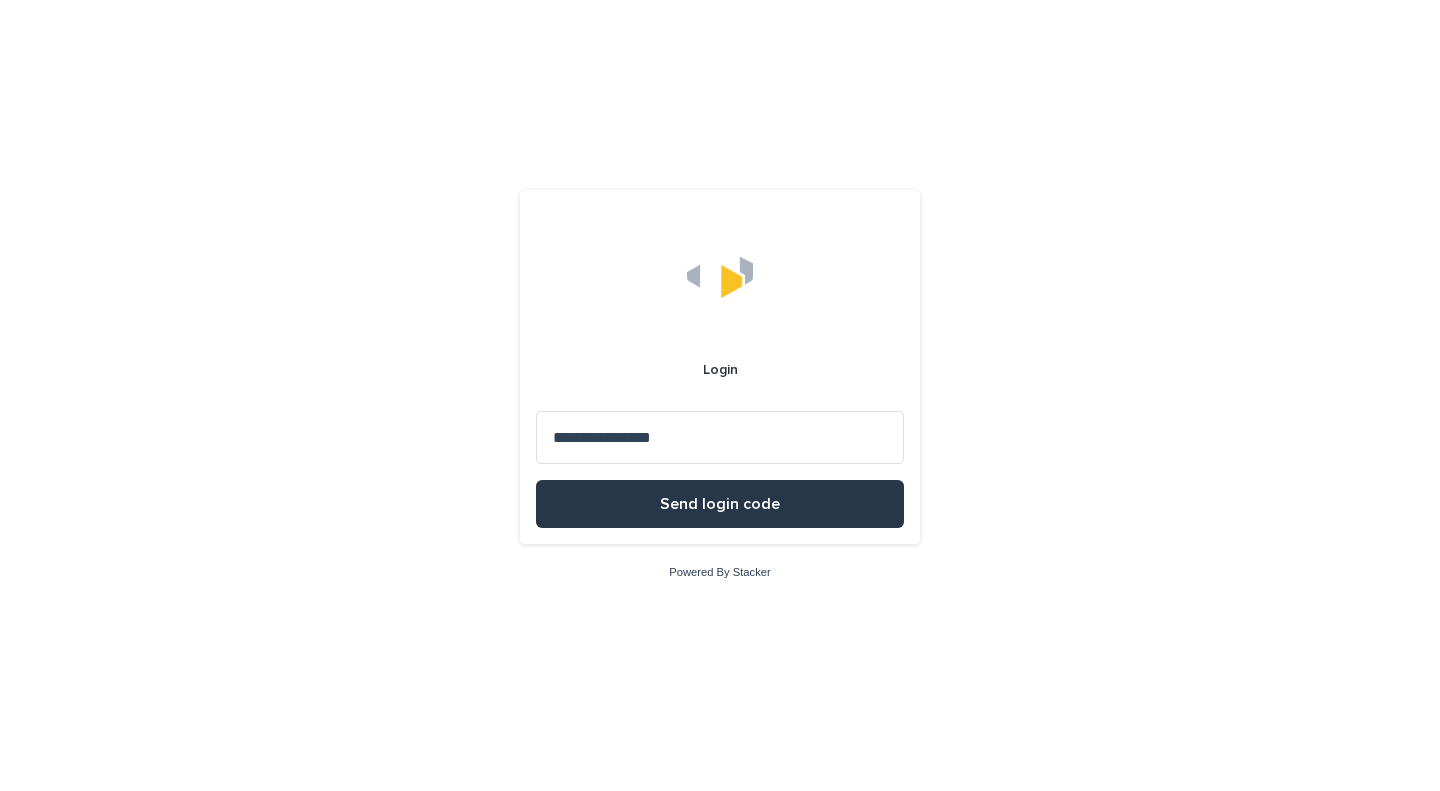 click on "Send login code" at bounding box center [720, 504] 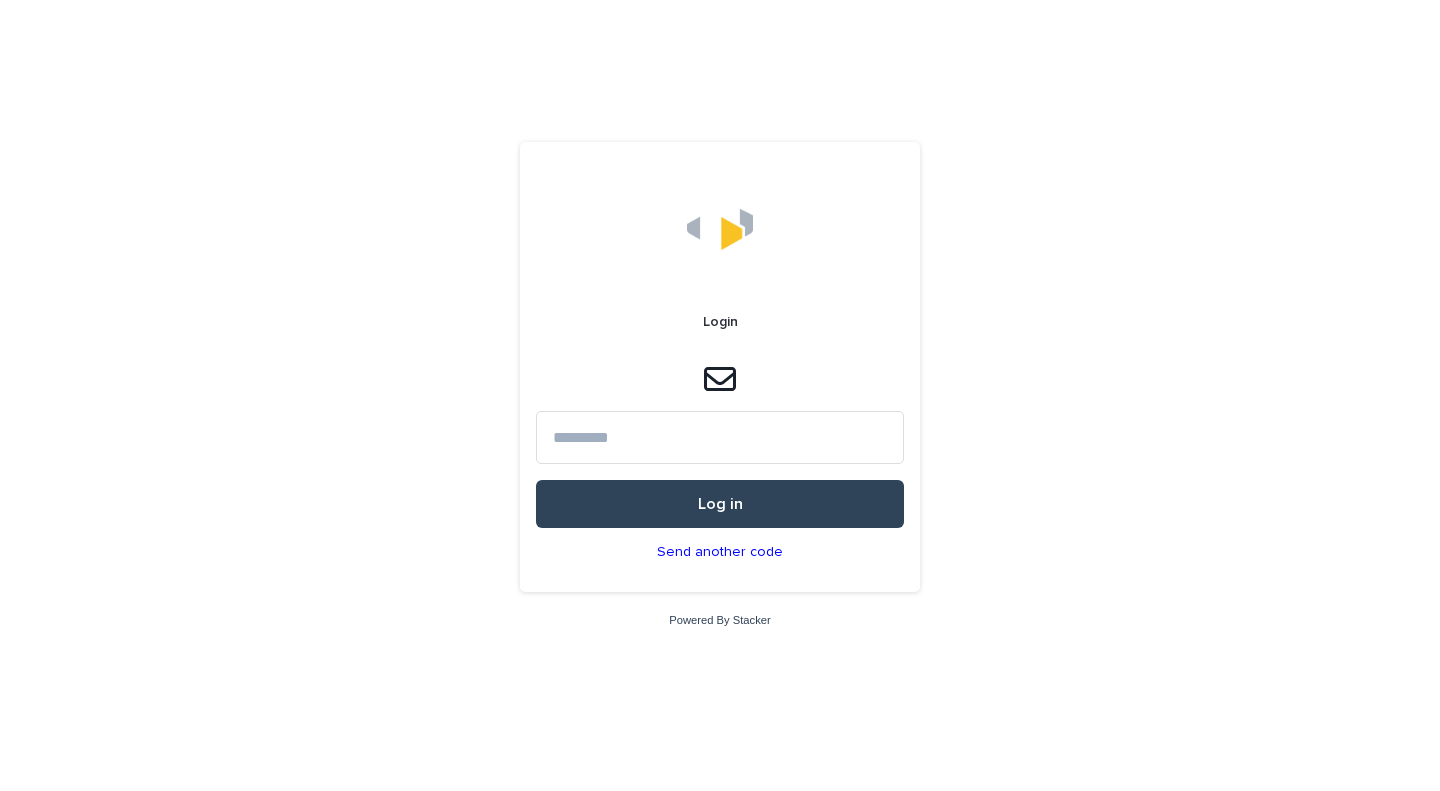 click at bounding box center [720, 437] 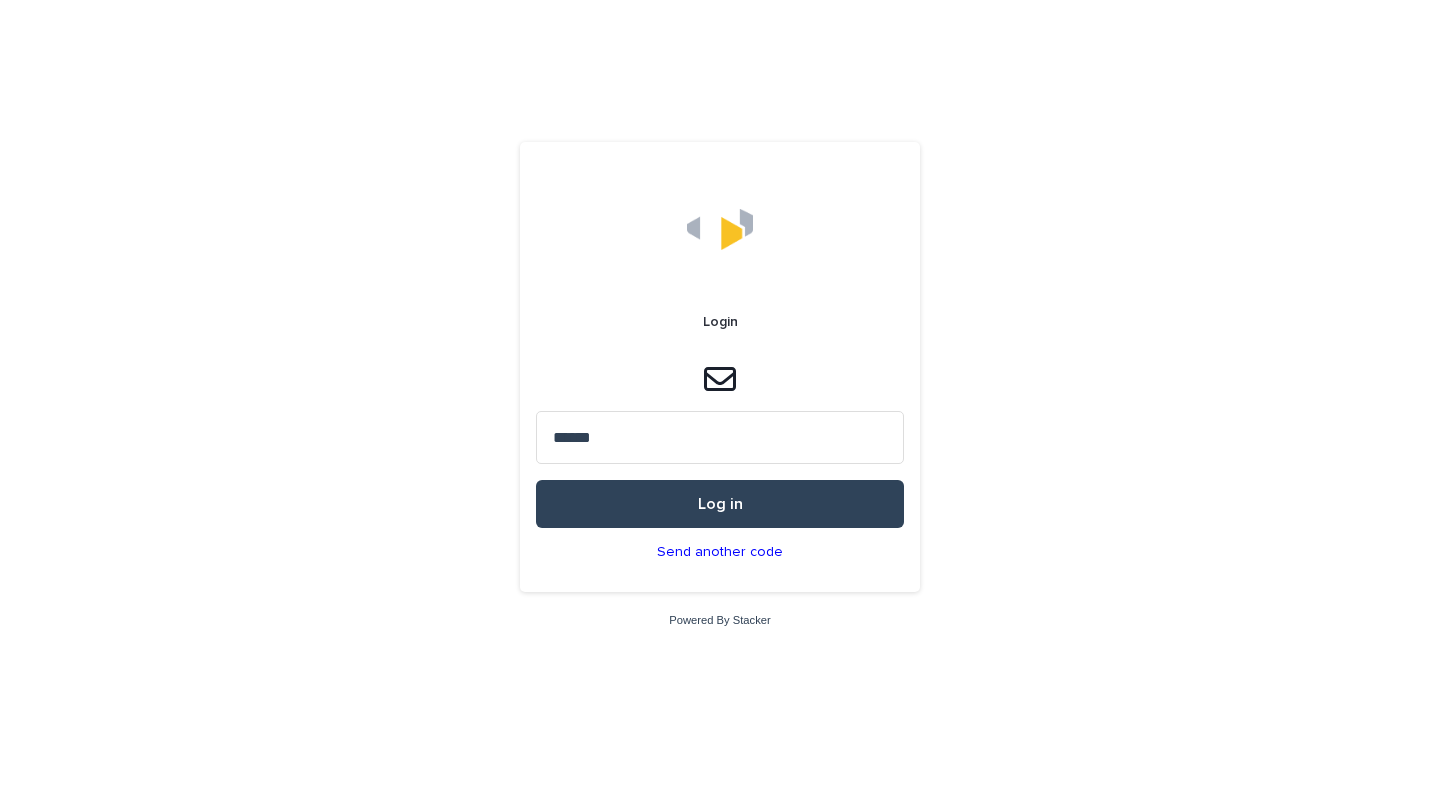 type on "******" 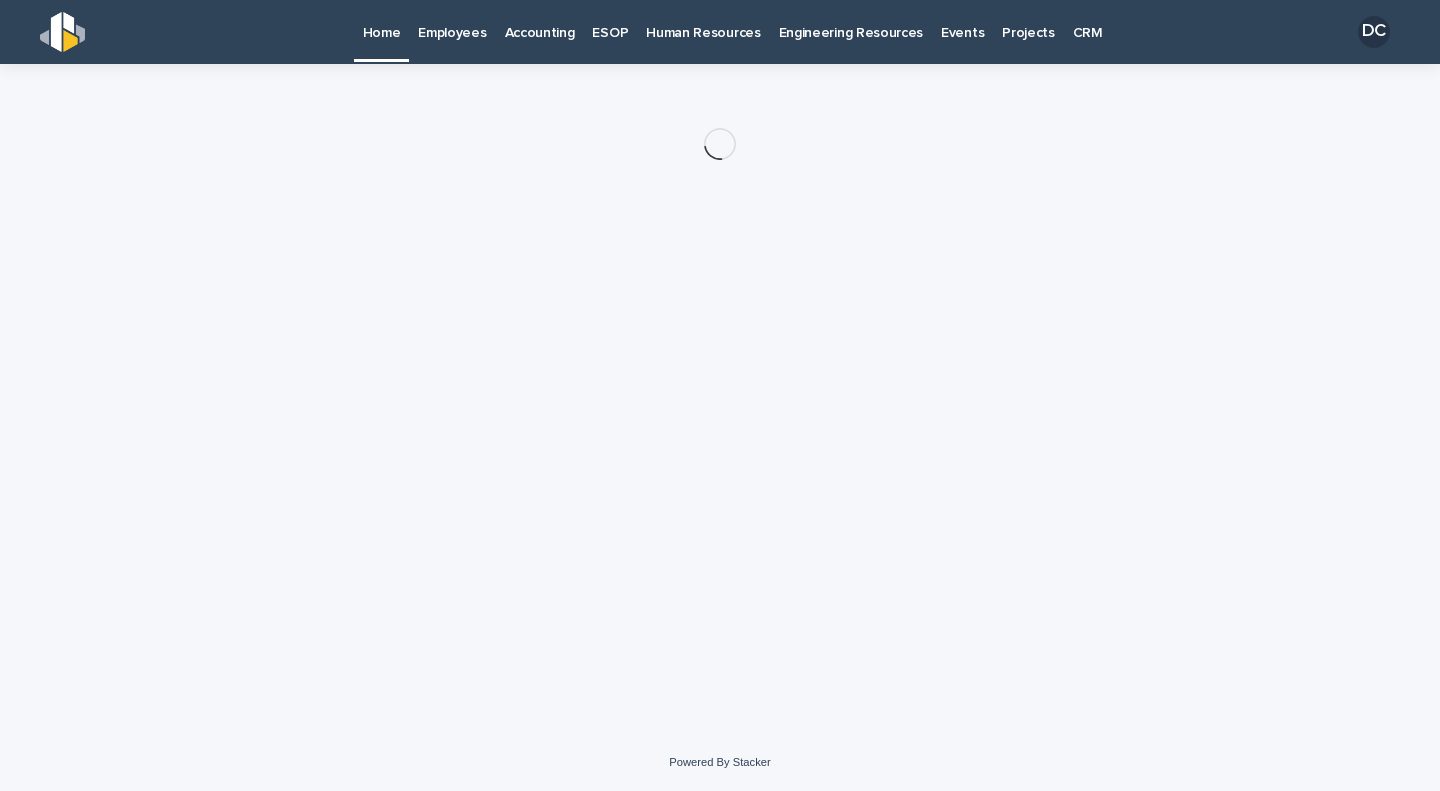 scroll, scrollTop: 0, scrollLeft: 0, axis: both 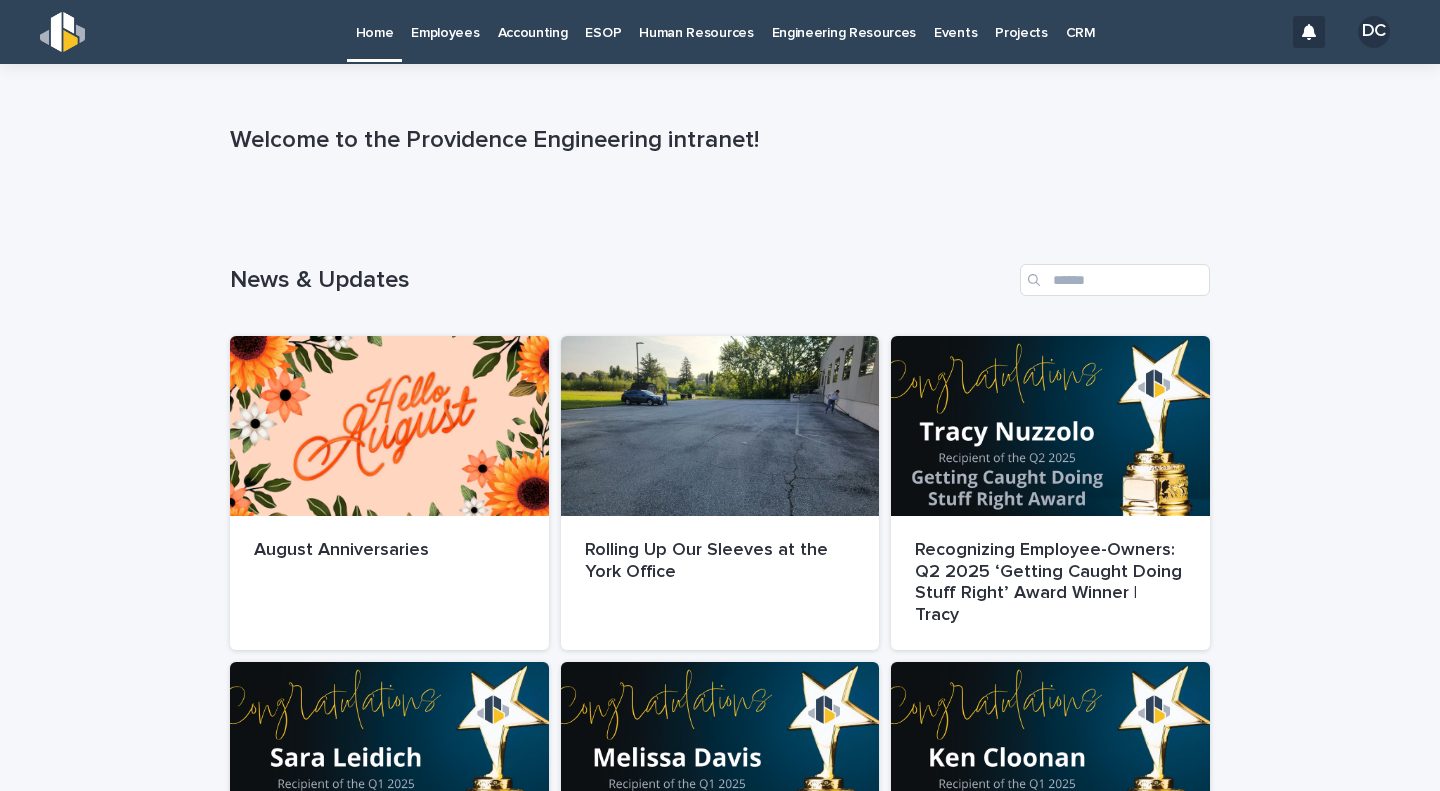 click on "CRM" at bounding box center (1081, 21) 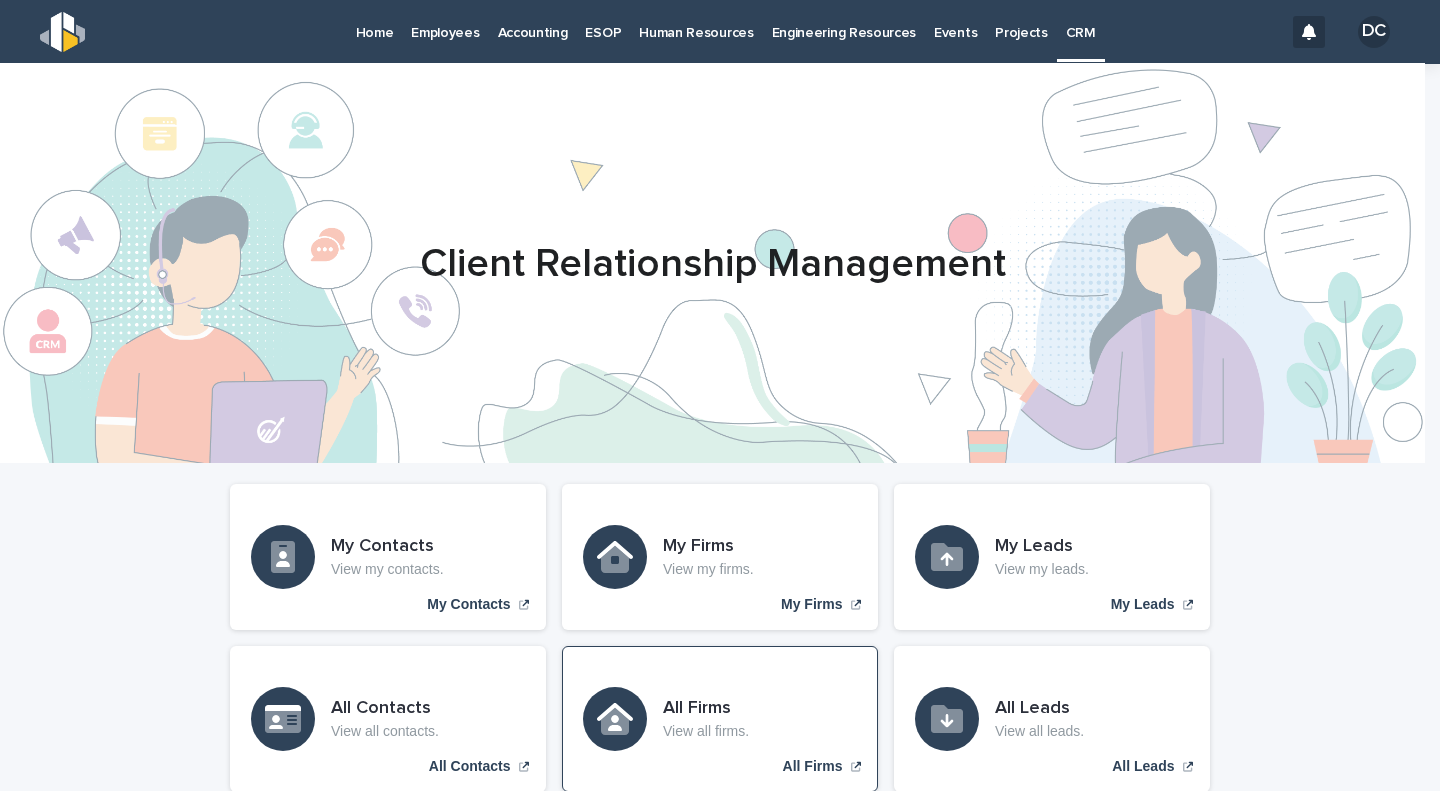 click on "All Firms" at bounding box center (706, 709) 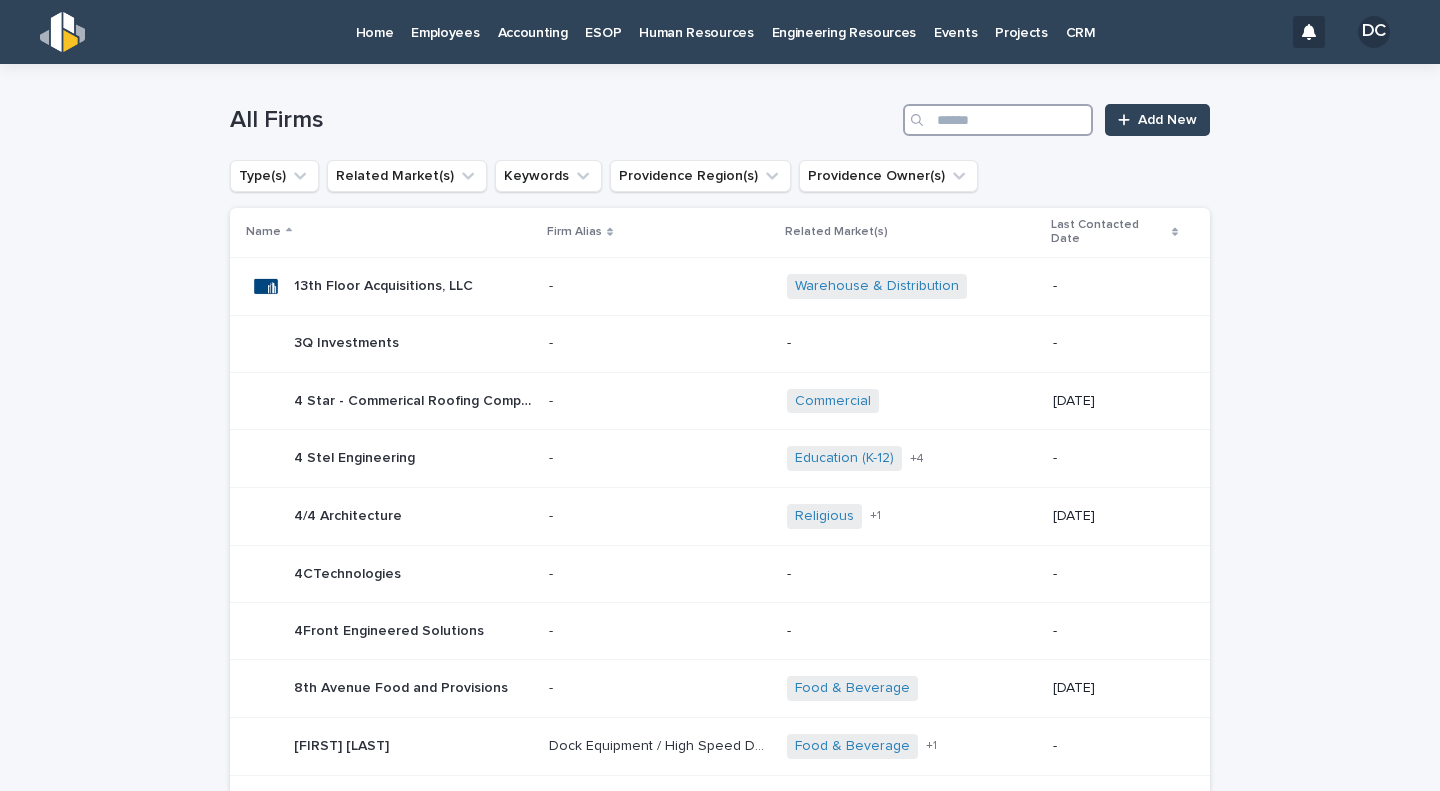 click at bounding box center (998, 120) 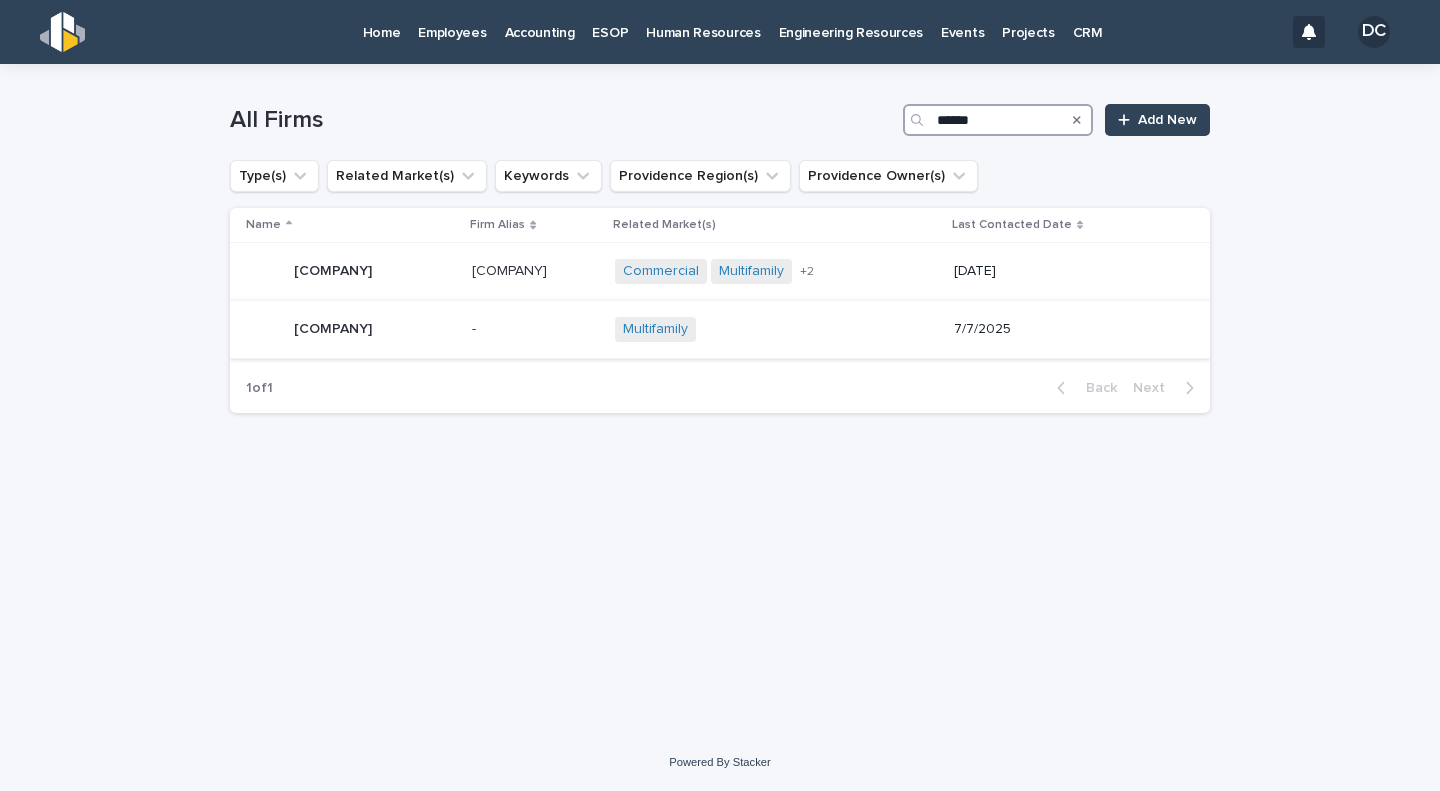 type on "******" 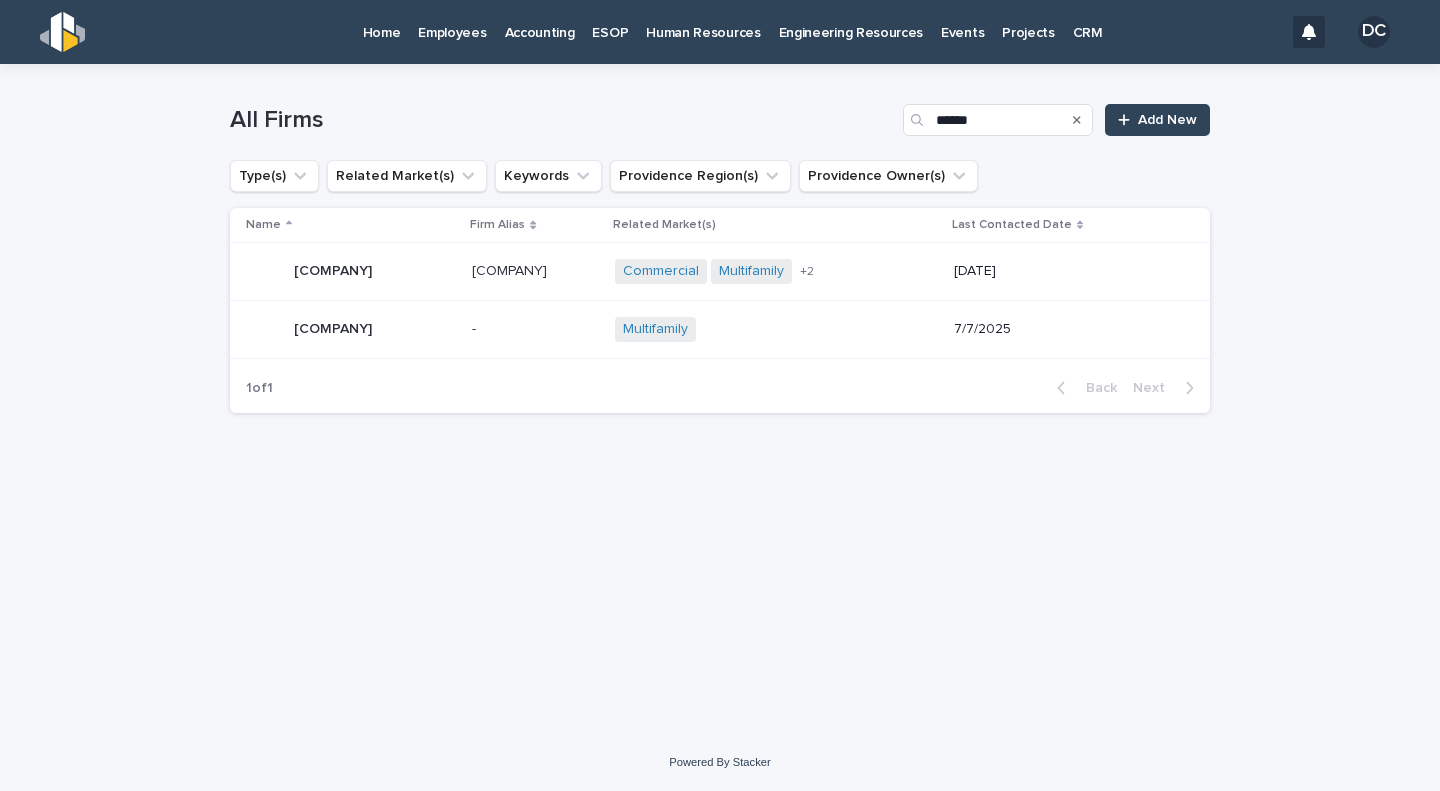 click on "[COMPANY] [COMPANY]" at bounding box center (351, 330) 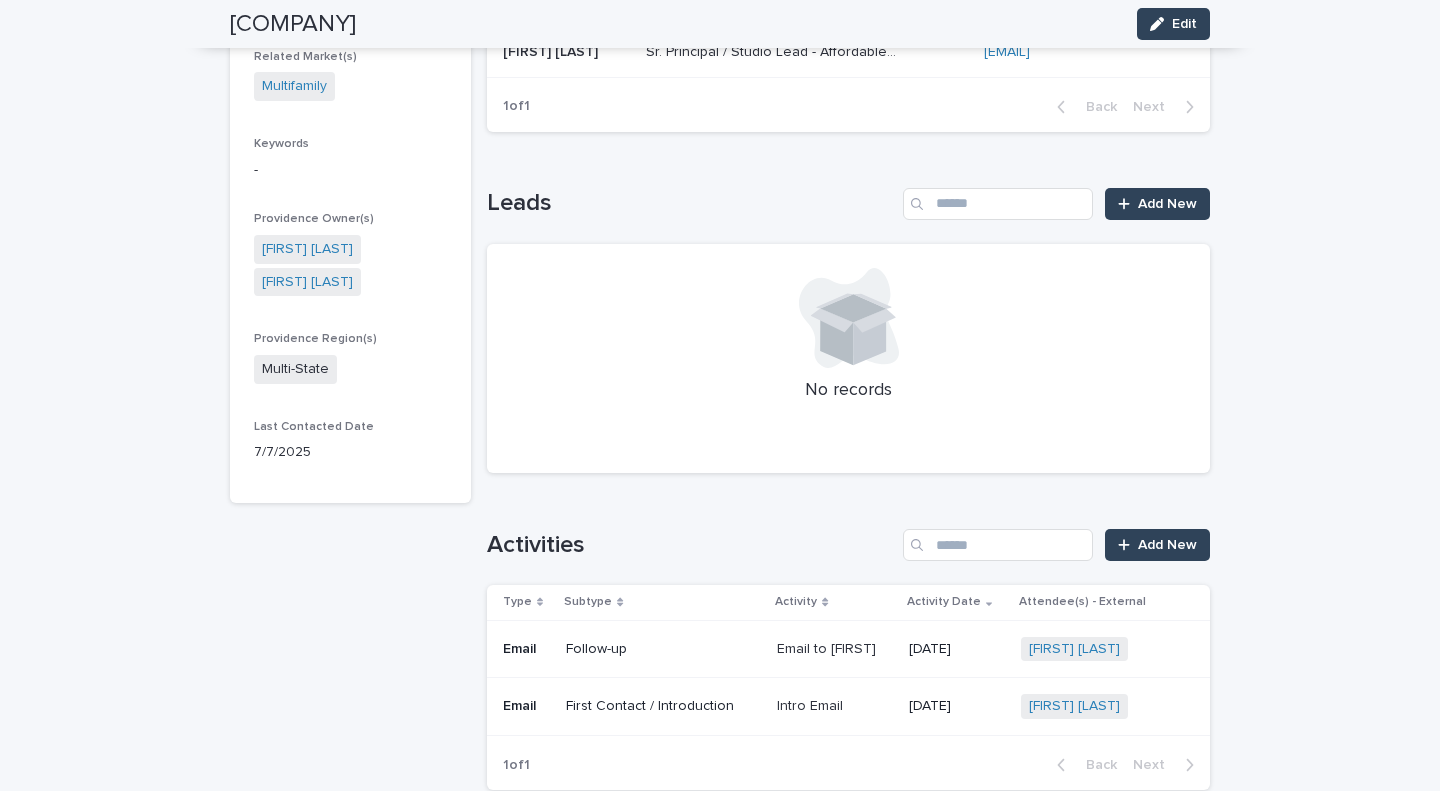 scroll, scrollTop: 484, scrollLeft: 0, axis: vertical 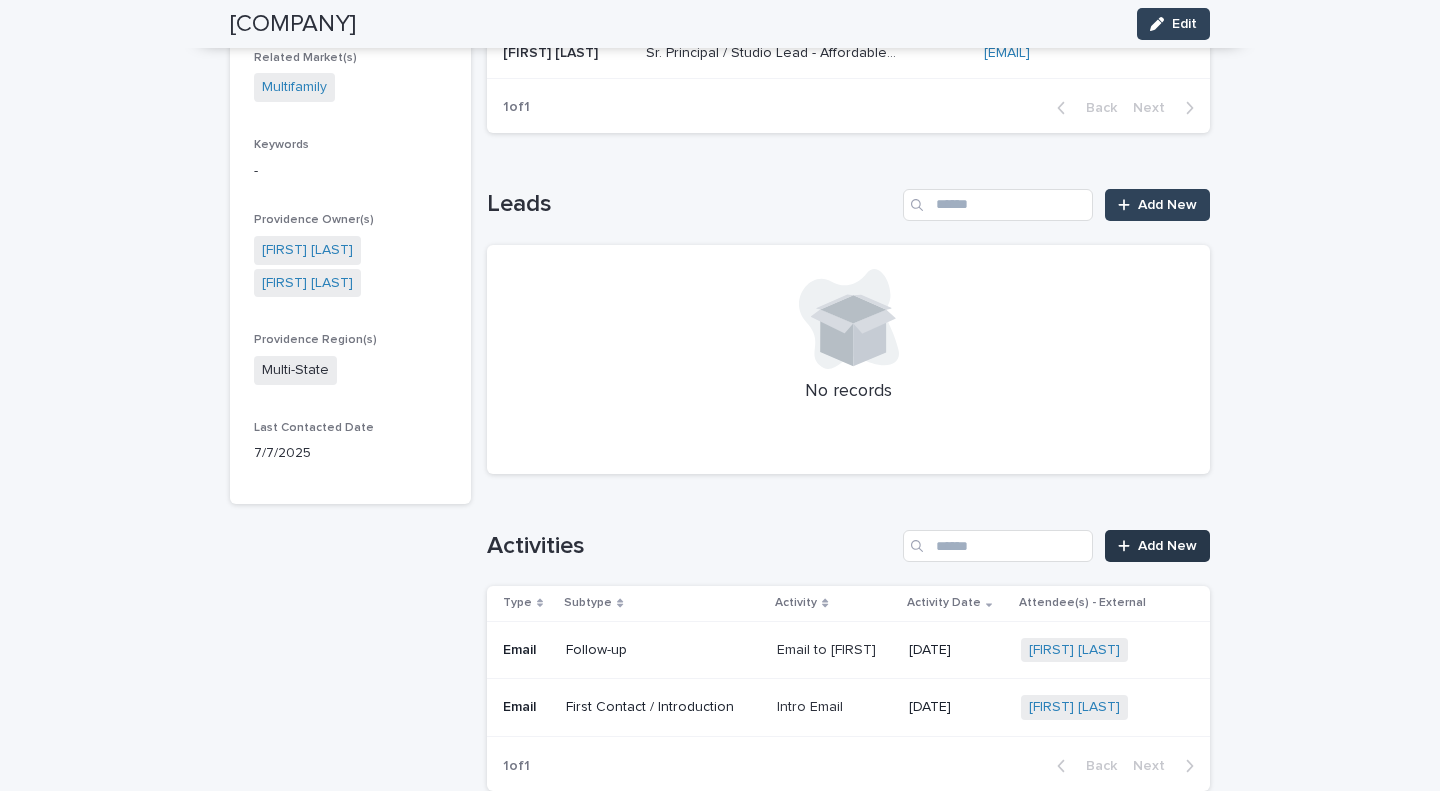click on "Add New" at bounding box center [1157, 546] 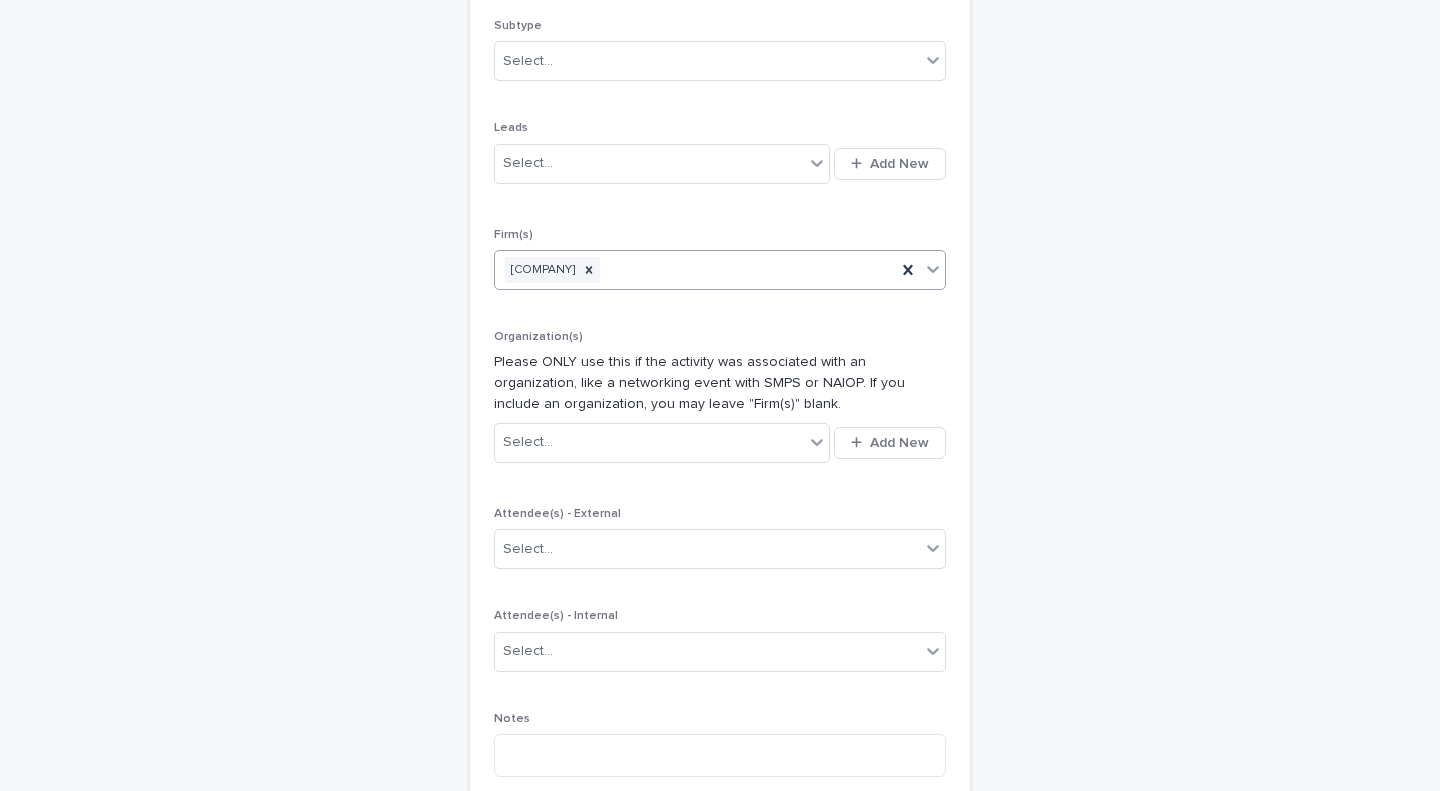 scroll, scrollTop: 100, scrollLeft: 0, axis: vertical 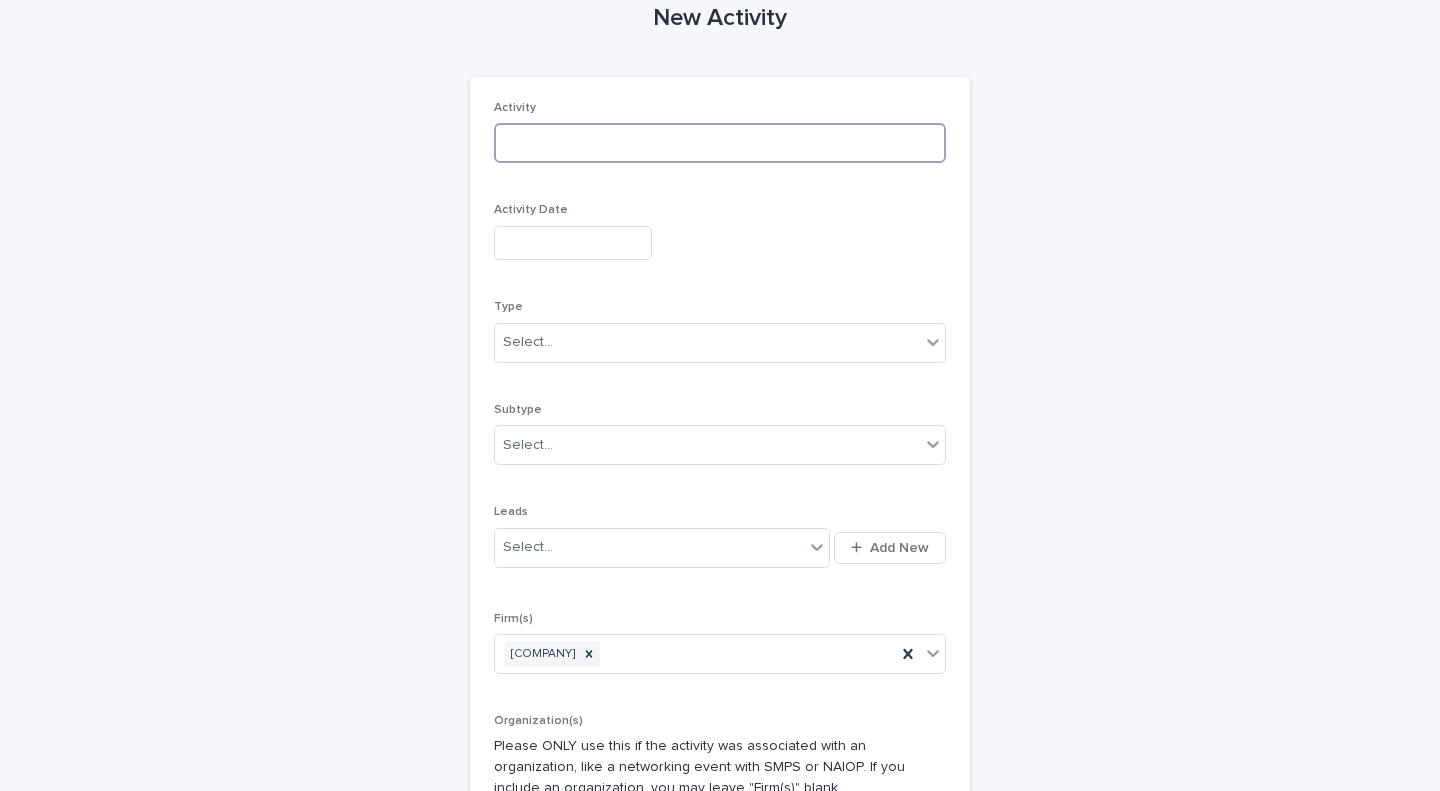 click at bounding box center [720, 143] 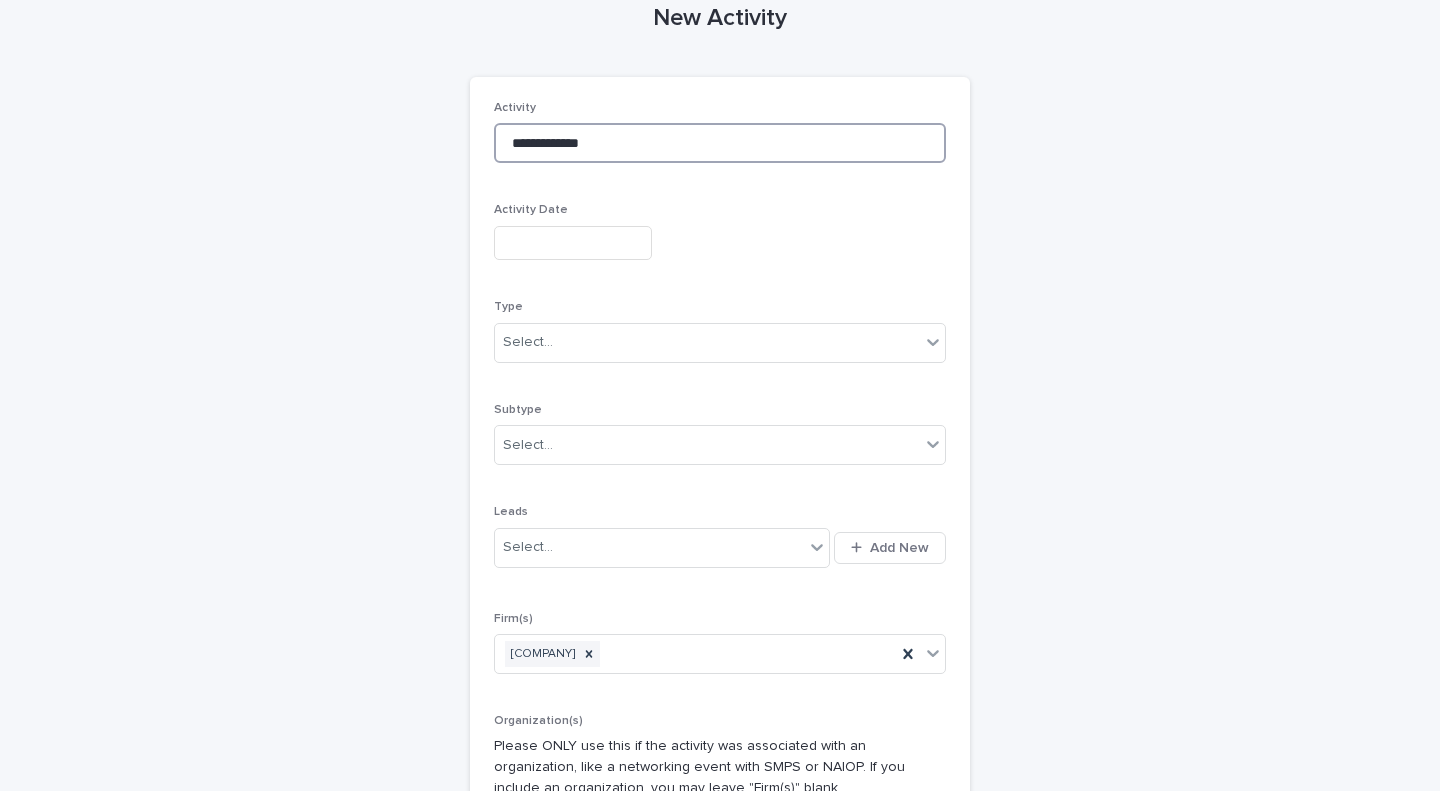 type on "**********" 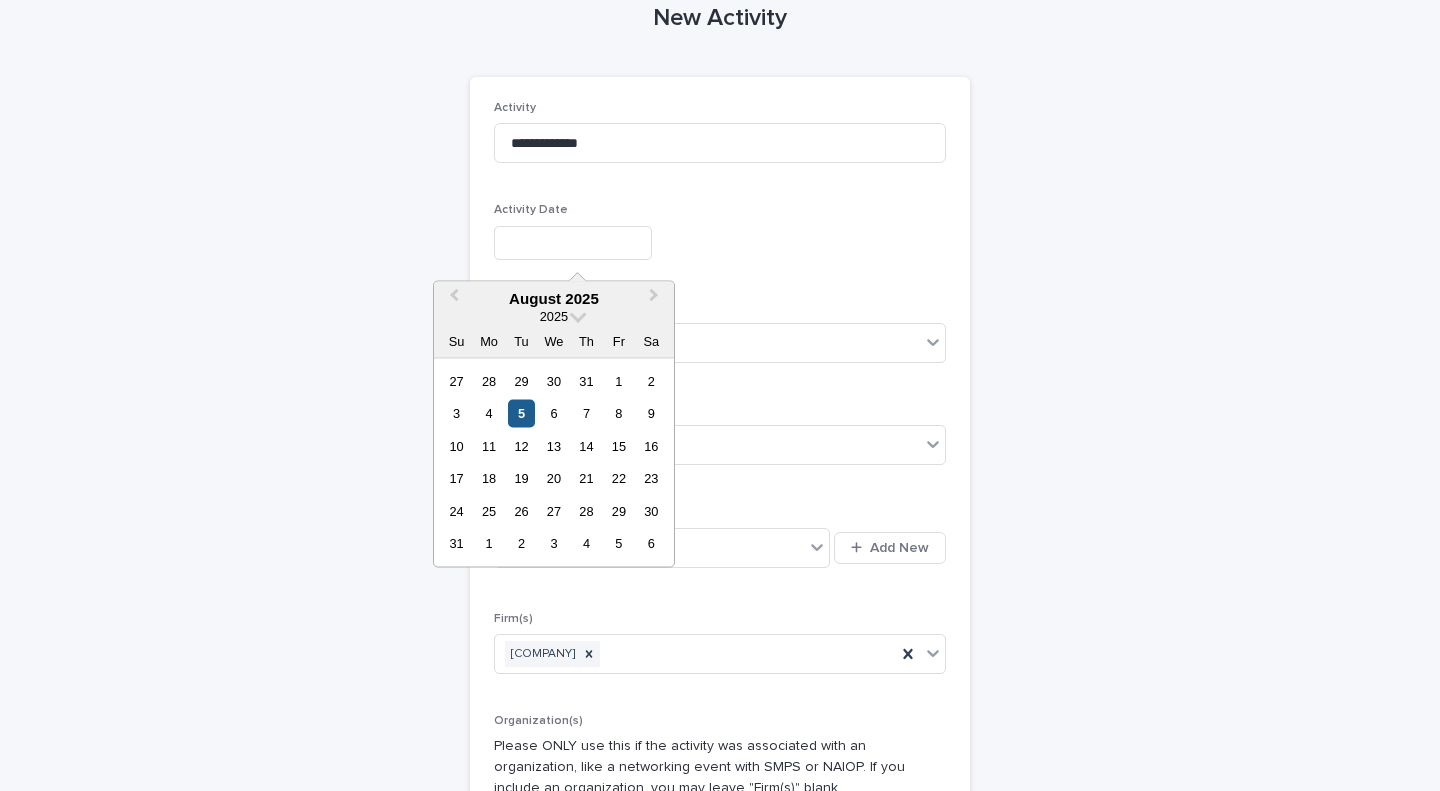 click on "5" at bounding box center [521, 413] 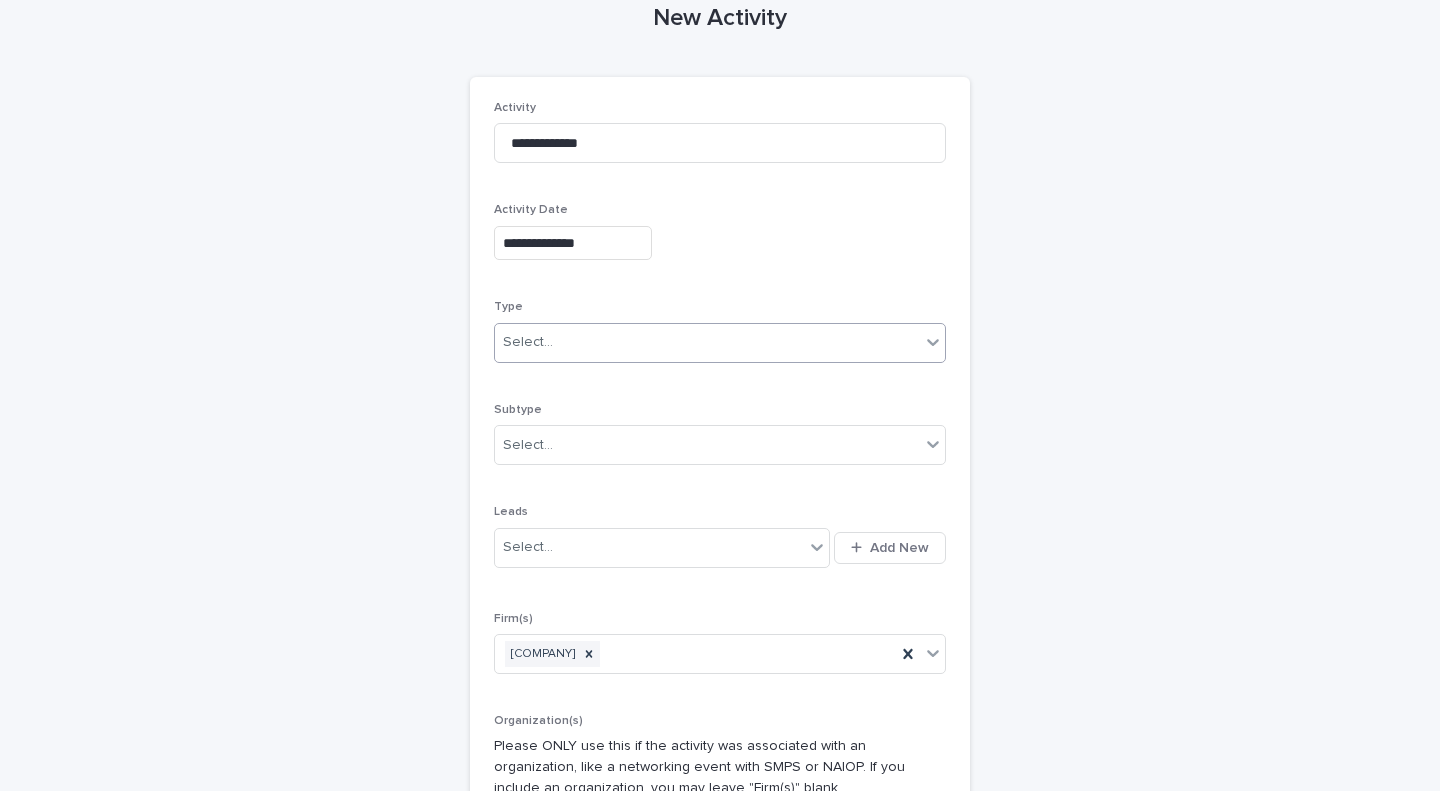 click on "Select..." at bounding box center (707, 342) 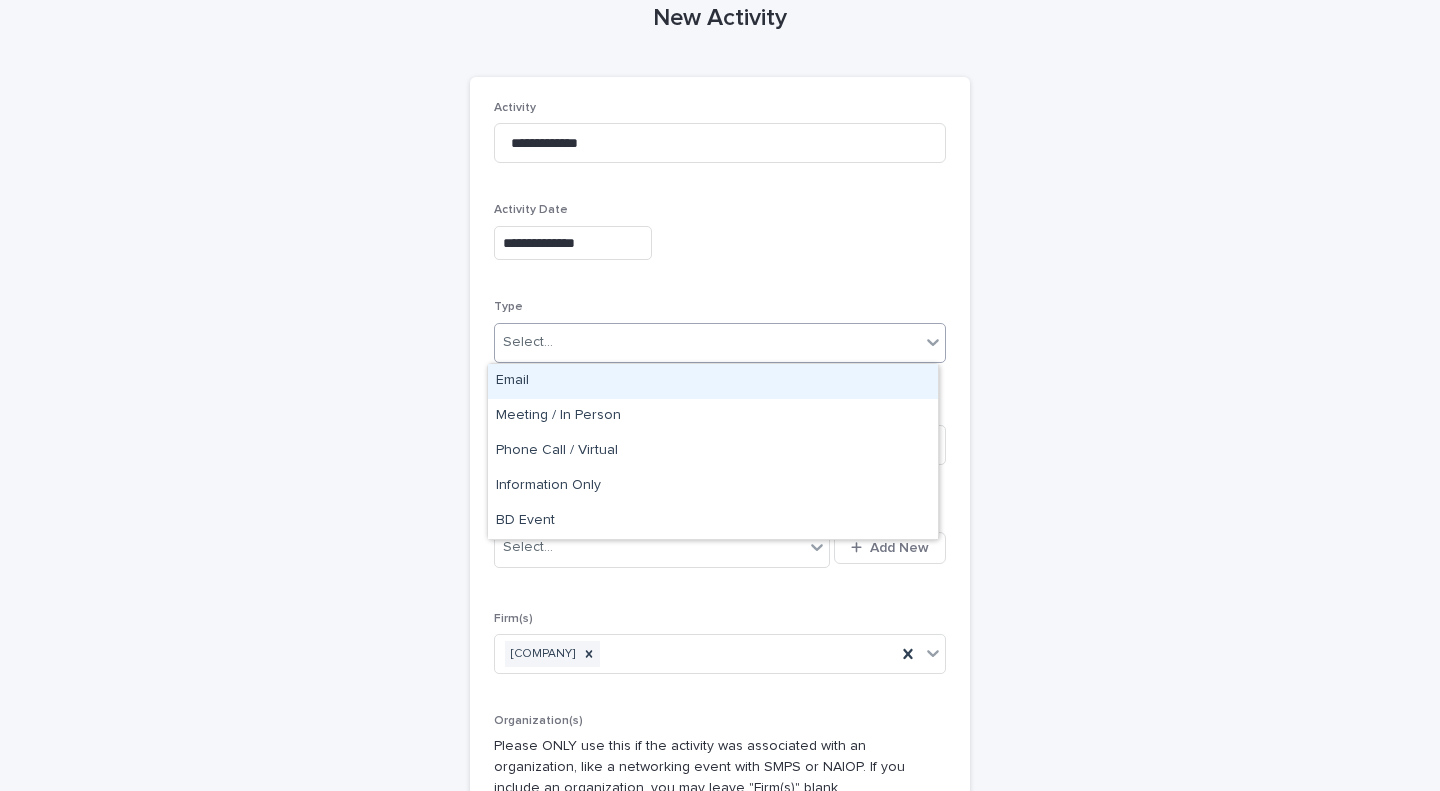 click on "Email" at bounding box center (713, 381) 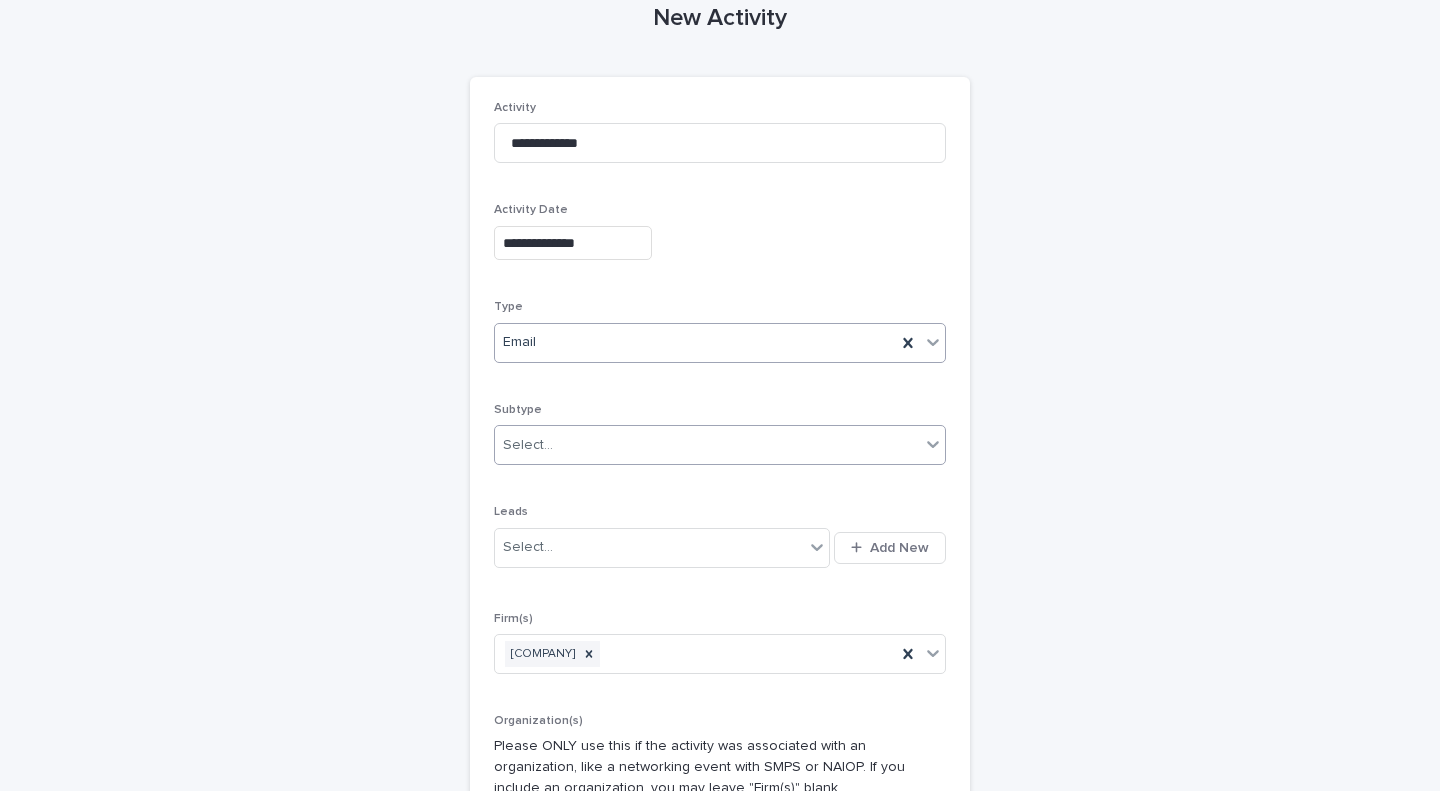 click on "Select..." at bounding box center (707, 445) 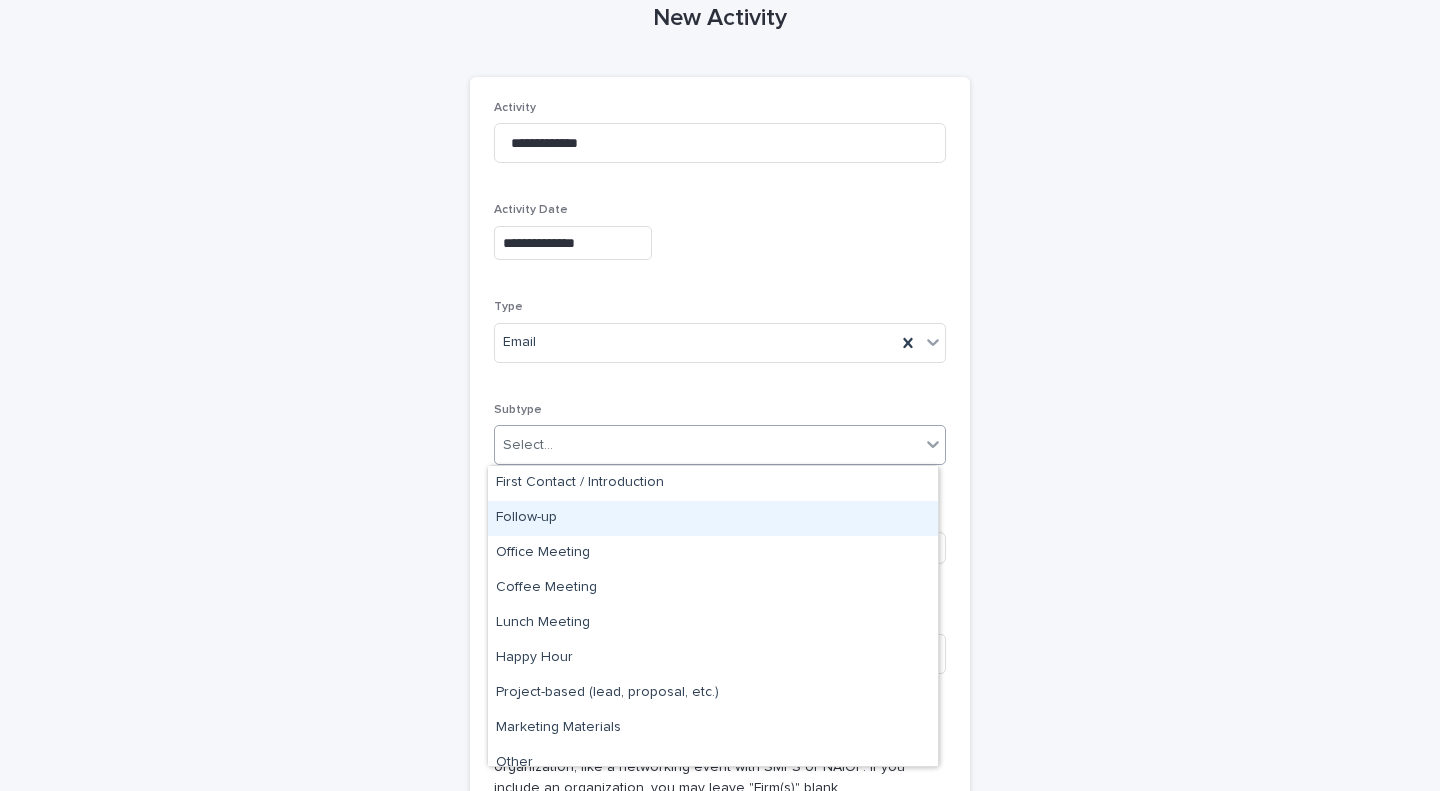 click on "Follow-up" at bounding box center (713, 518) 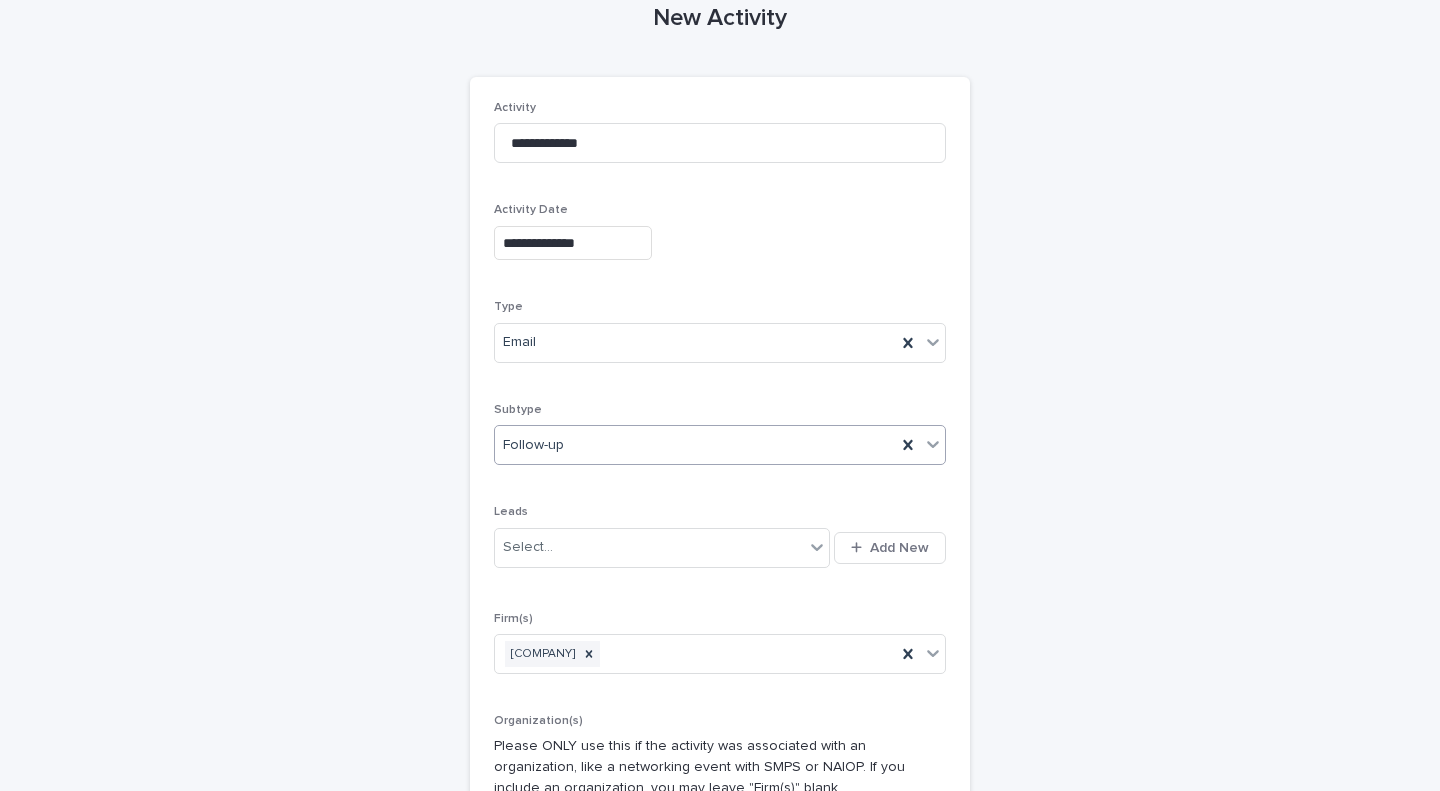 click on "Follow-up" at bounding box center [695, 445] 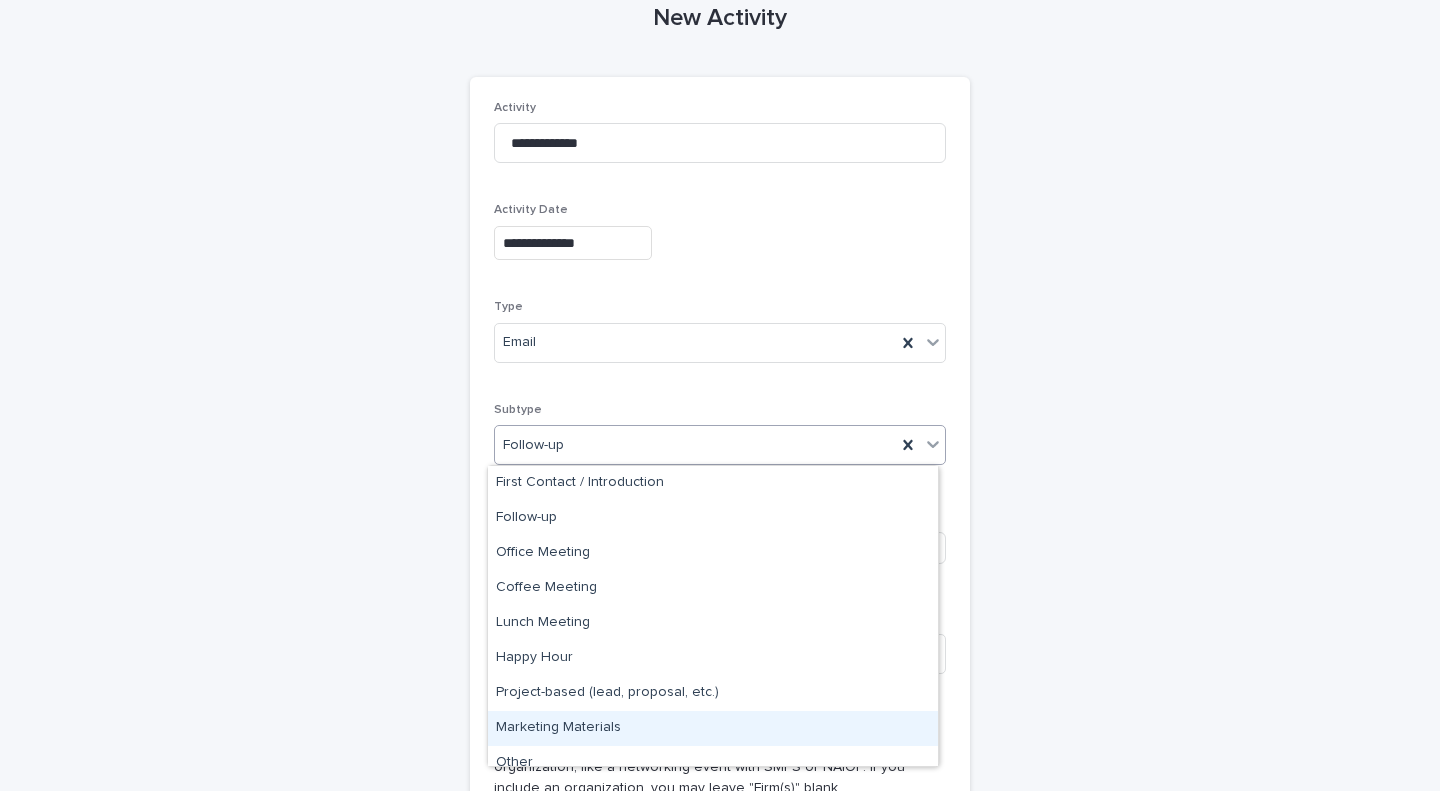 click on "Marketing Materials" at bounding box center (713, 728) 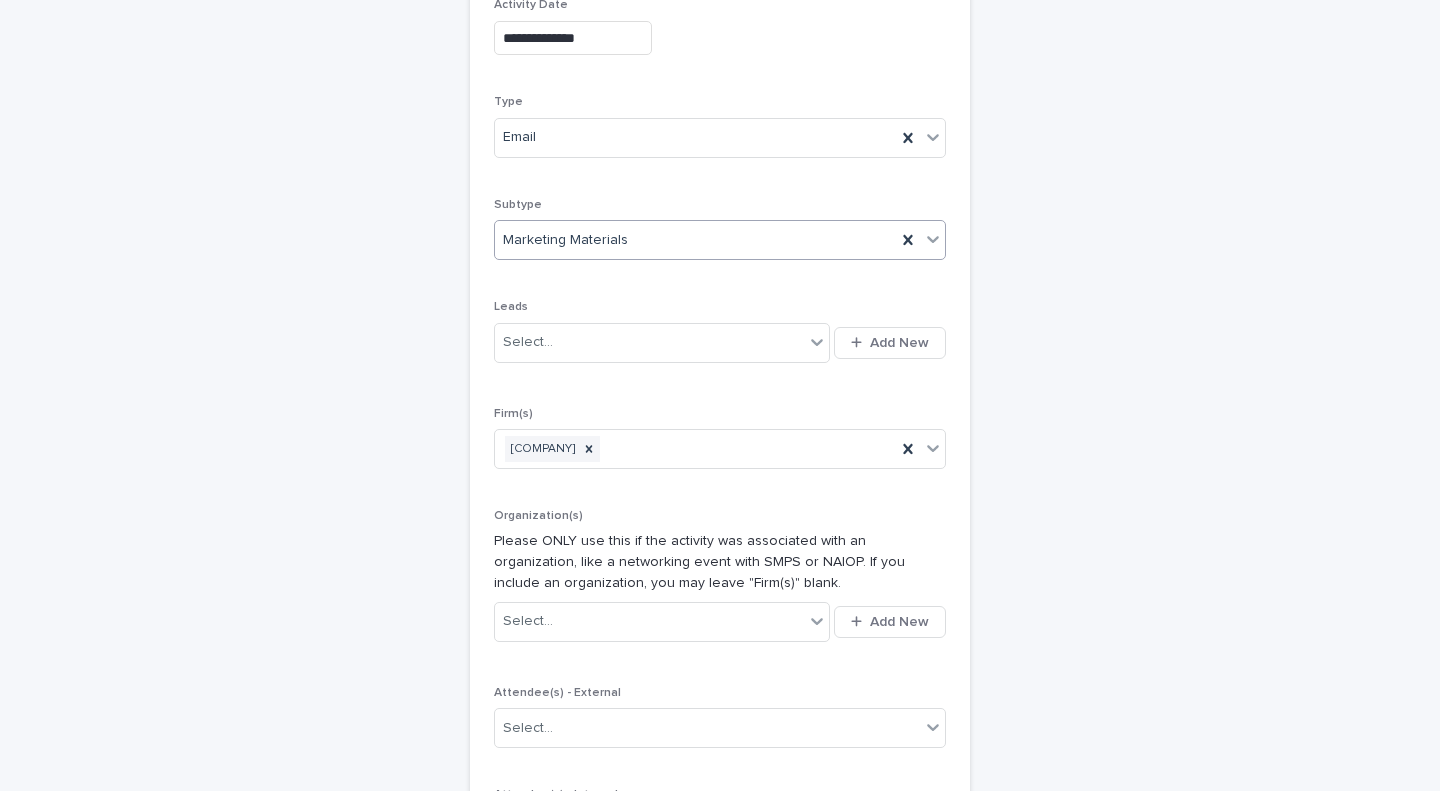 scroll, scrollTop: 399, scrollLeft: 0, axis: vertical 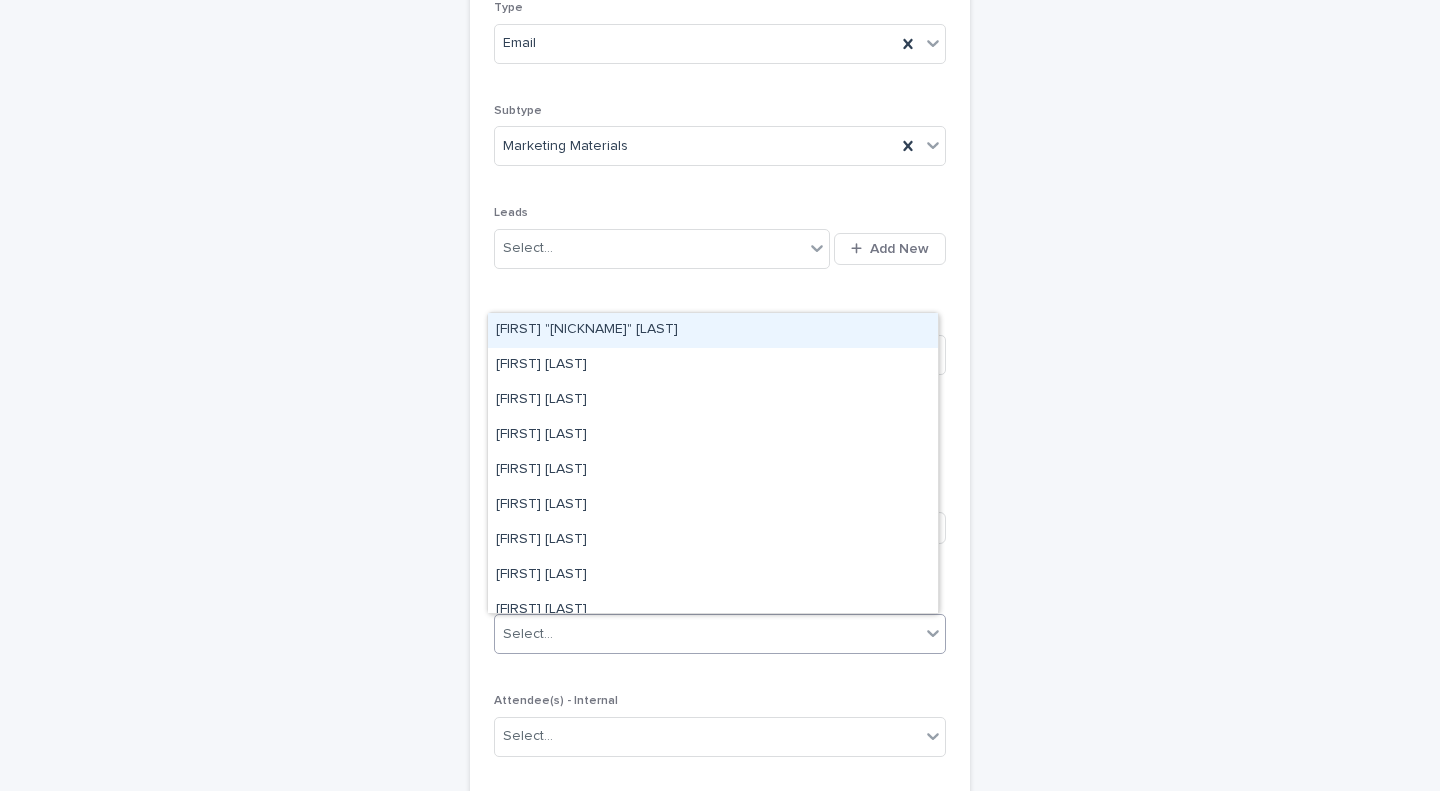 click on "Select..." at bounding box center (707, 634) 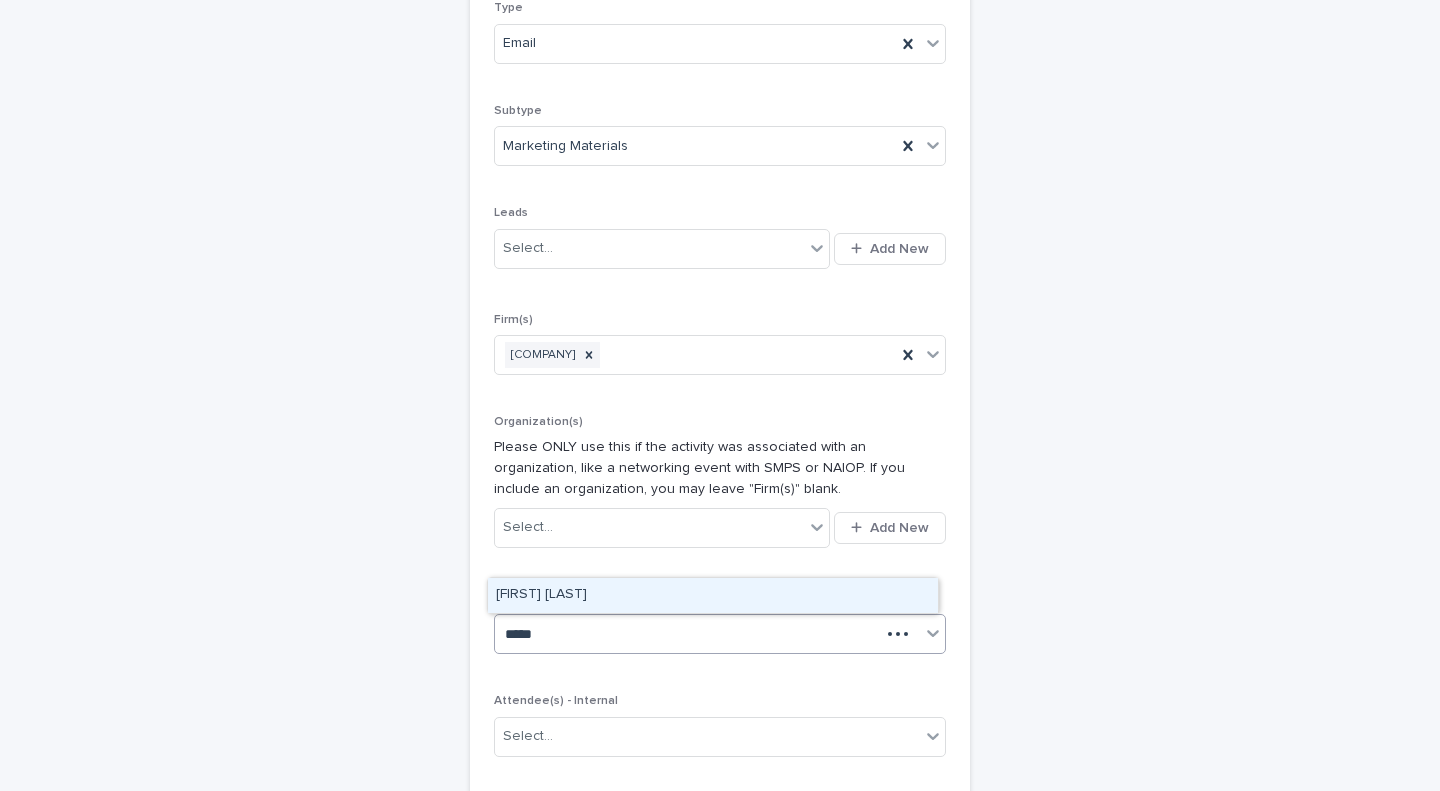 type on "******" 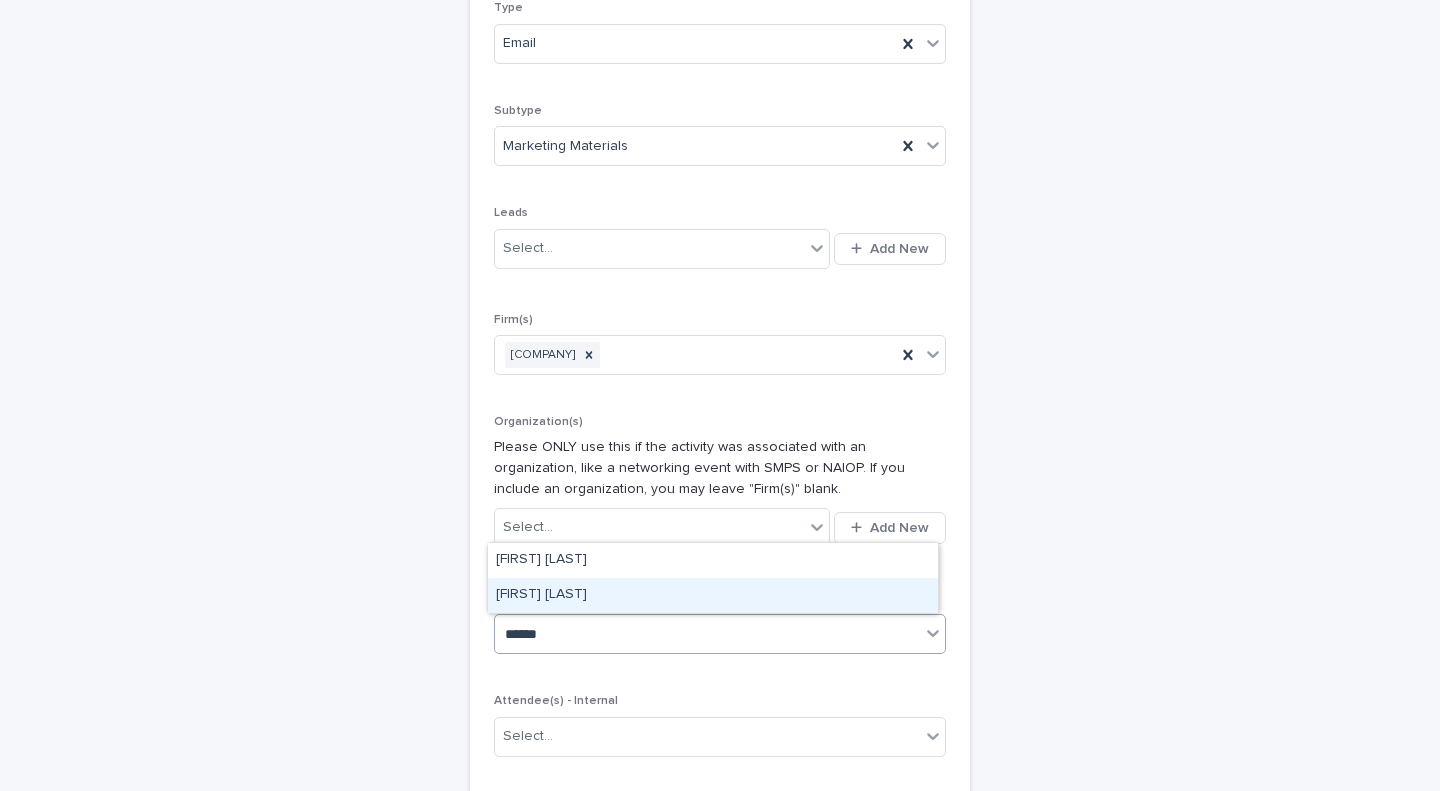 click on "[FIRST] [LAST]" at bounding box center [713, 595] 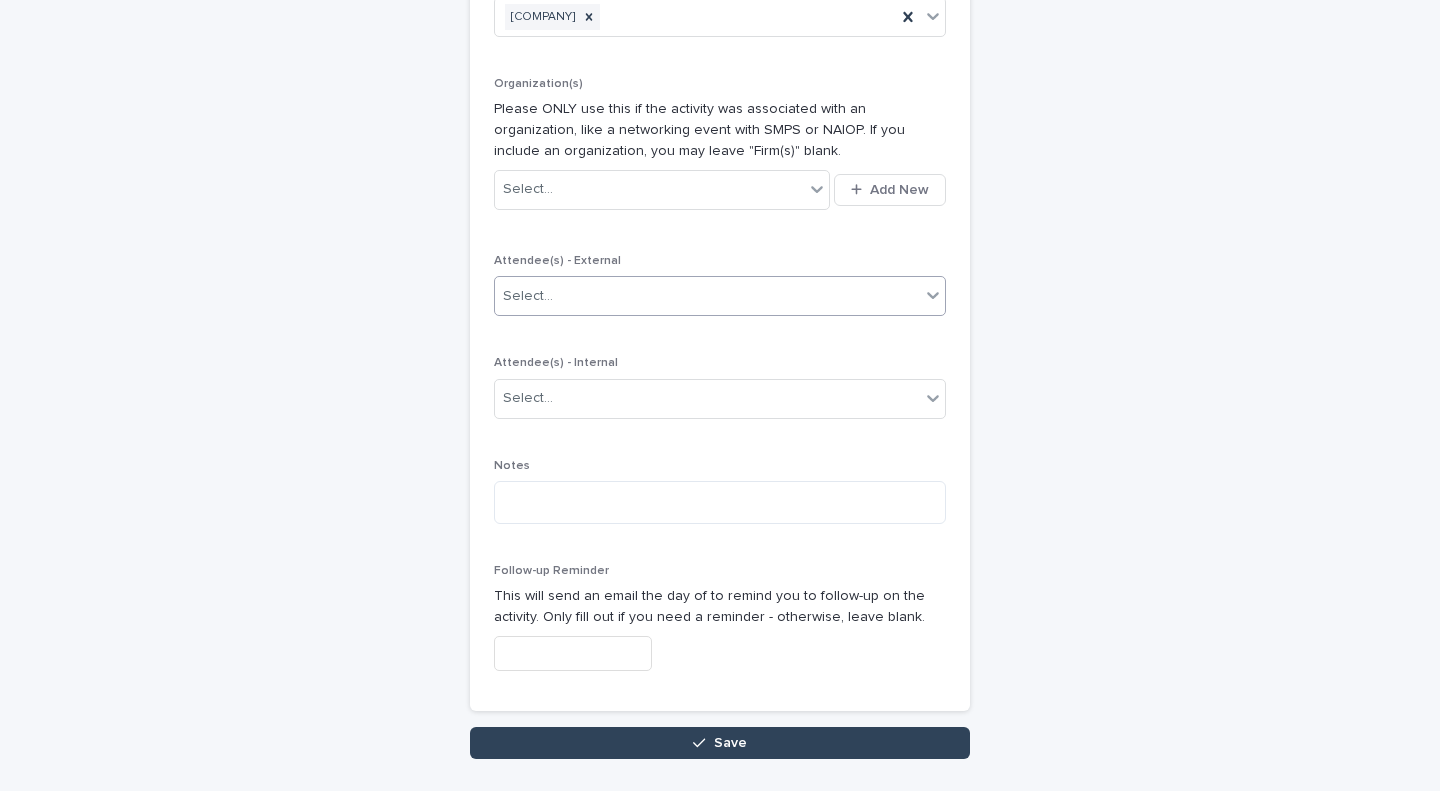 scroll, scrollTop: 740, scrollLeft: 0, axis: vertical 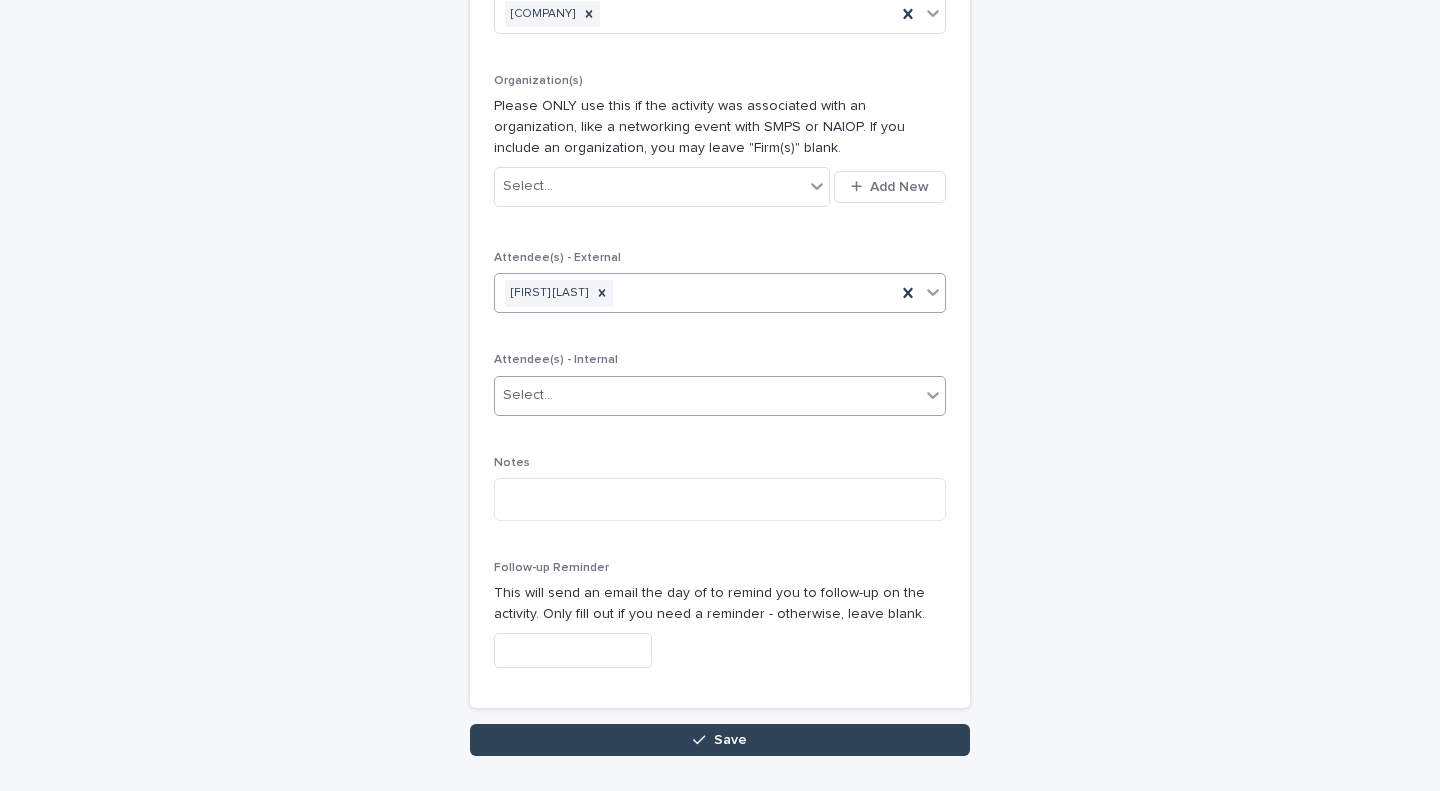 click on "Select..." at bounding box center [707, 395] 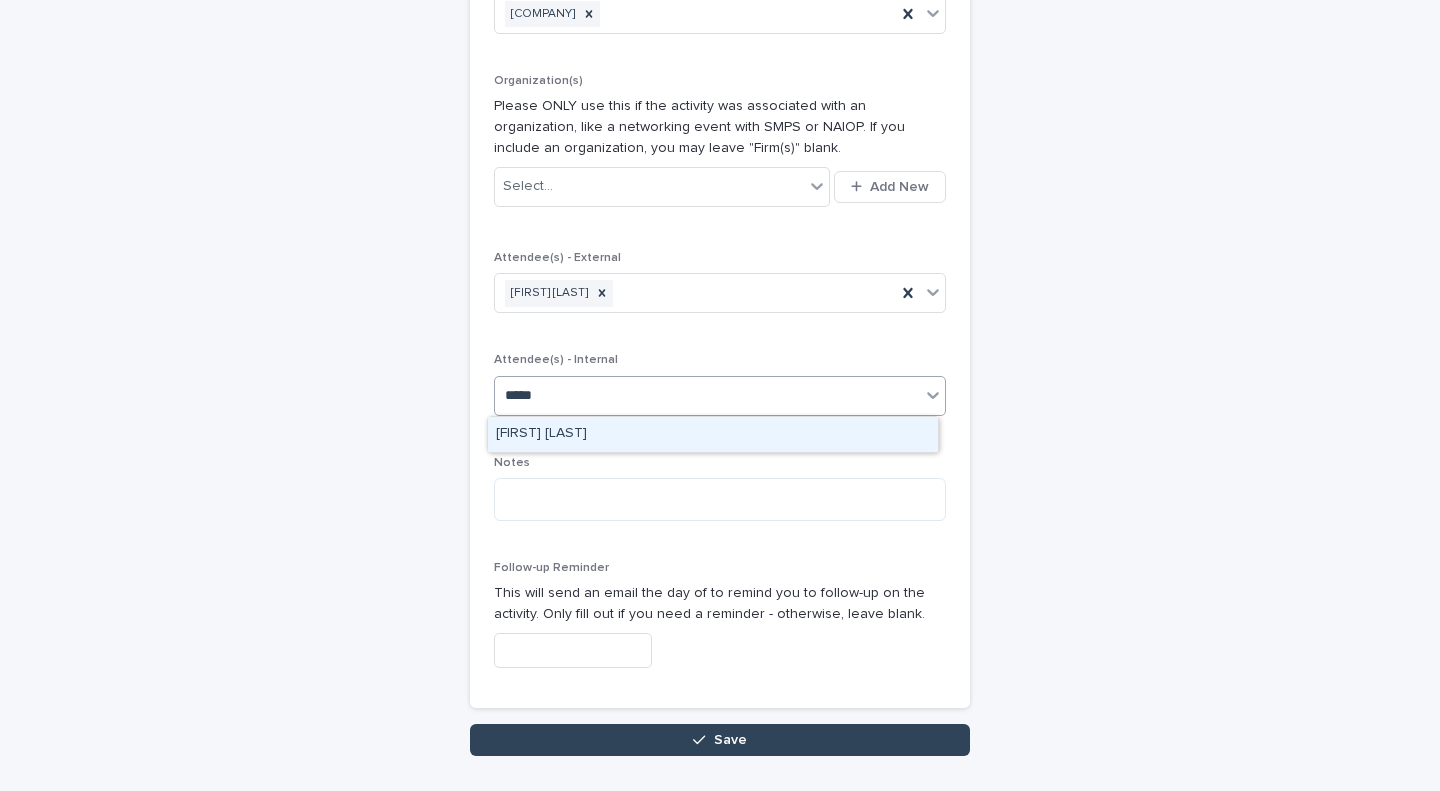 type on "******" 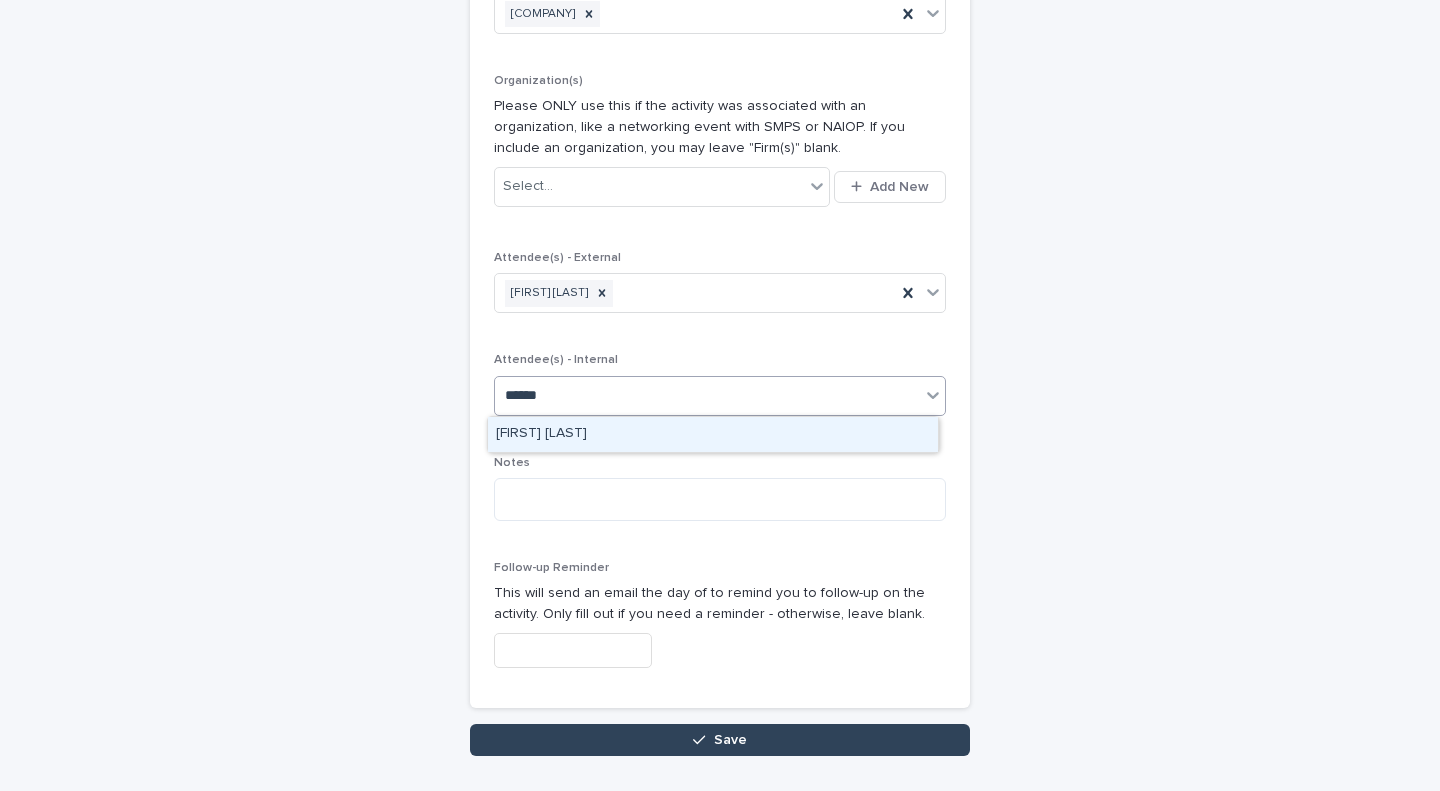 type 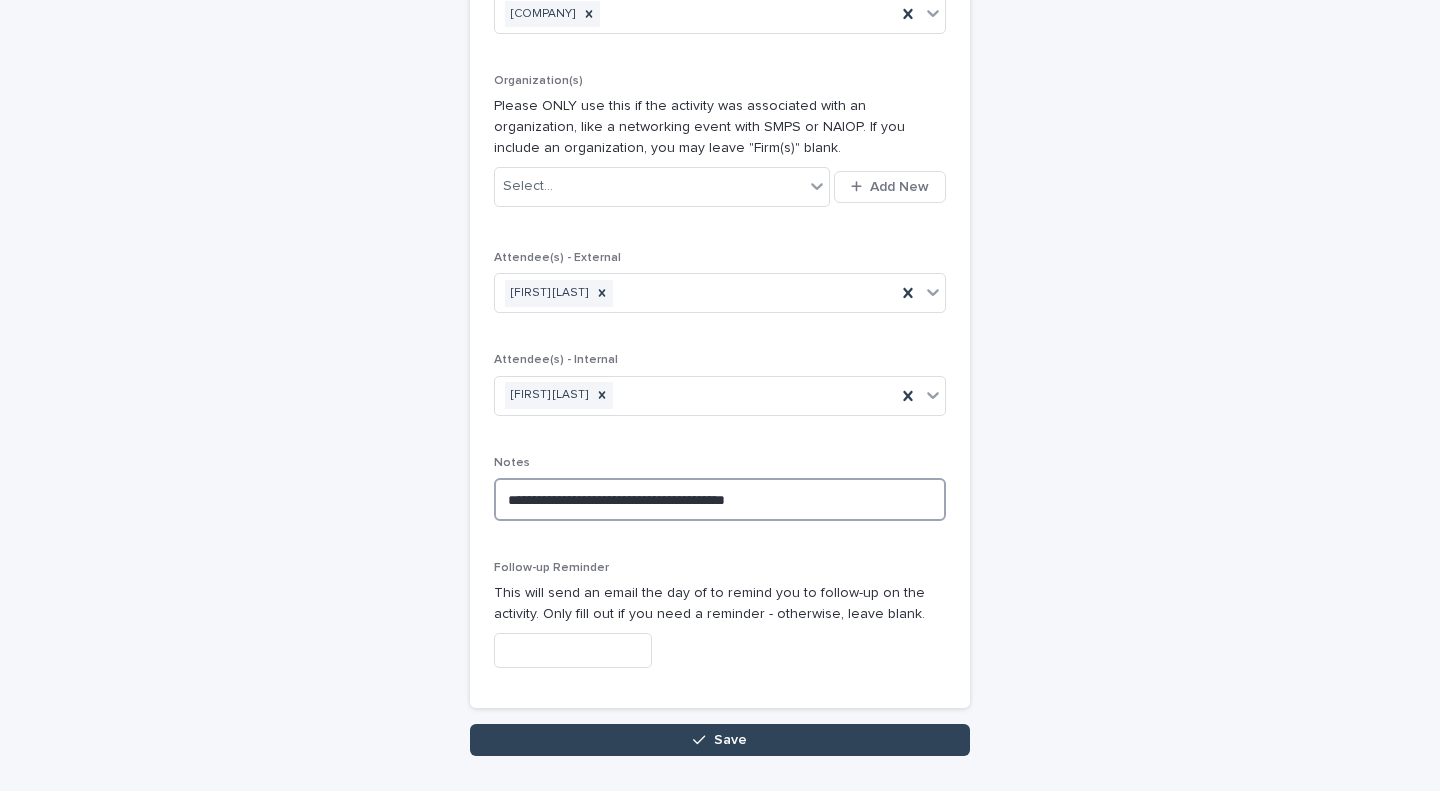 type on "**********" 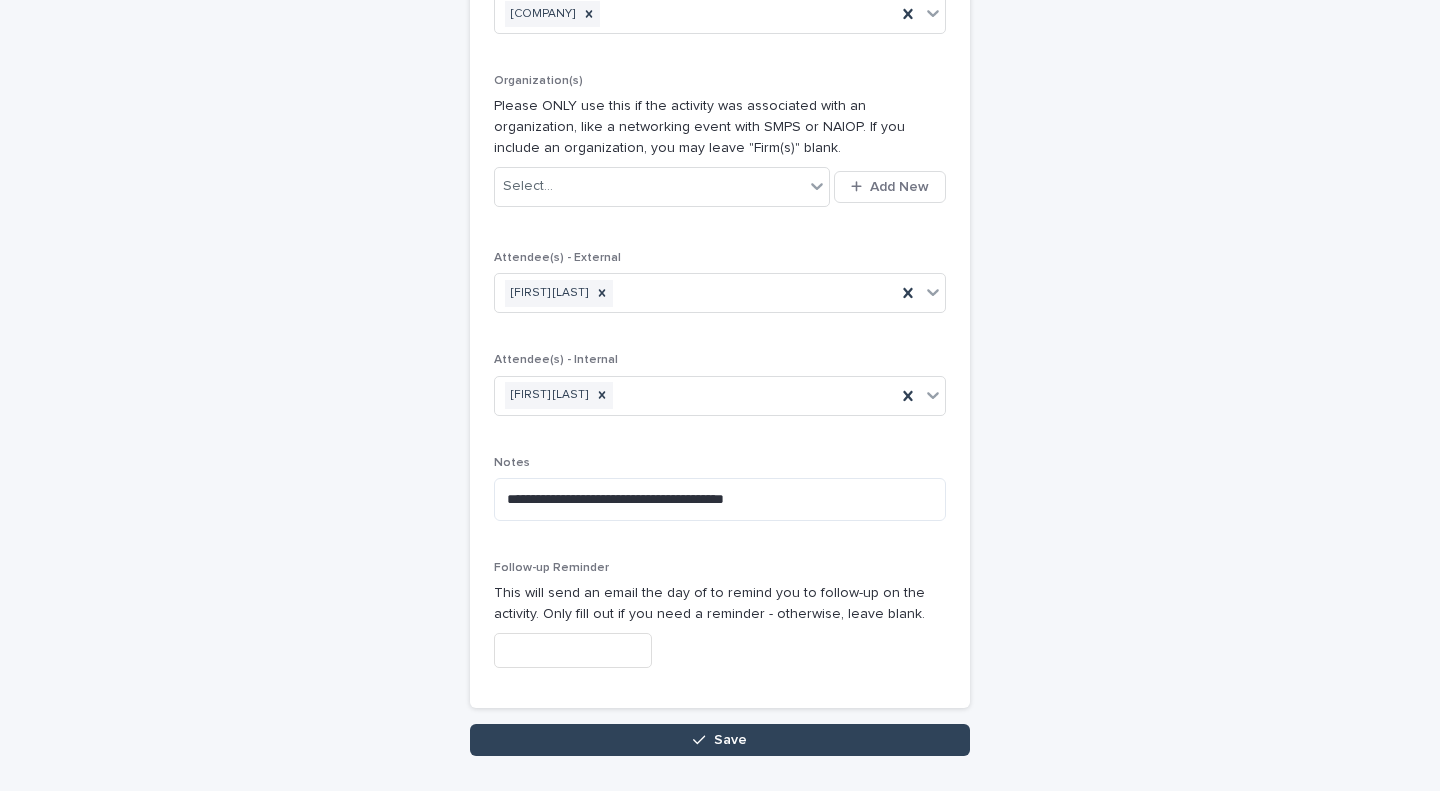 click at bounding box center (573, 650) 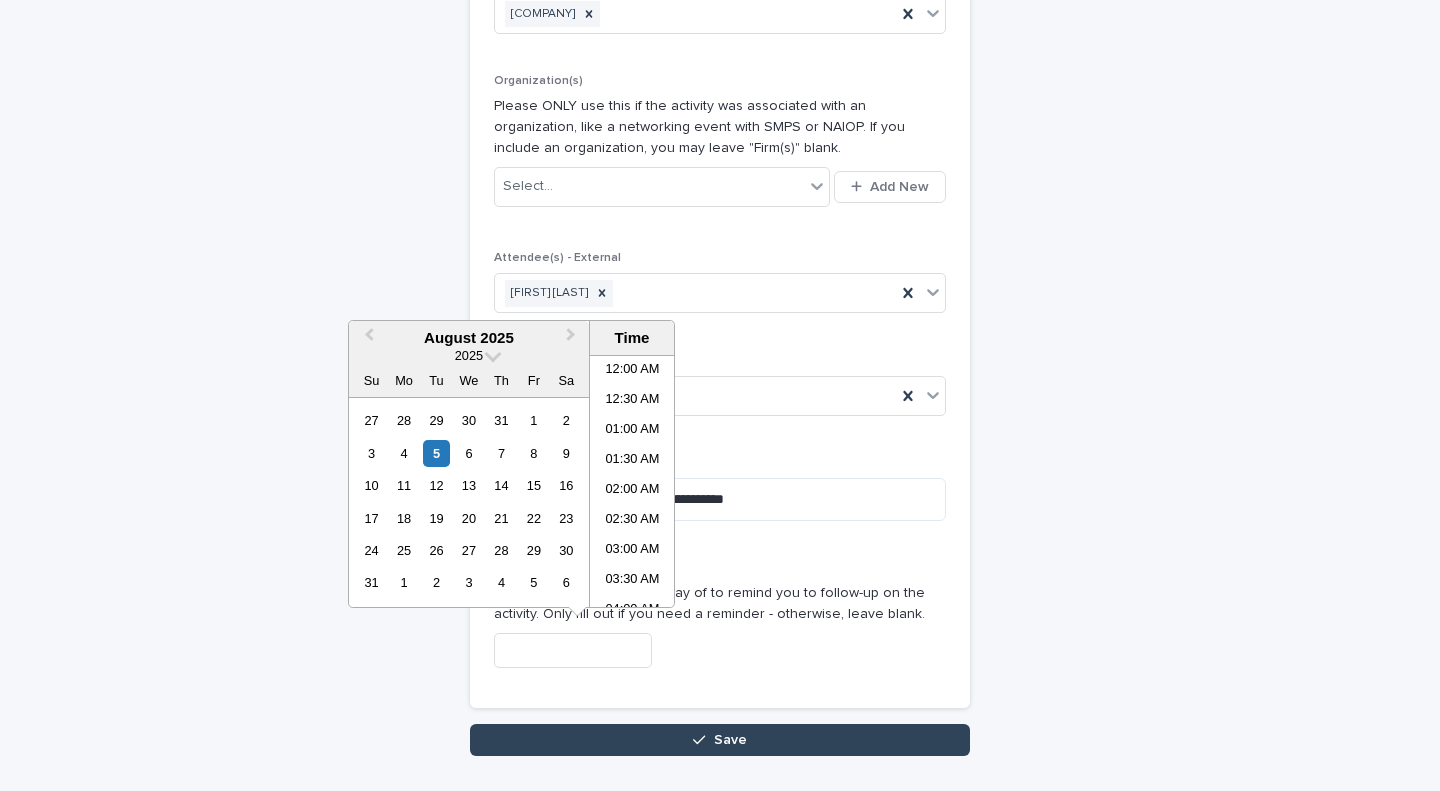 scroll, scrollTop: 789, scrollLeft: 0, axis: vertical 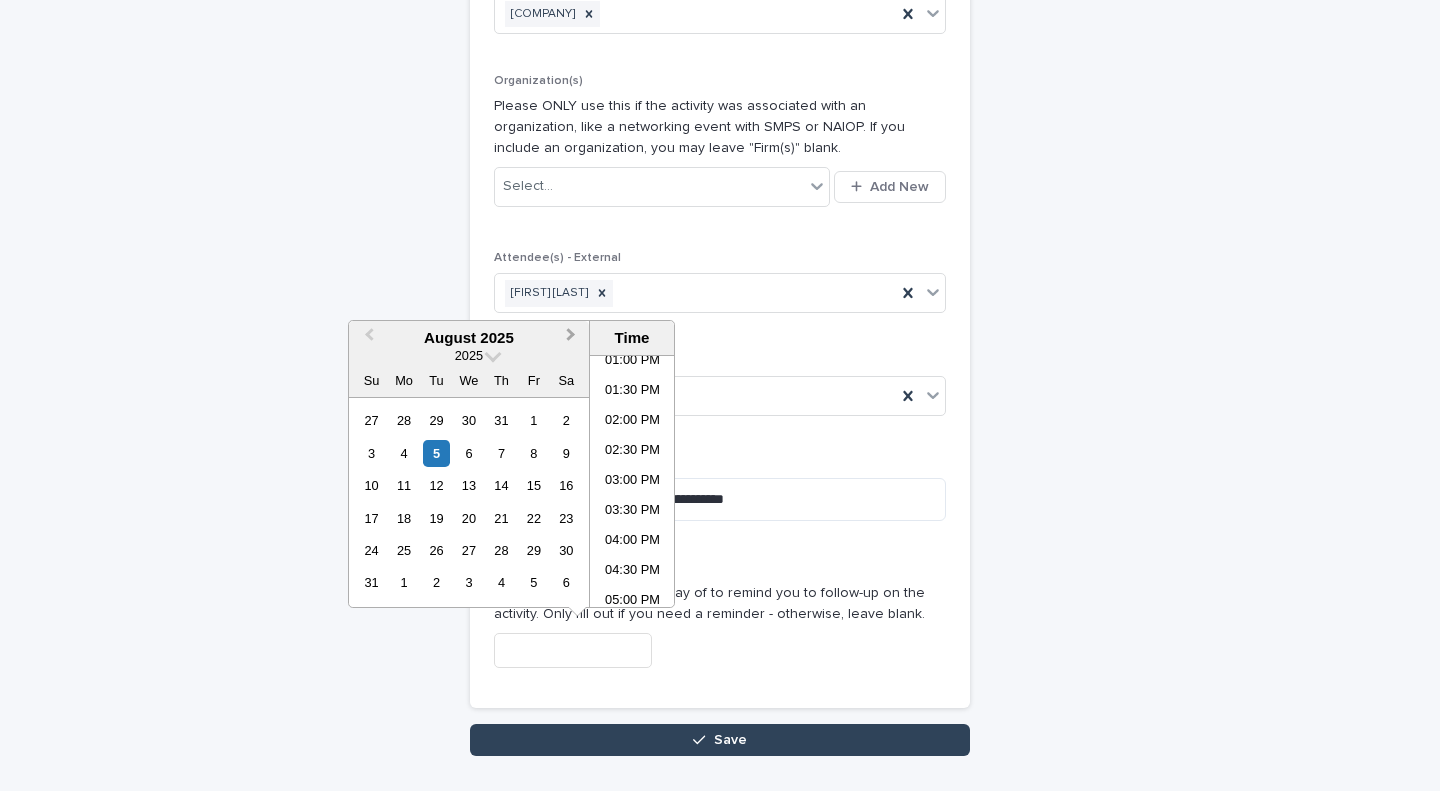 click on "Next Month" at bounding box center (573, 339) 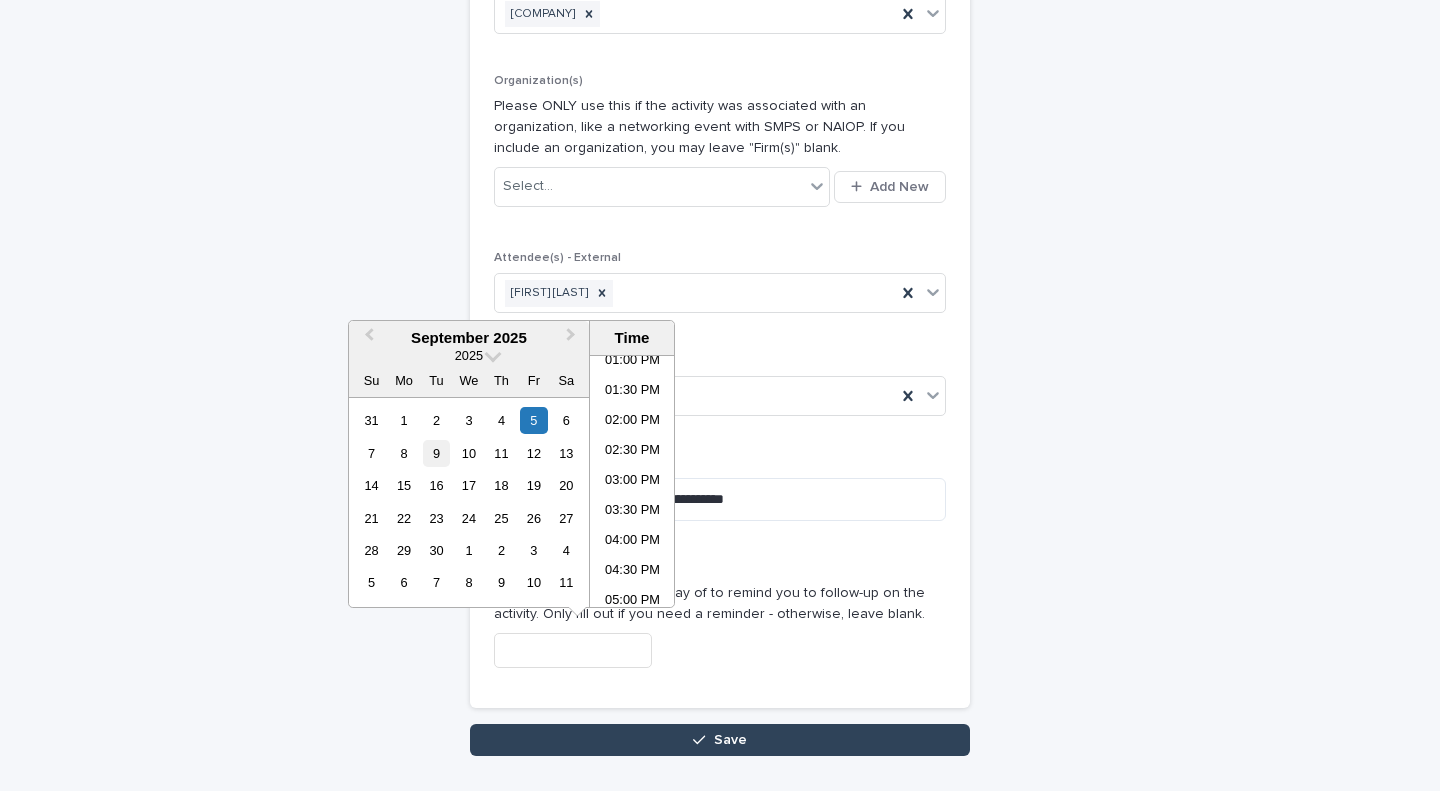 click on "9" at bounding box center [436, 453] 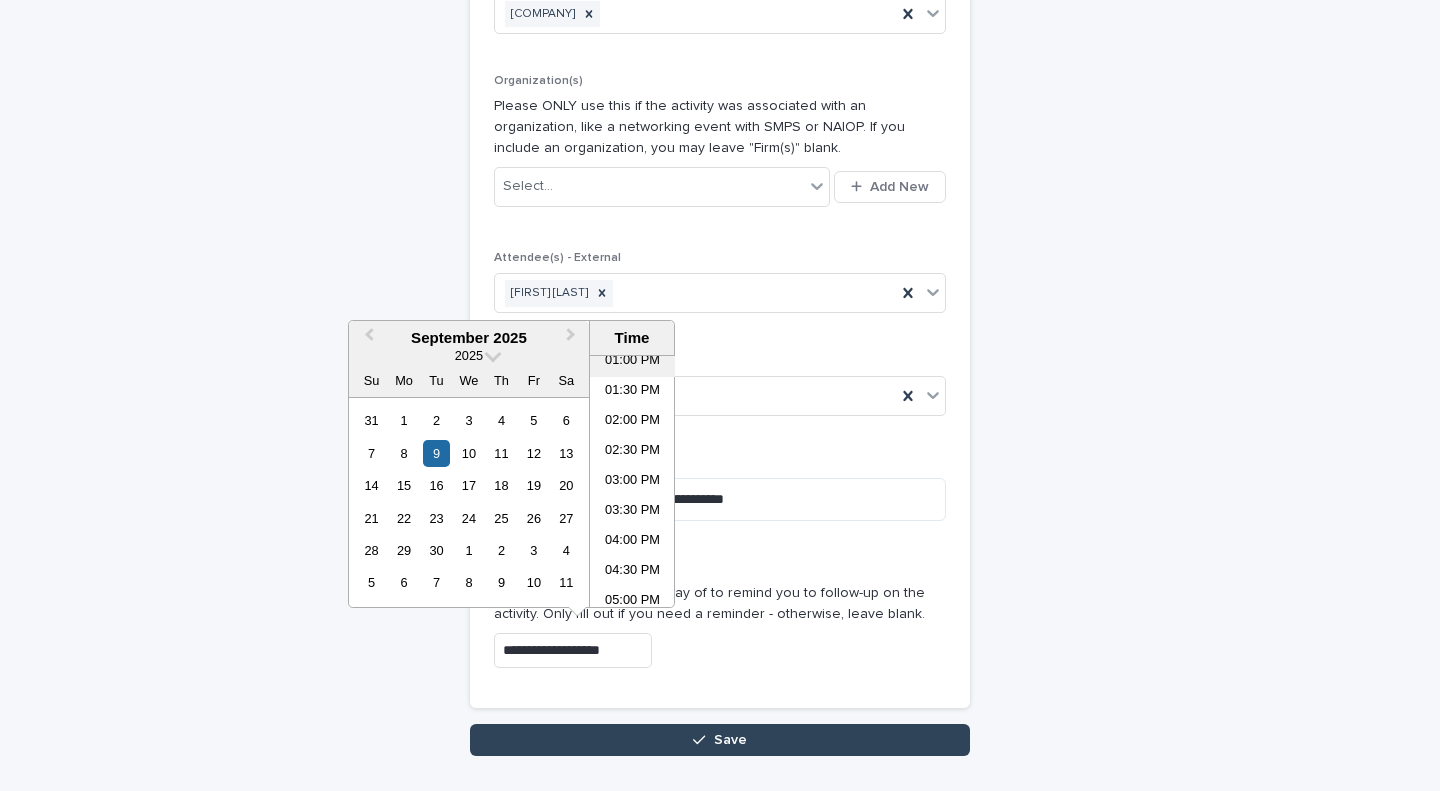 click on "01:00 PM" at bounding box center [632, 362] 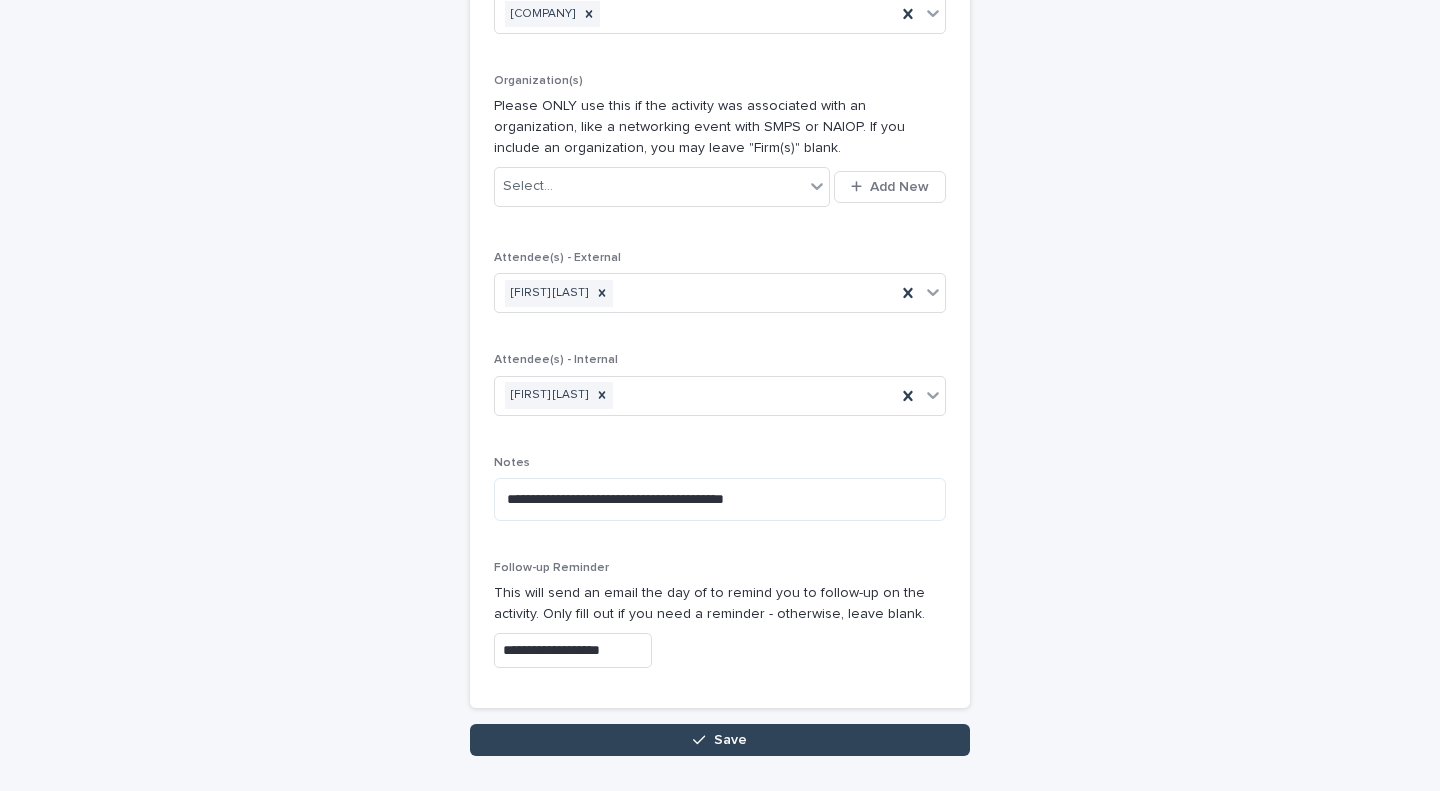 type on "**********" 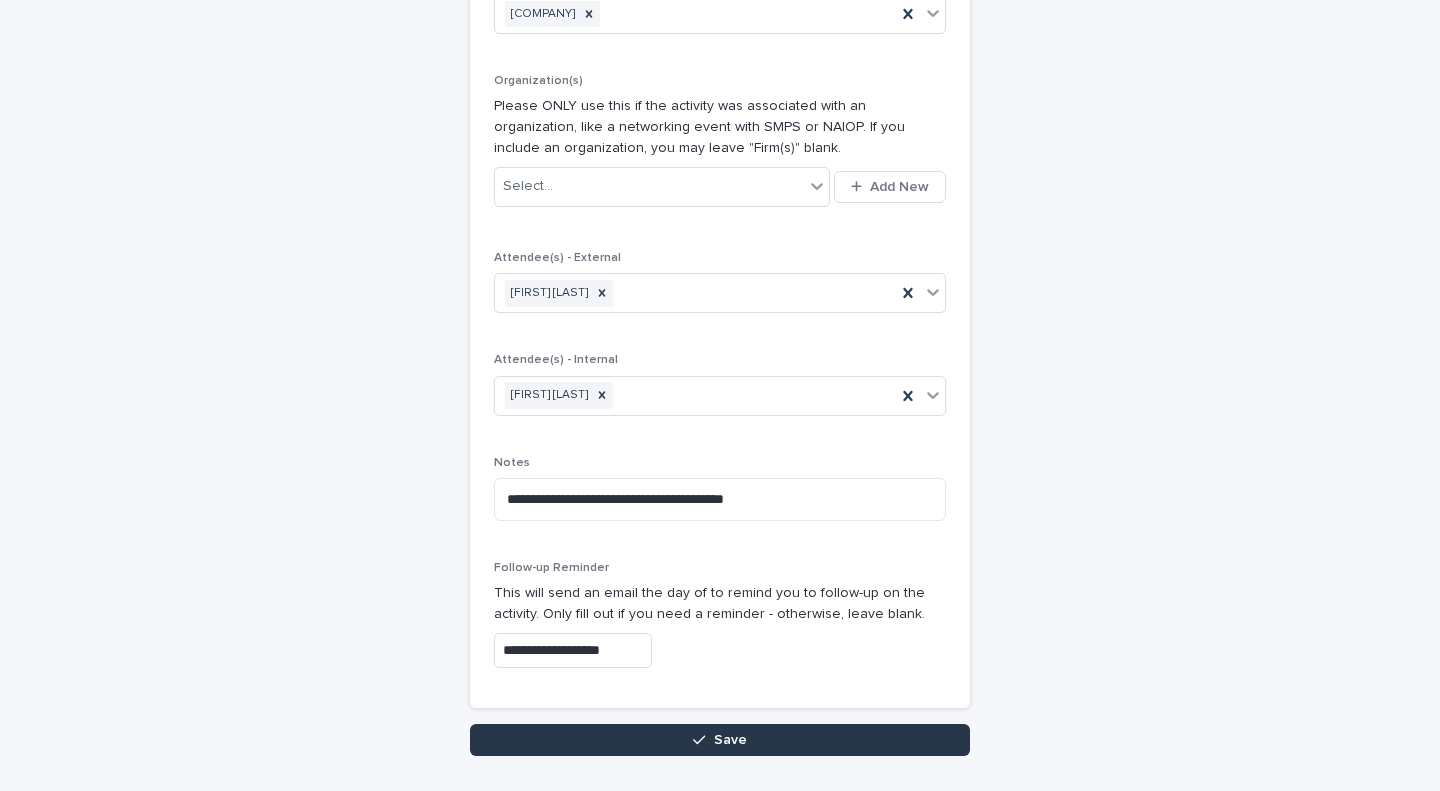 click on "Save" at bounding box center [720, 740] 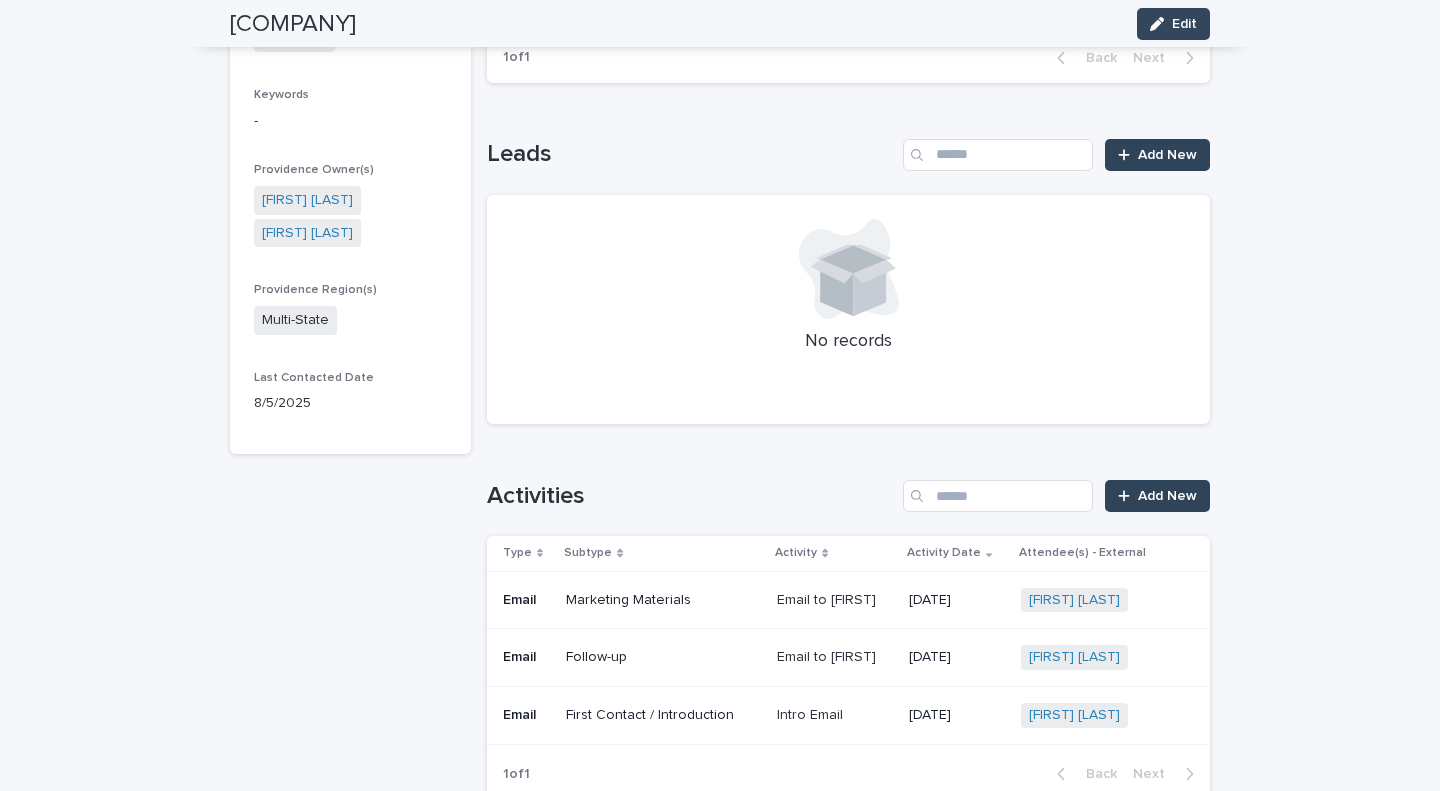 scroll, scrollTop: 0, scrollLeft: 0, axis: both 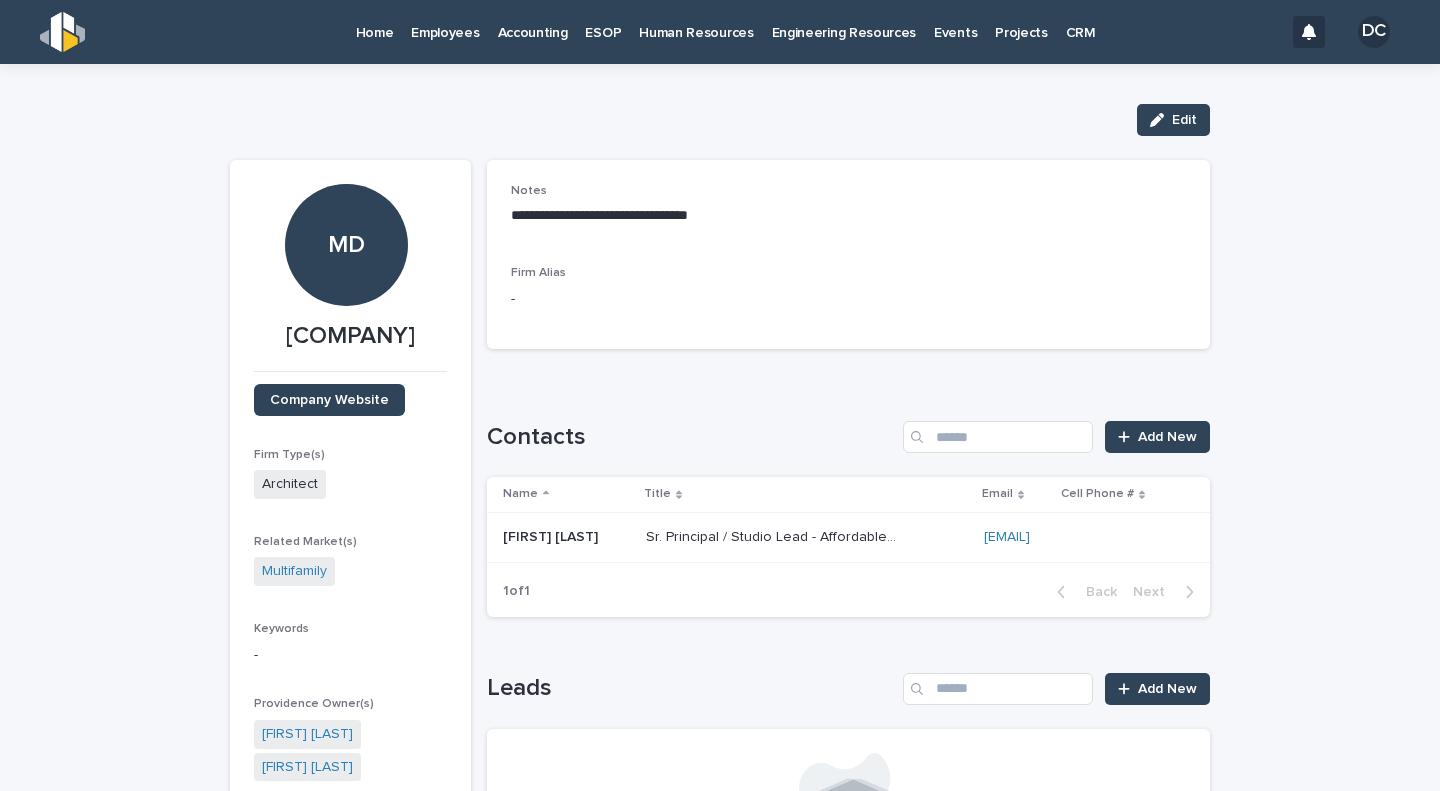 click on "CRM" at bounding box center [1081, 21] 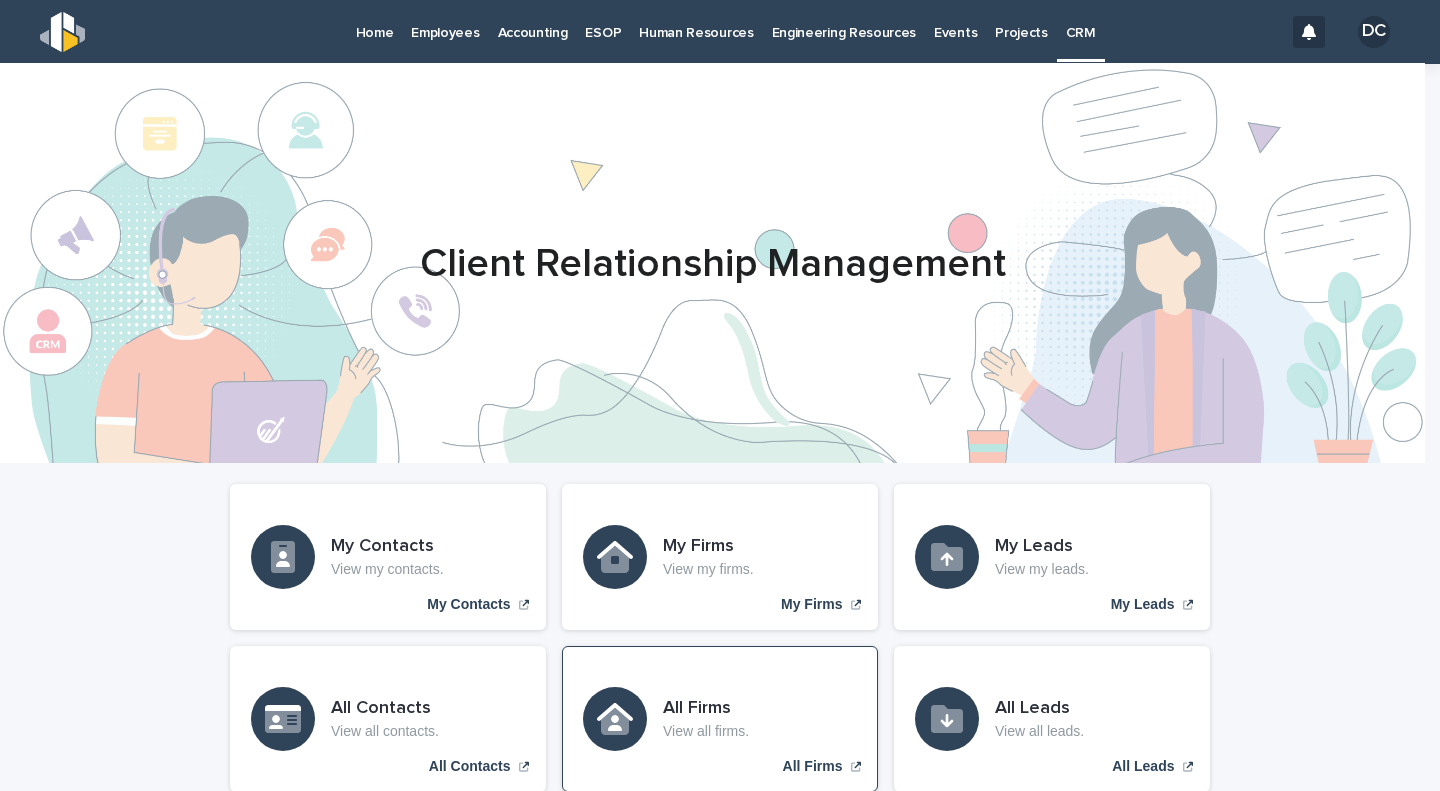 click on "All Firms View all firms. All Firms" at bounding box center [720, 719] 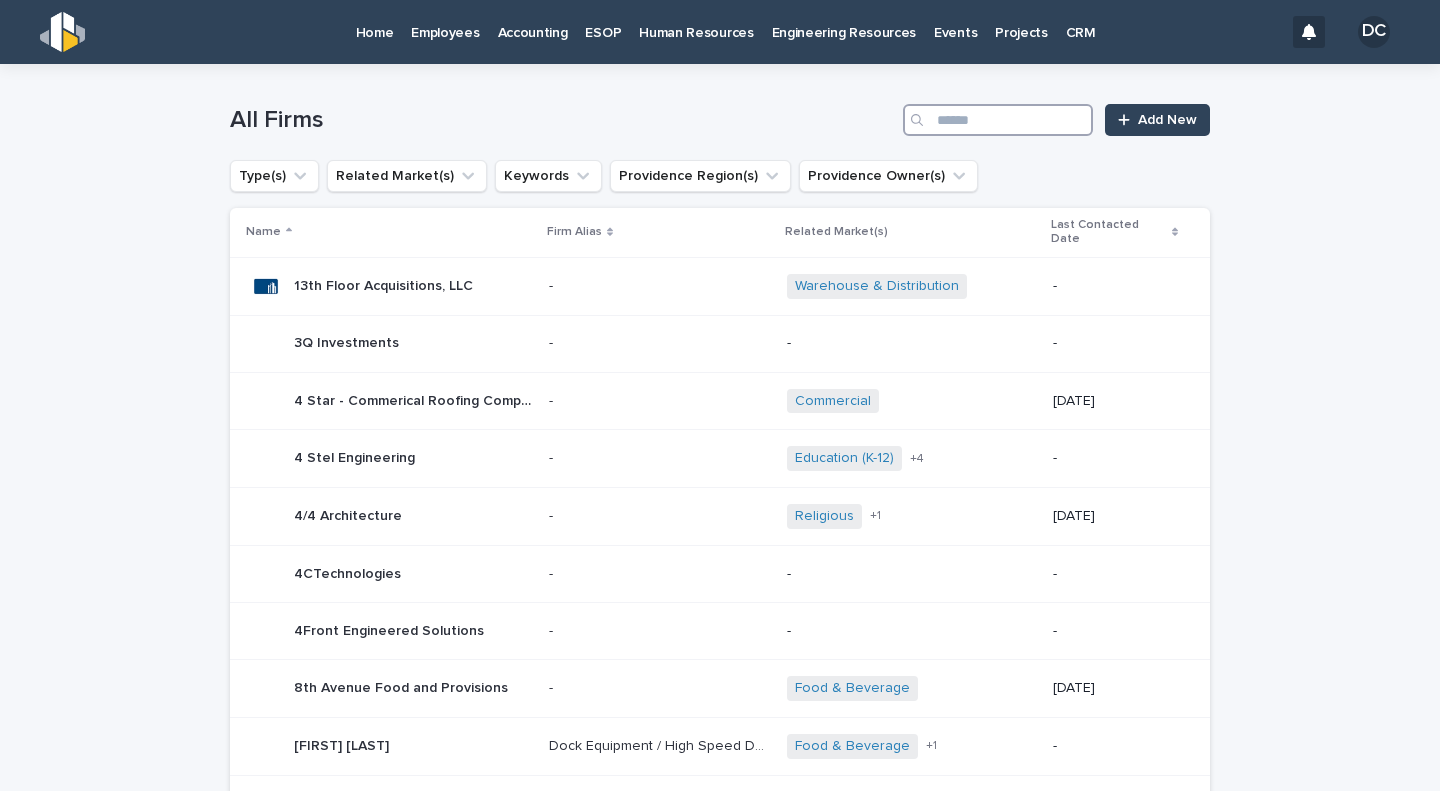 click at bounding box center [998, 120] 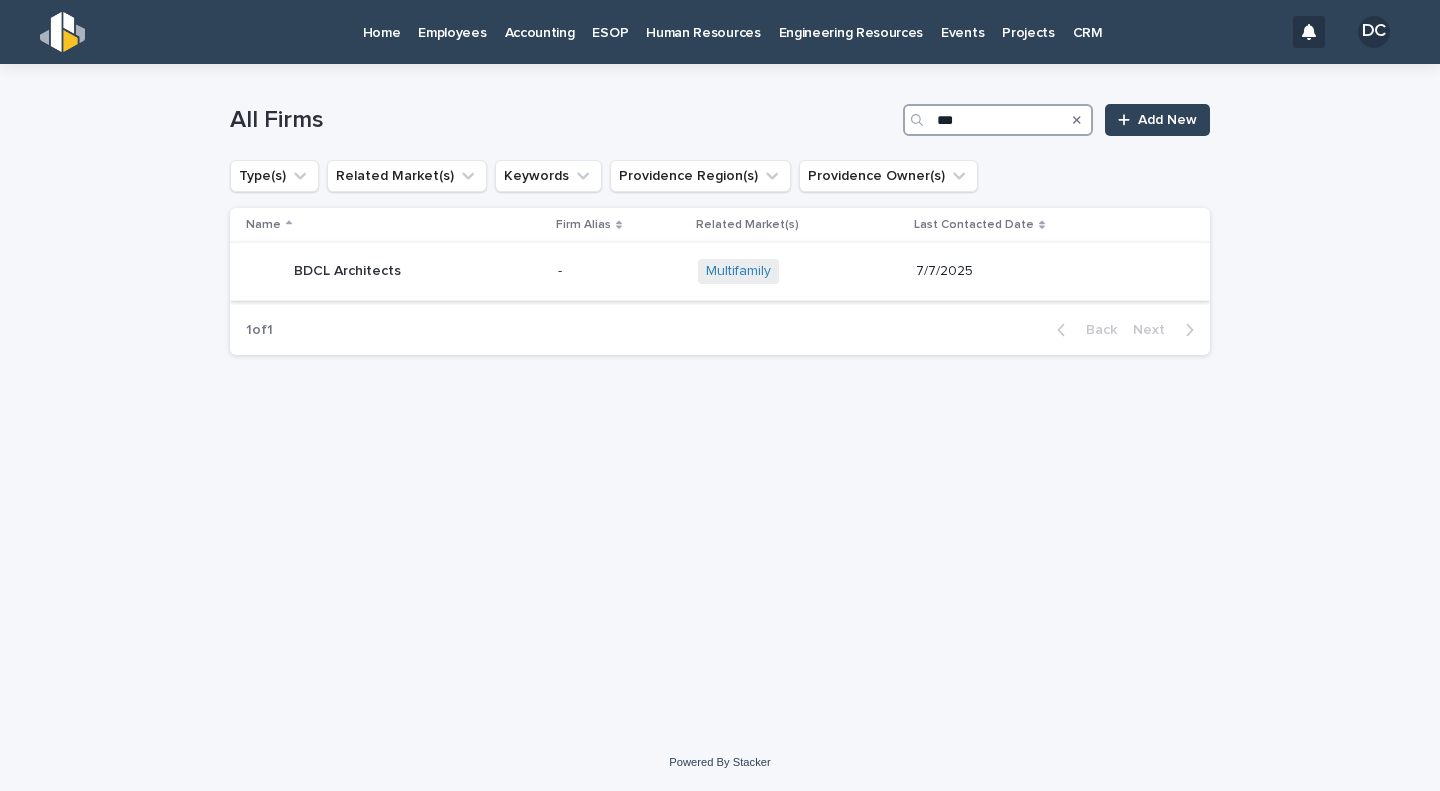 type on "***" 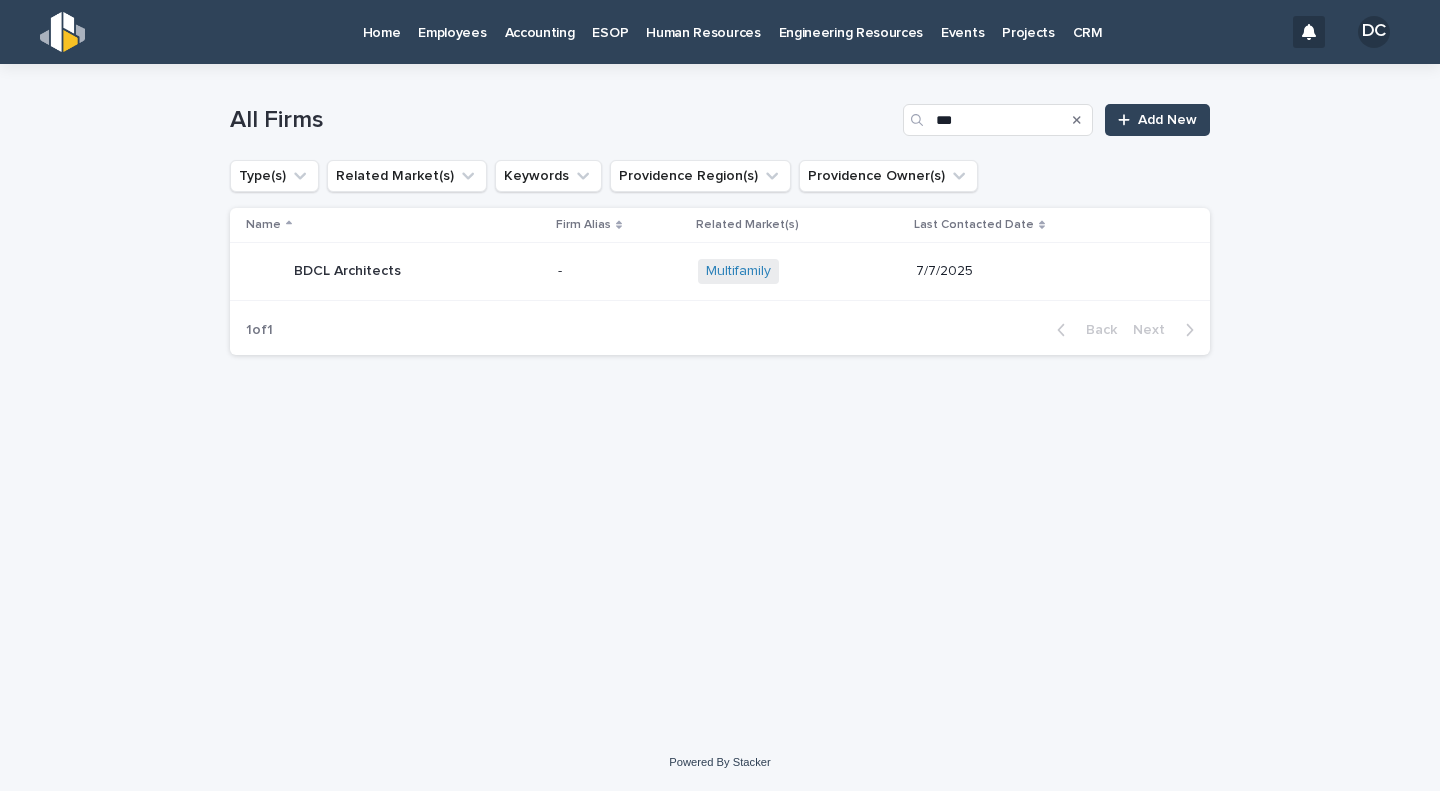 click on "BDCL Architects BDCL Architects" at bounding box center [394, 272] 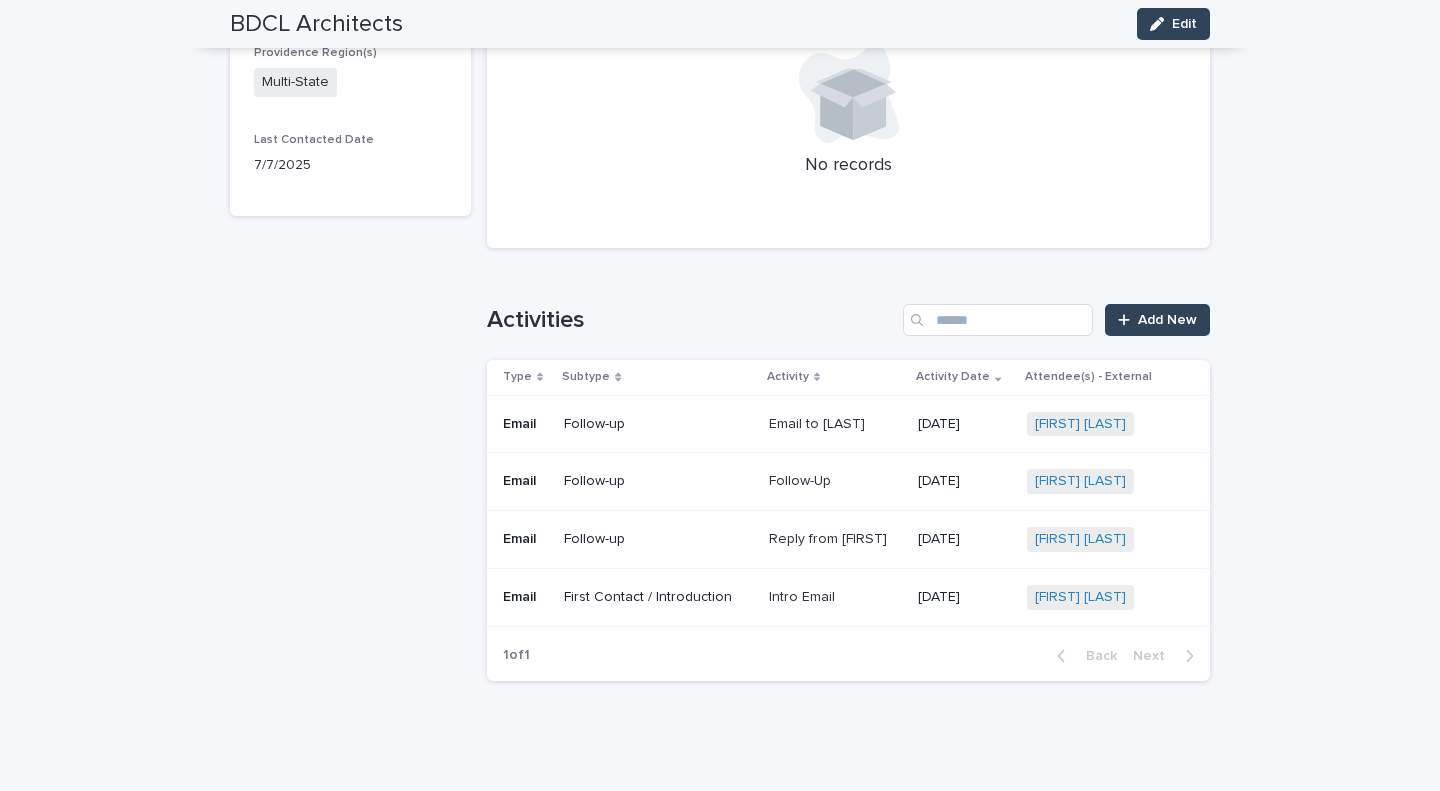 scroll, scrollTop: 739, scrollLeft: 0, axis: vertical 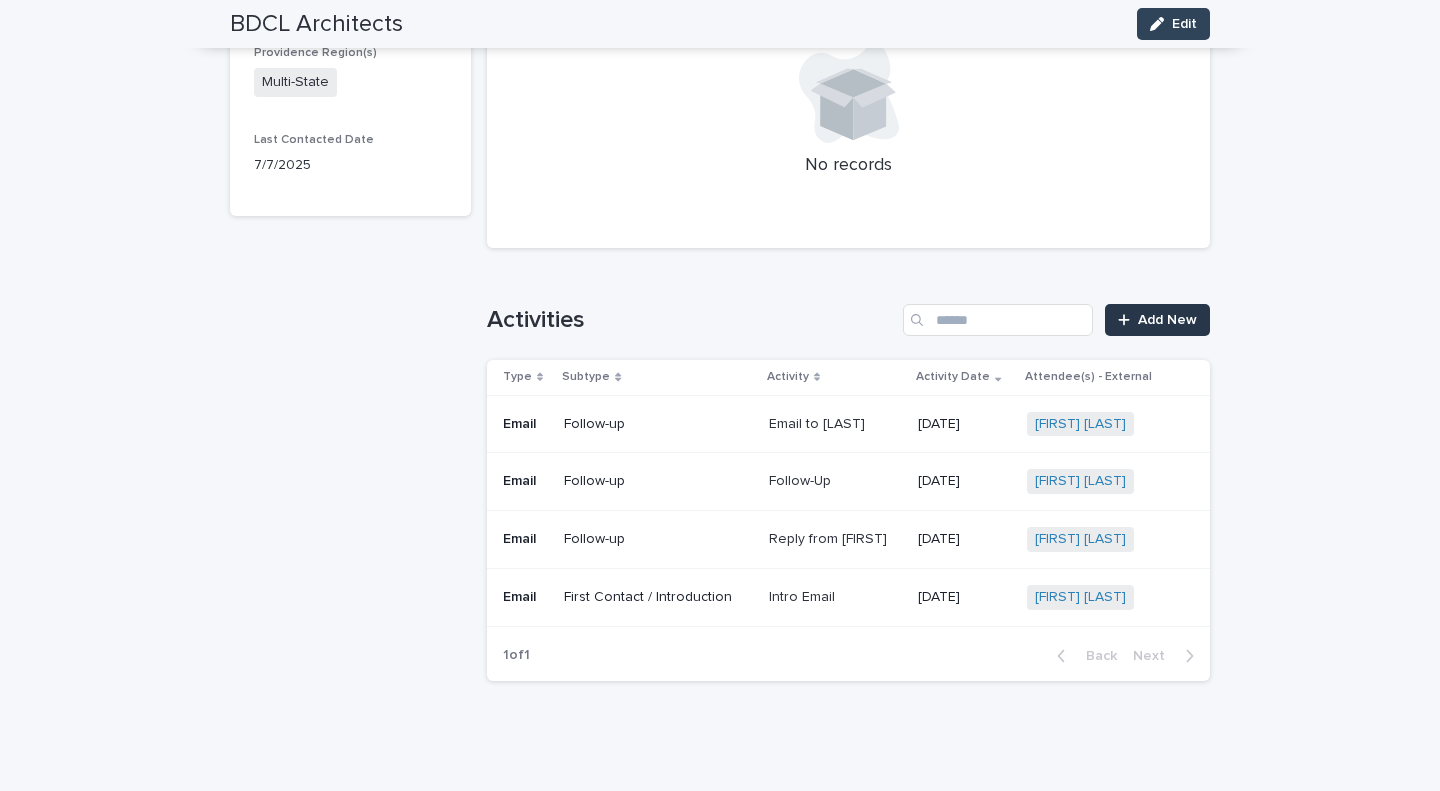 click at bounding box center (1128, 320) 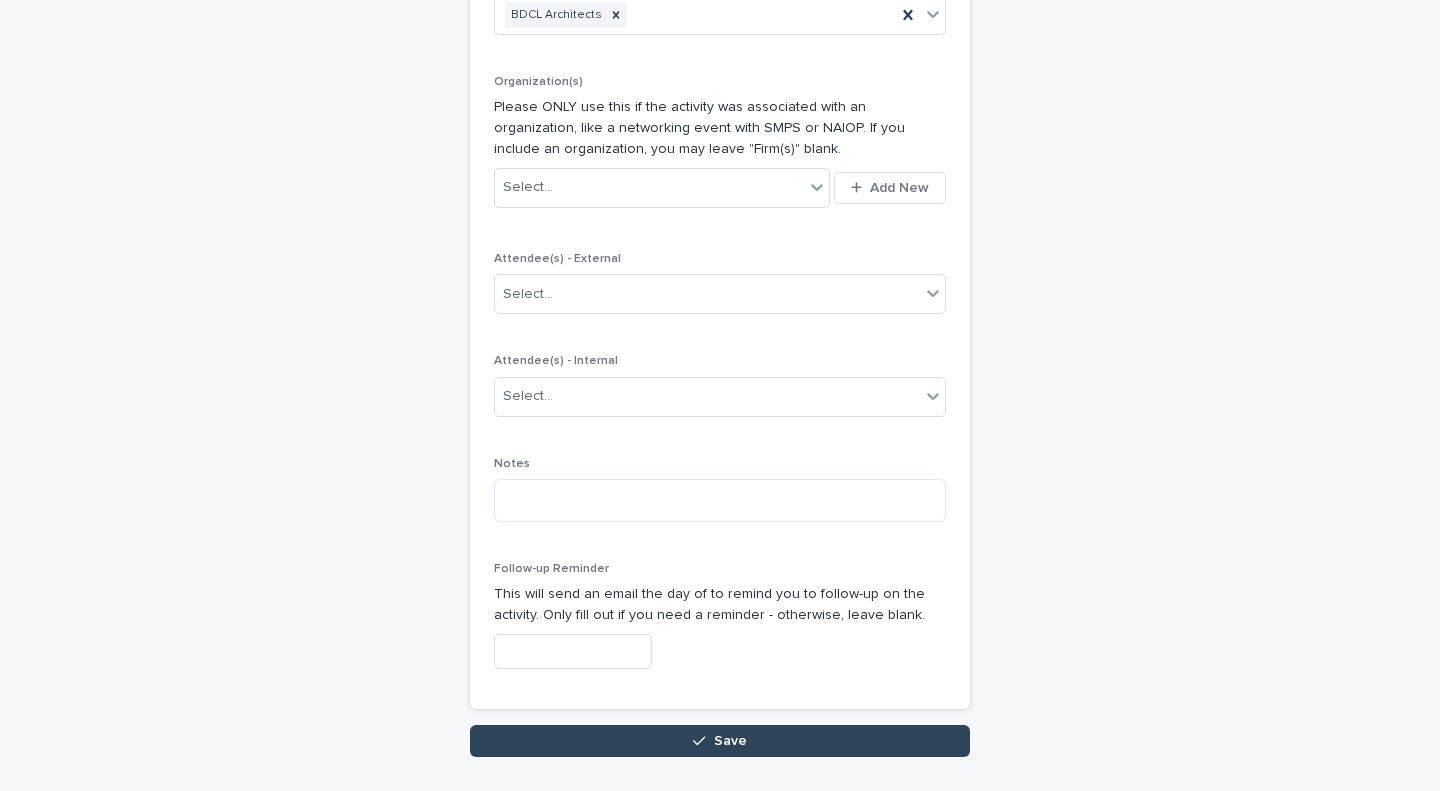 scroll, scrollTop: 0, scrollLeft: 0, axis: both 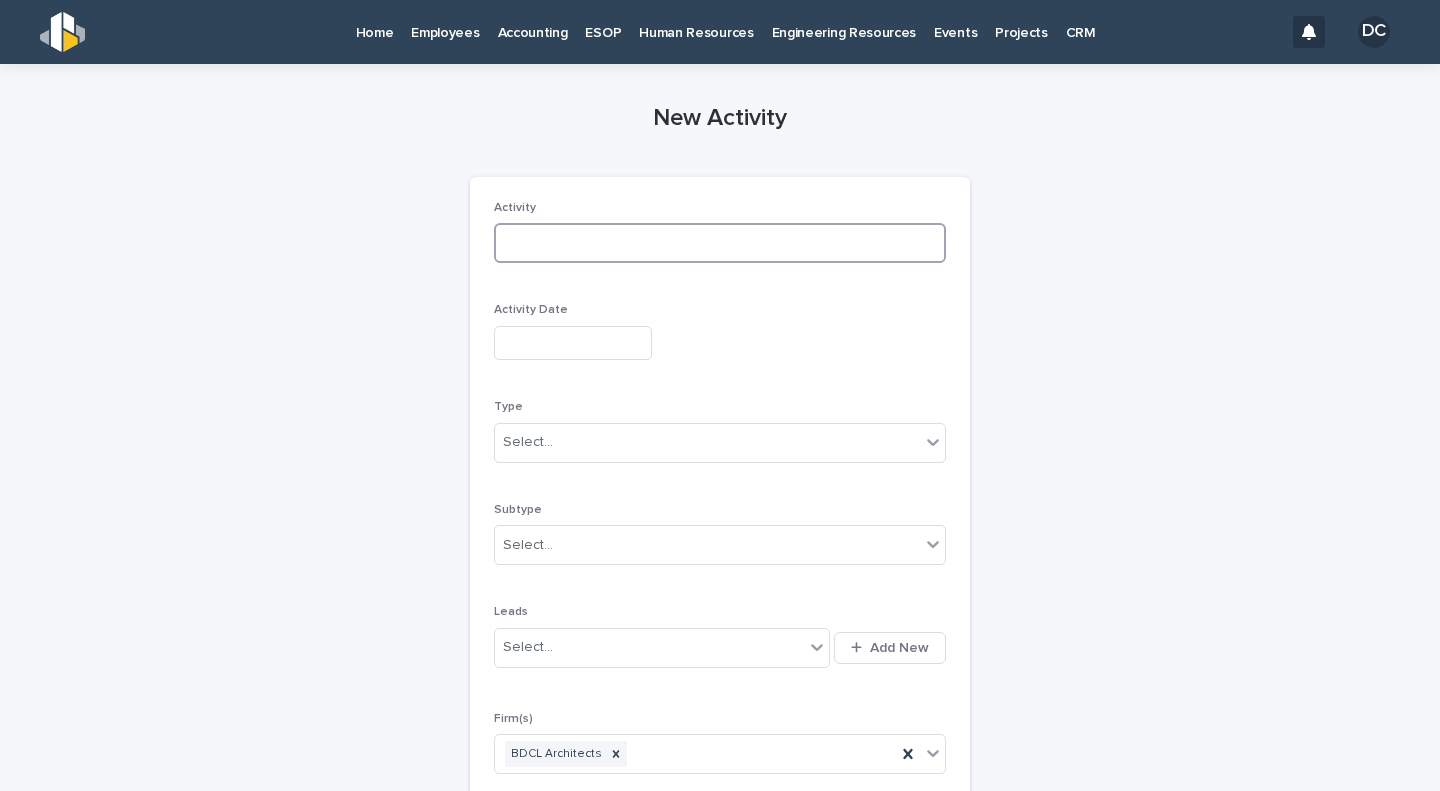 click at bounding box center [720, 243] 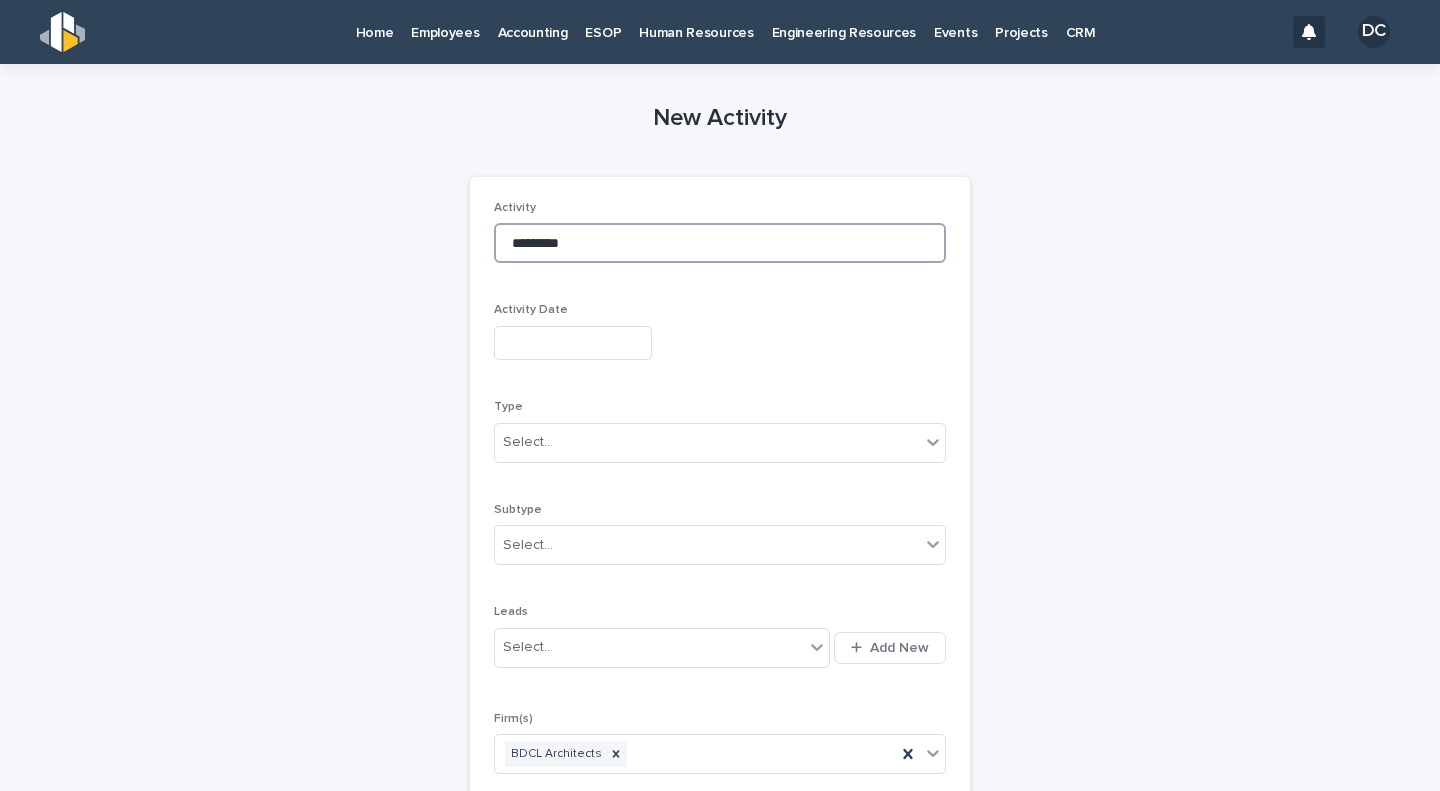 type on "*********" 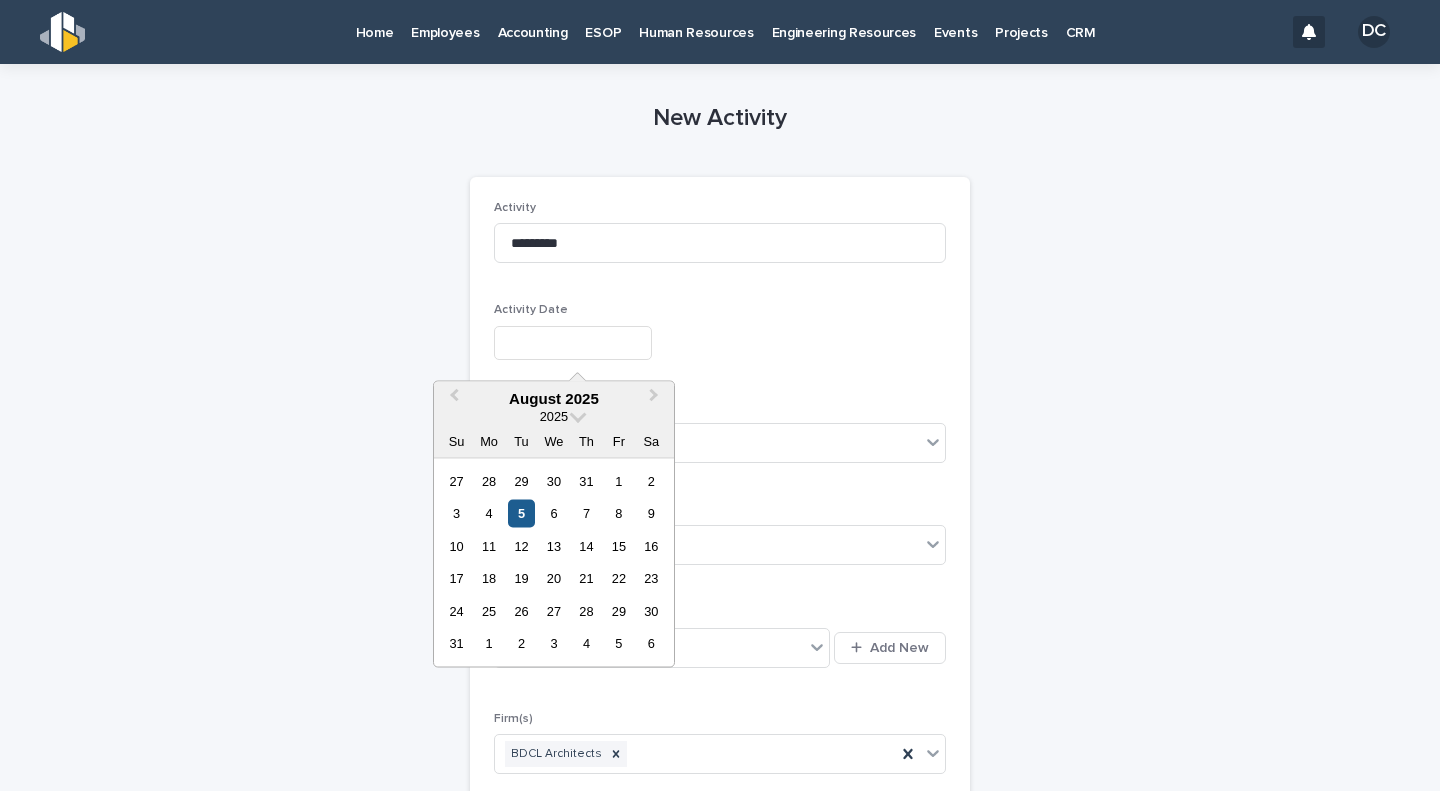 click on "5" at bounding box center [521, 513] 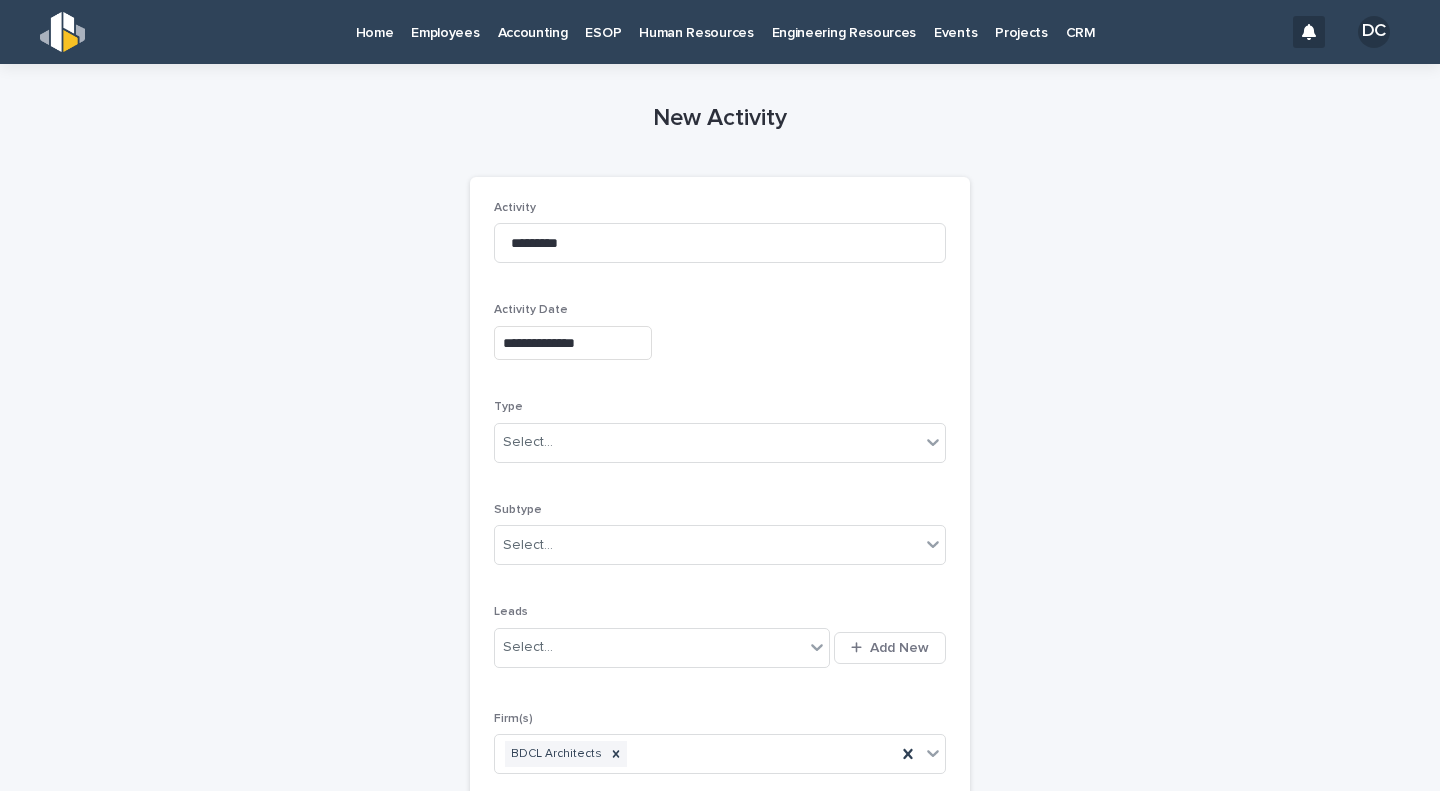click on "Type Select..." at bounding box center (720, 439) 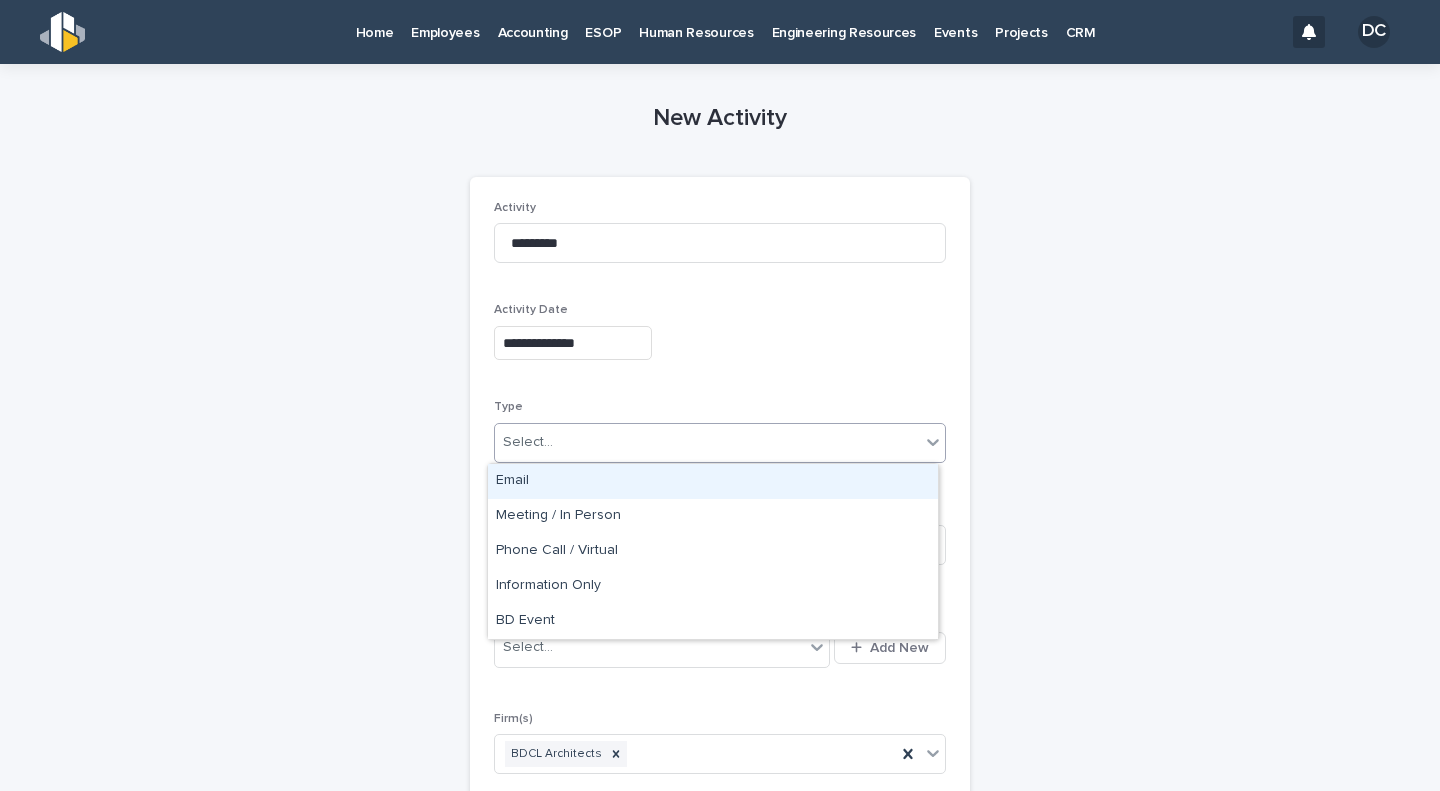 click on "Select..." at bounding box center (707, 442) 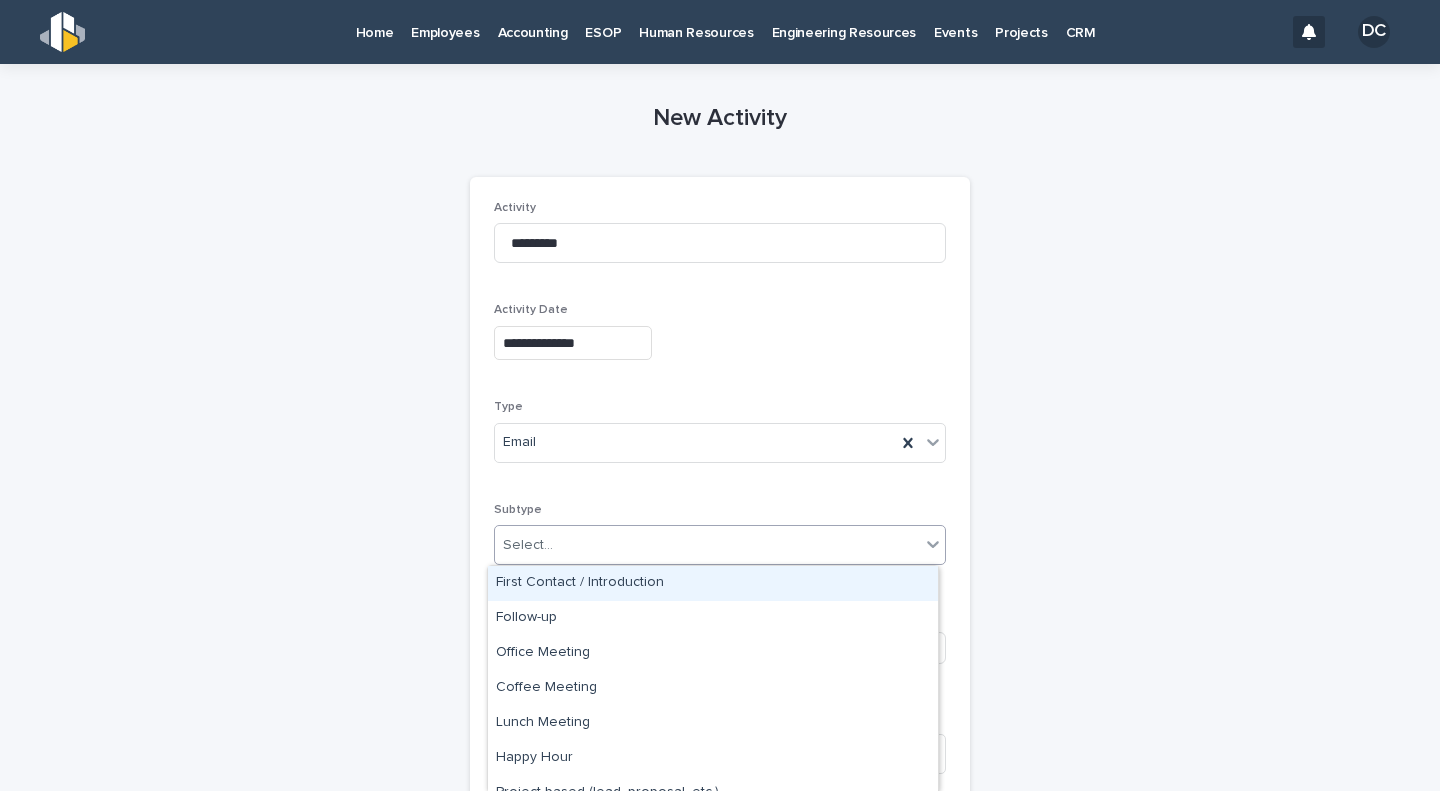 click on "Select..." at bounding box center [707, 545] 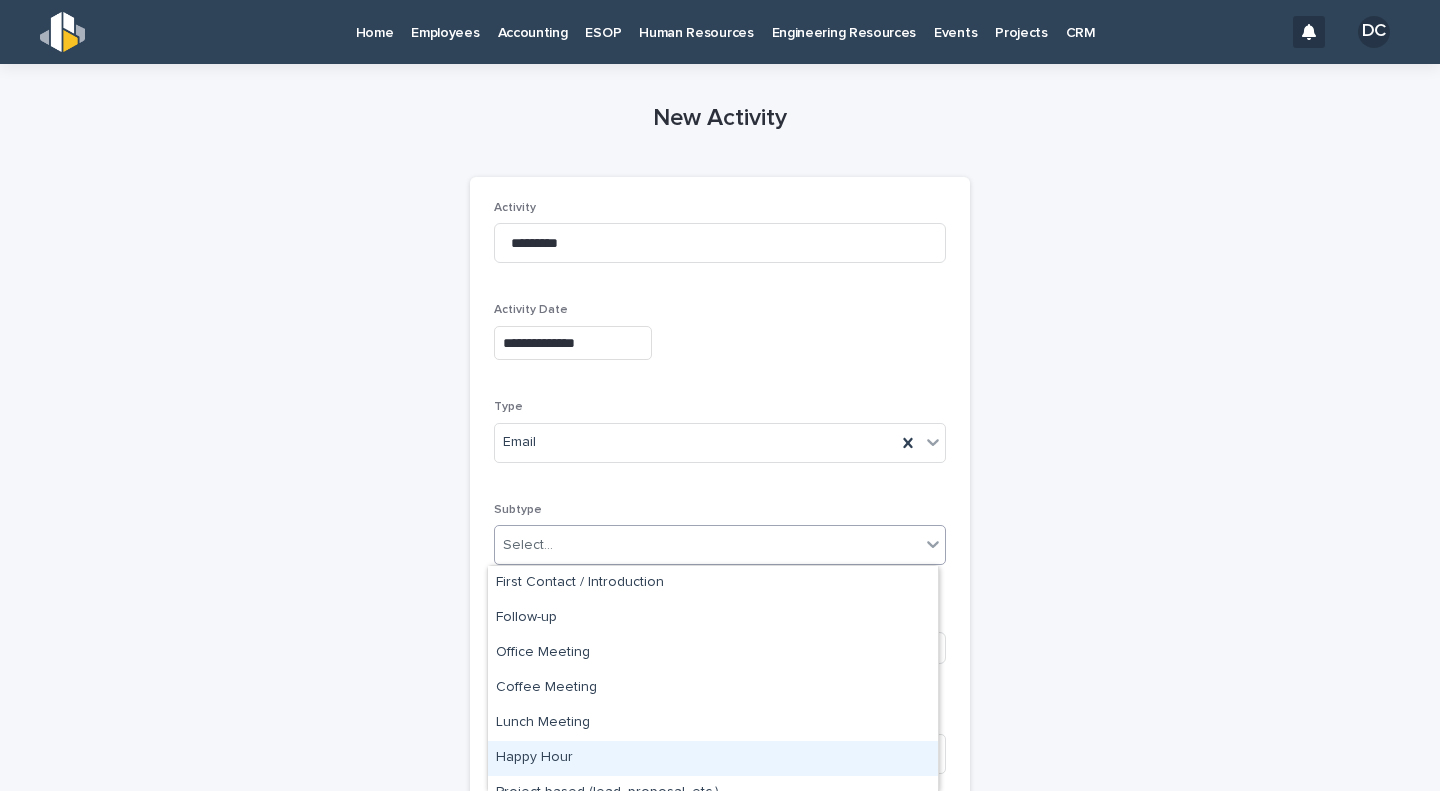 scroll, scrollTop: 89, scrollLeft: 0, axis: vertical 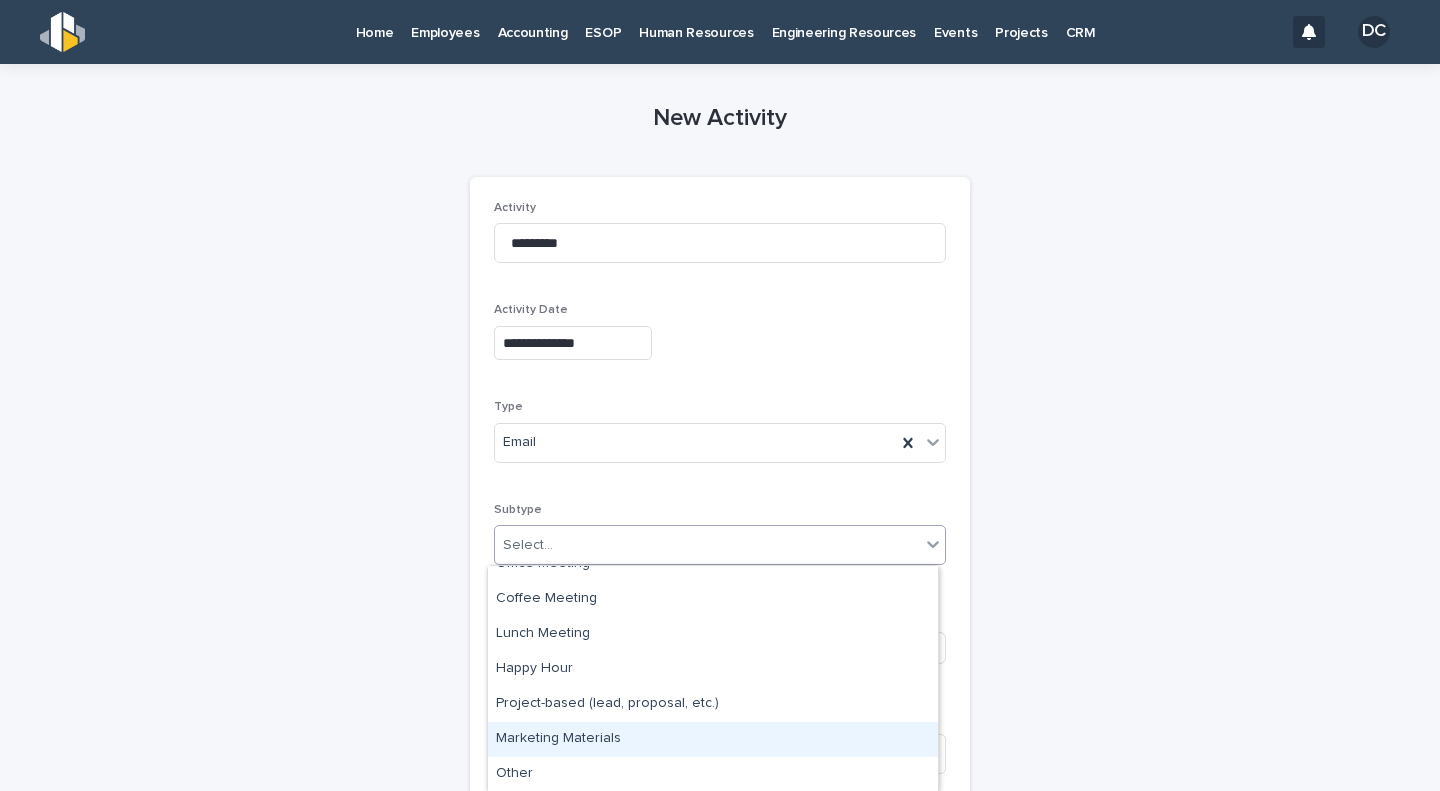 click on "Marketing Materials" at bounding box center [713, 739] 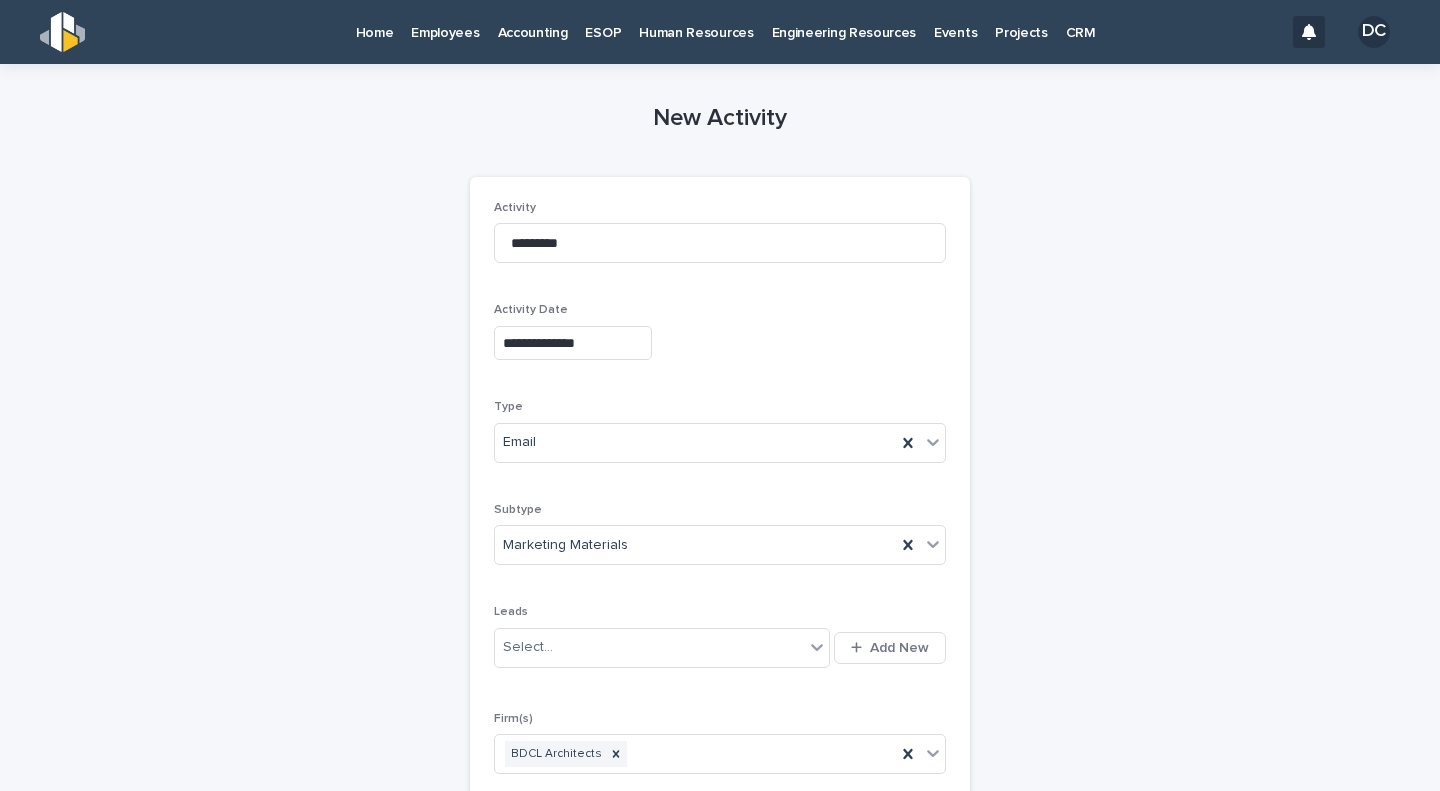 click on "**********" at bounding box center [720, 780] 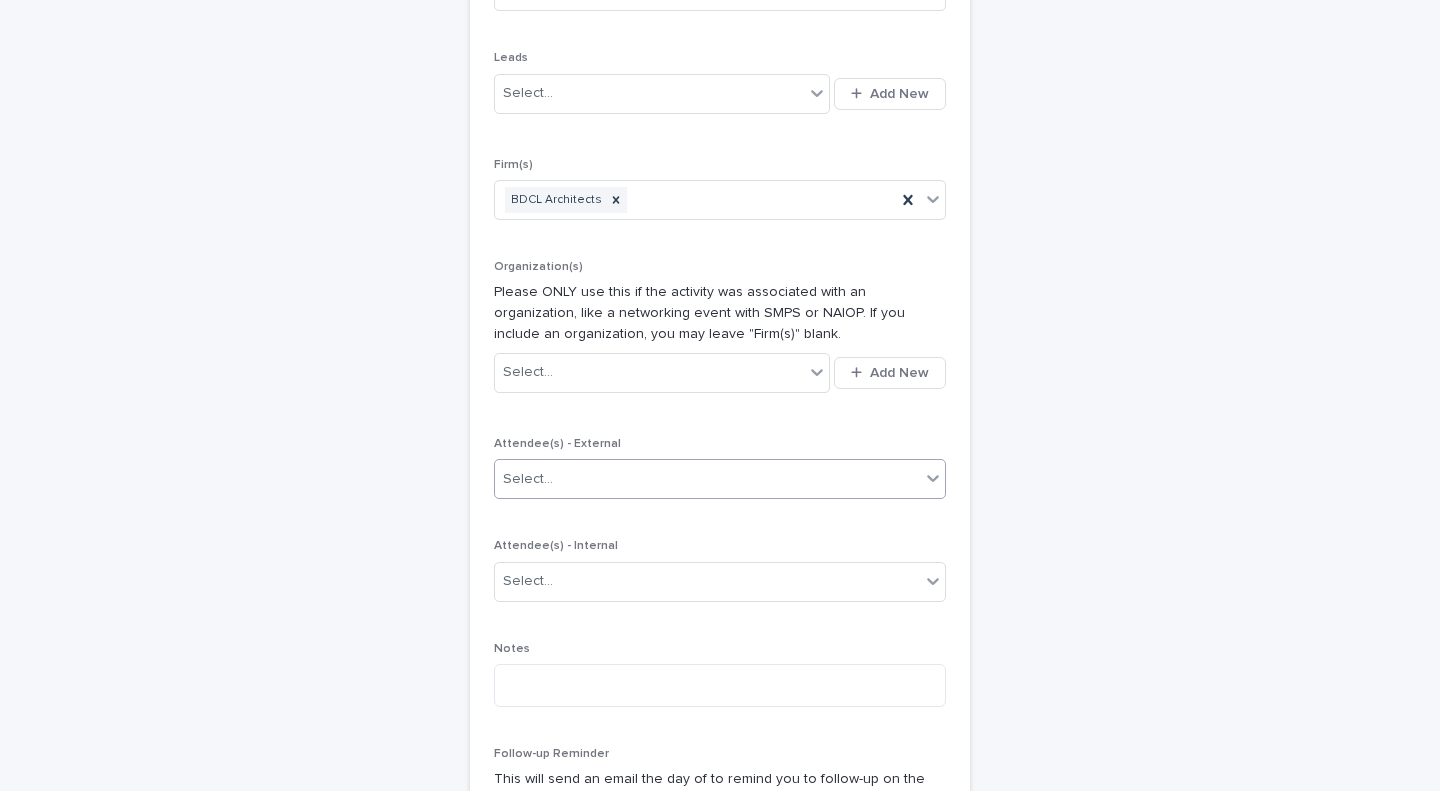 click on "Select..." at bounding box center [707, 479] 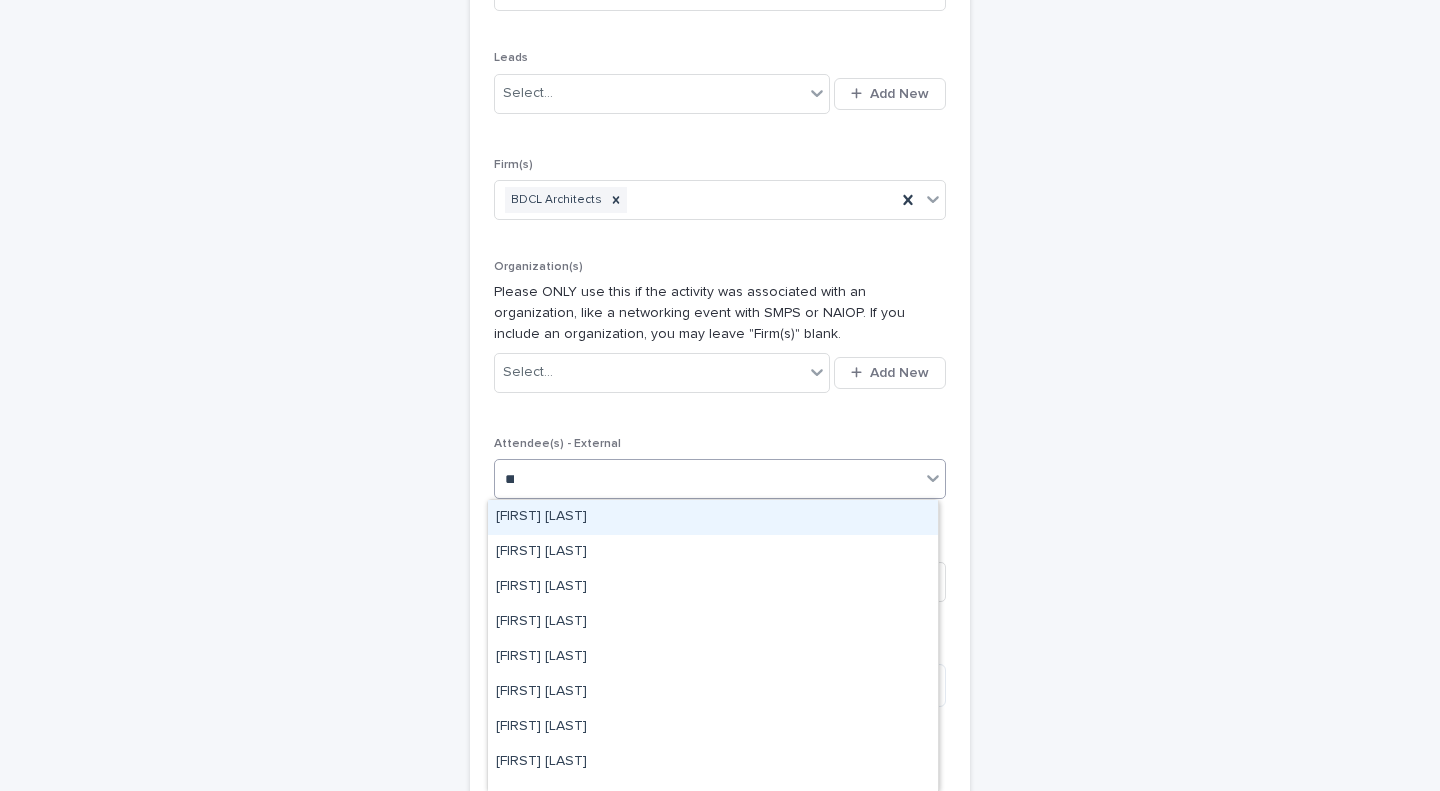 type on "****" 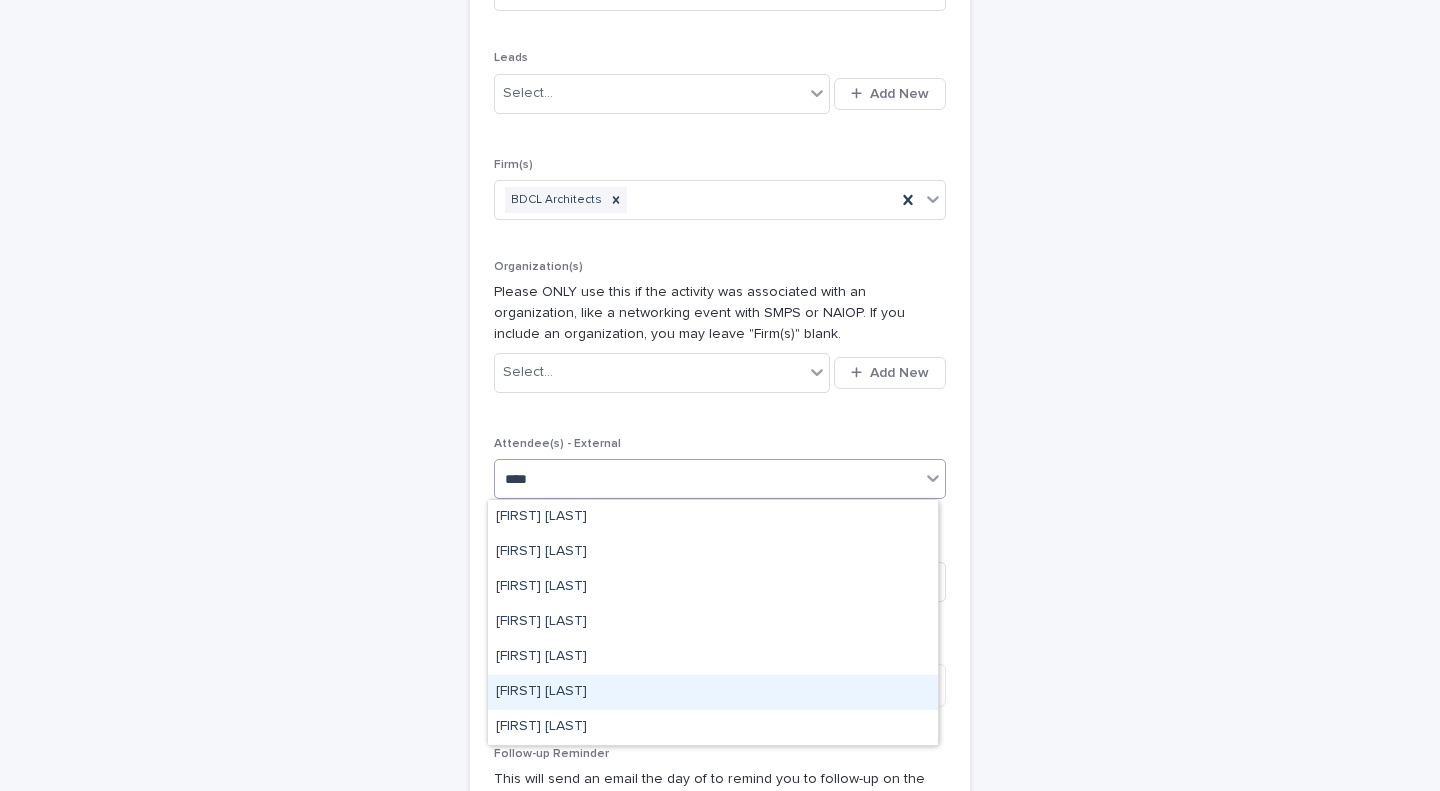 click on "[FIRST] [LAST]" at bounding box center [713, 692] 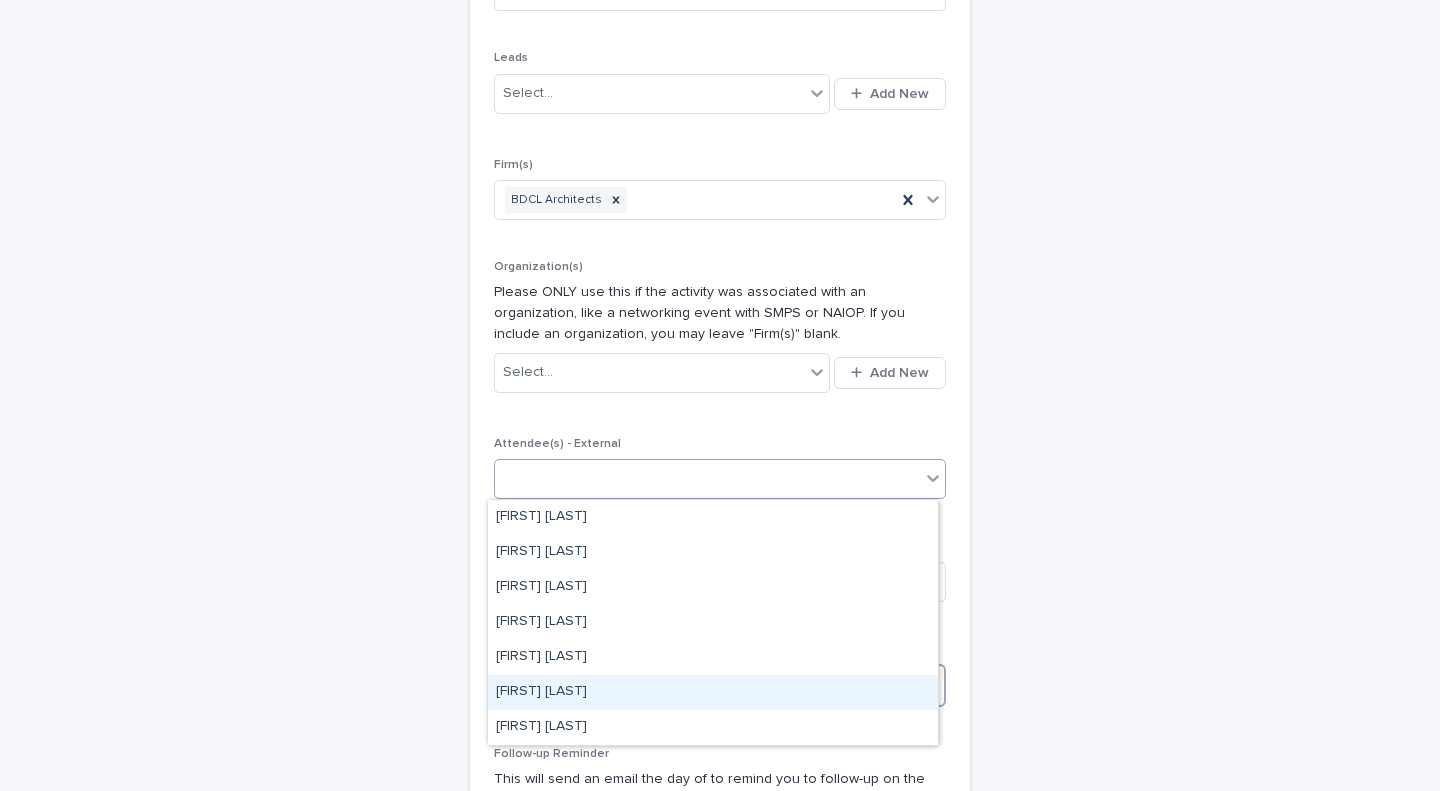 click at bounding box center (720, 685) 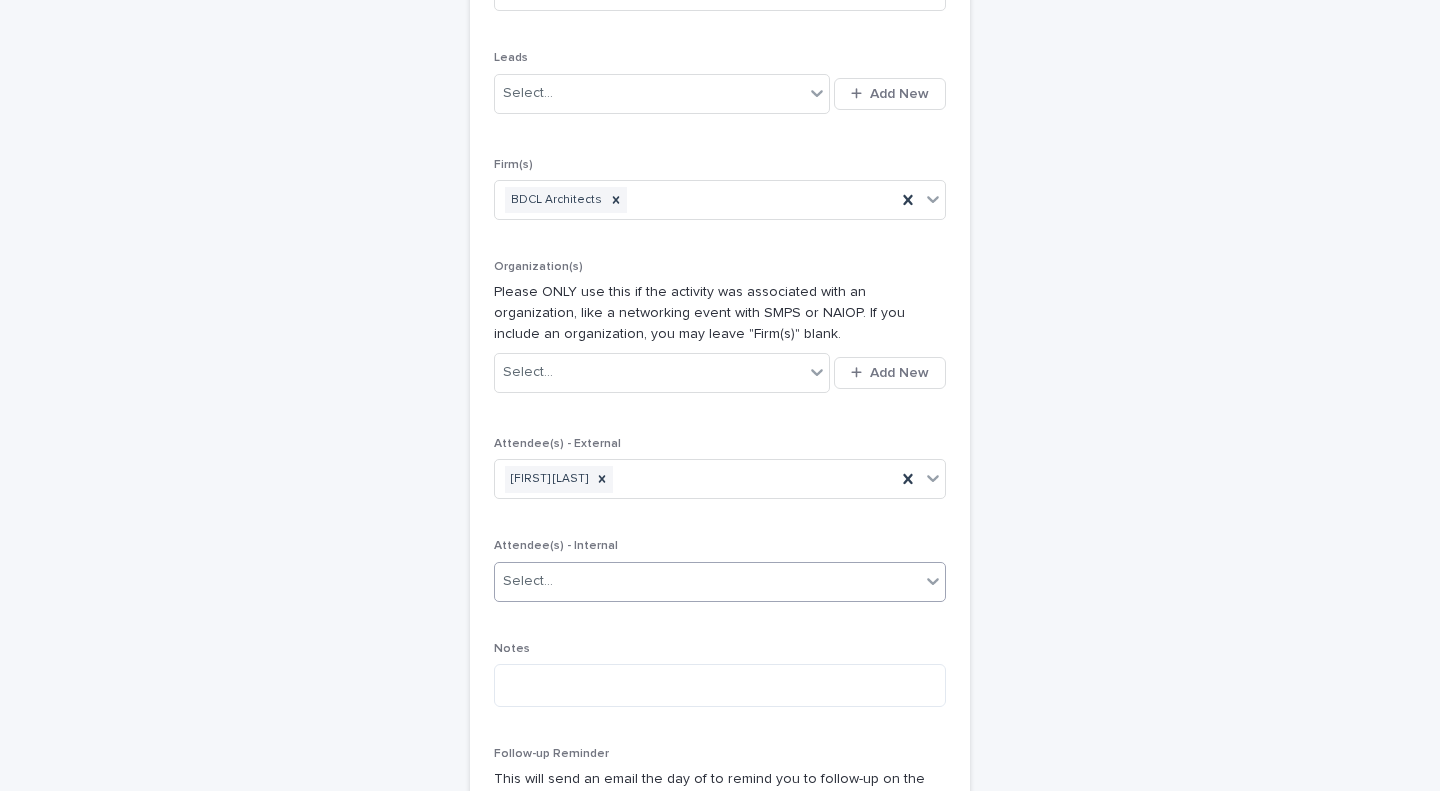 click on "Select..." at bounding box center (707, 581) 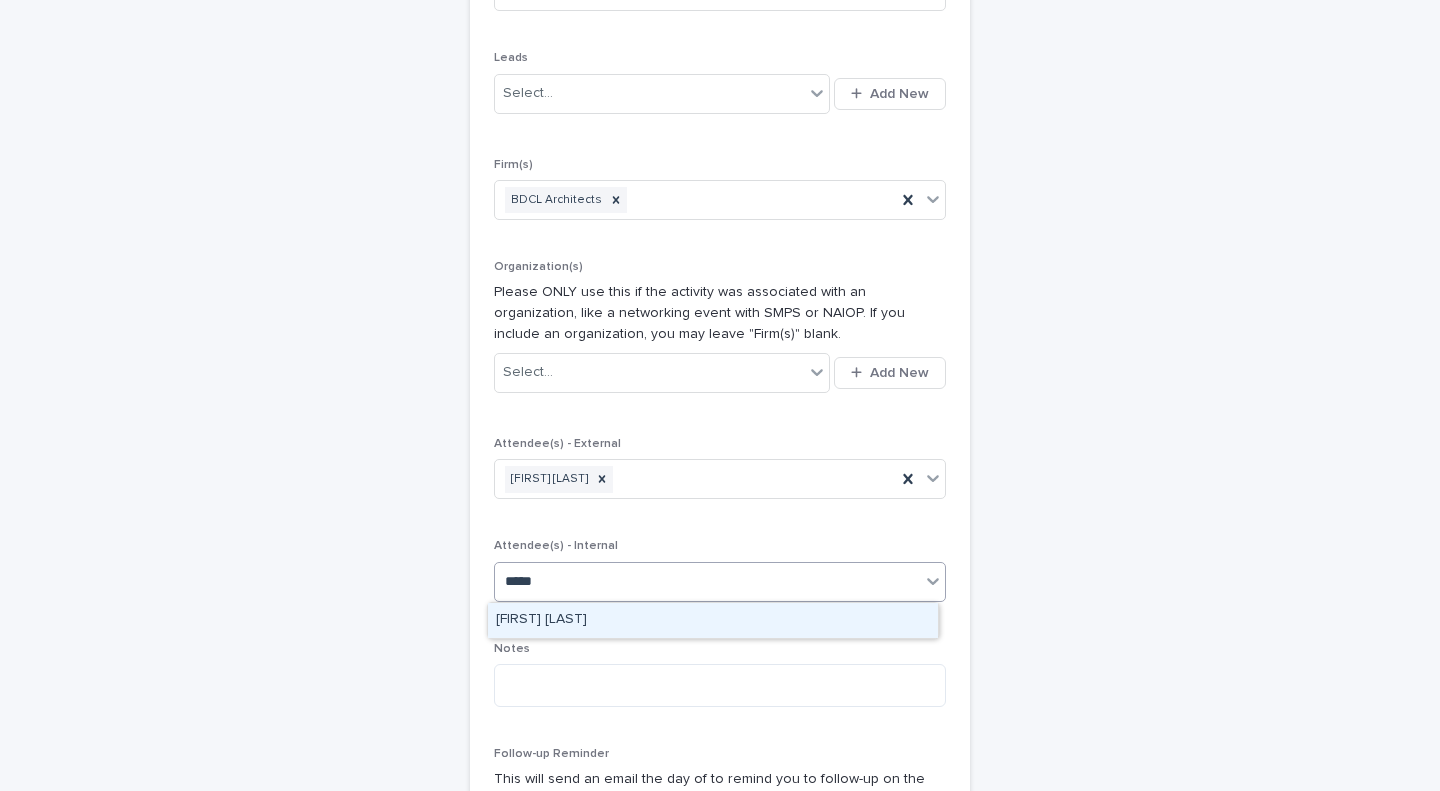 type on "******" 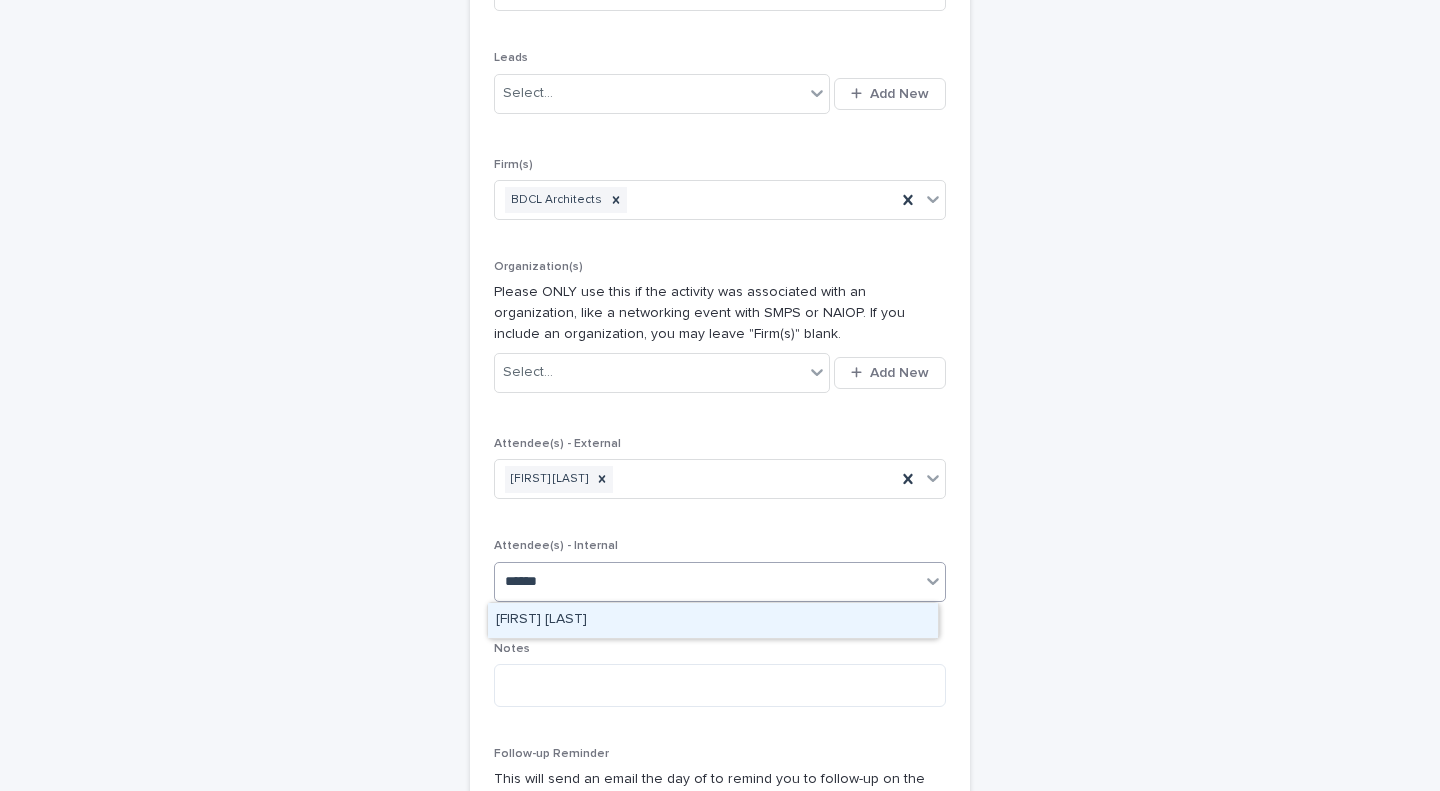 type 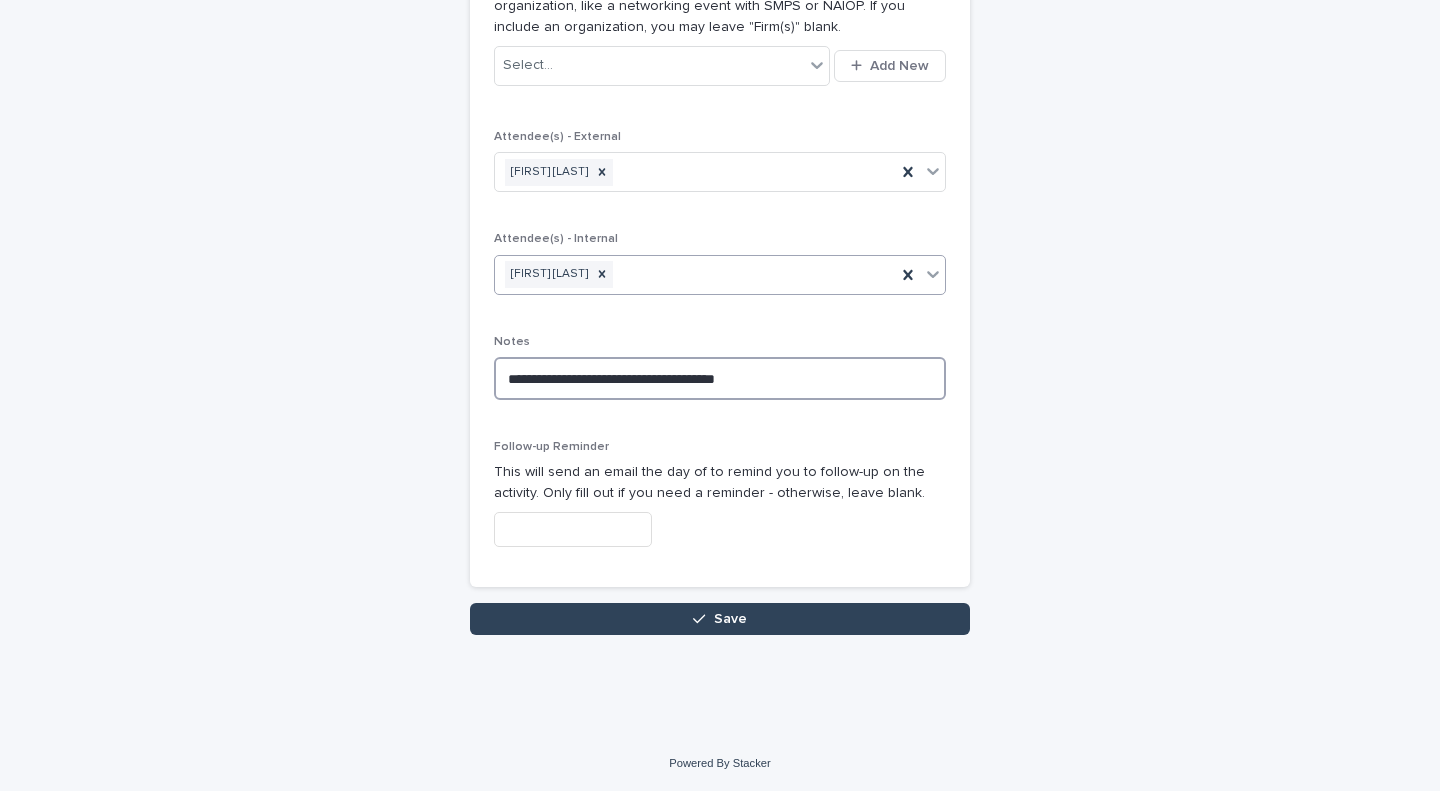 scroll, scrollTop: 857, scrollLeft: 0, axis: vertical 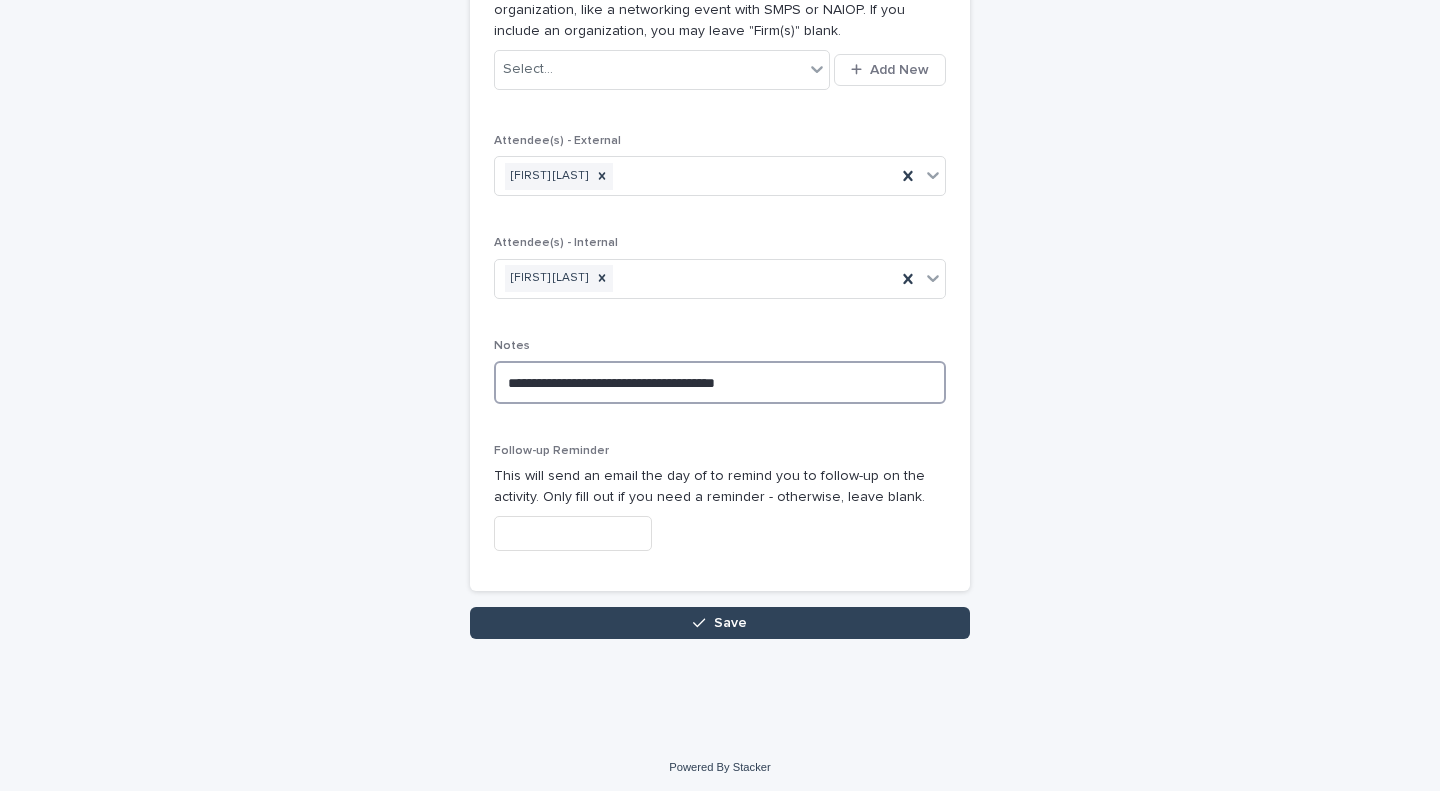 type on "**********" 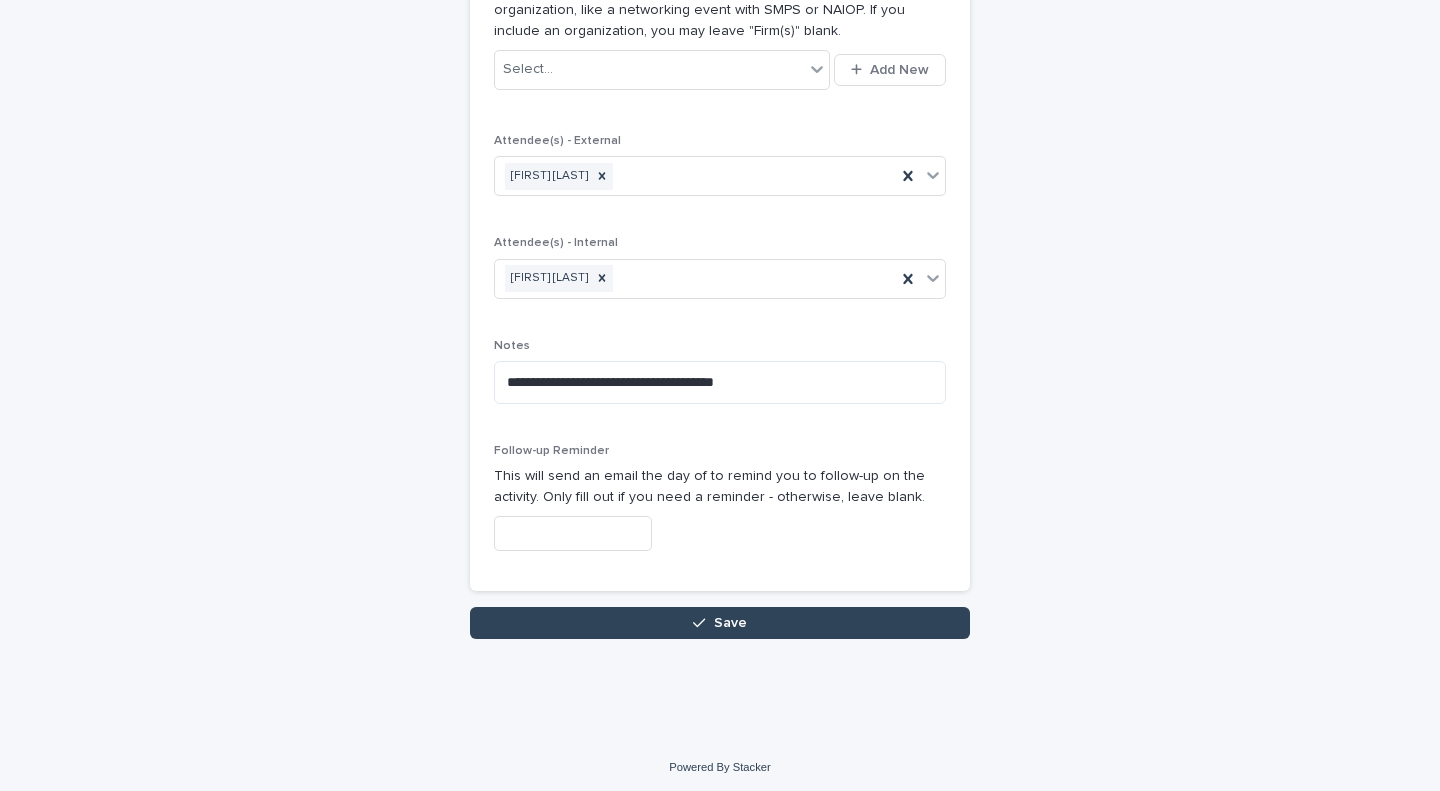 click on "This will send an email the day of to remind you to follow-up on the activity. Only fill out if you need a reminder - otherwise, leave blank." at bounding box center [720, 487] 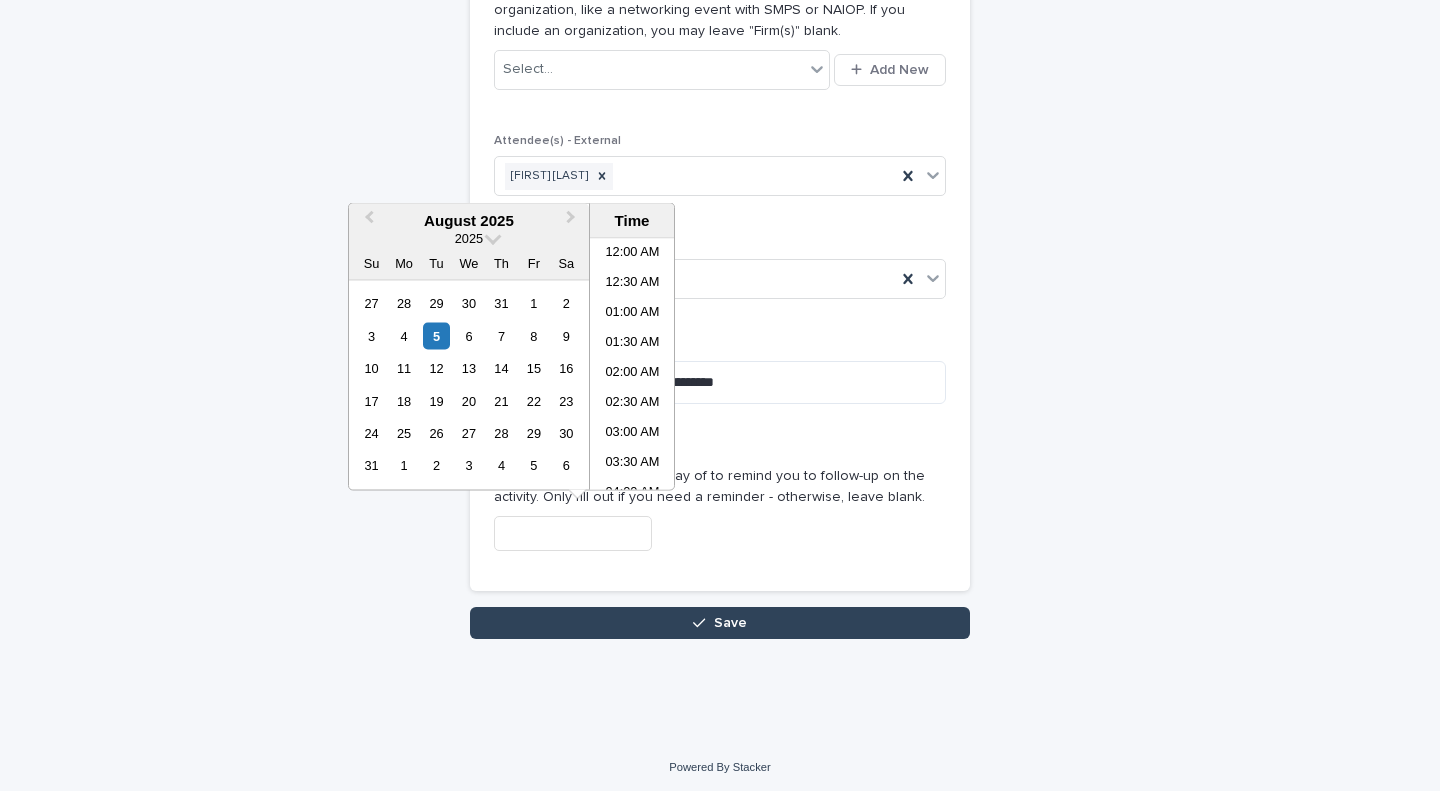 scroll, scrollTop: 789, scrollLeft: 0, axis: vertical 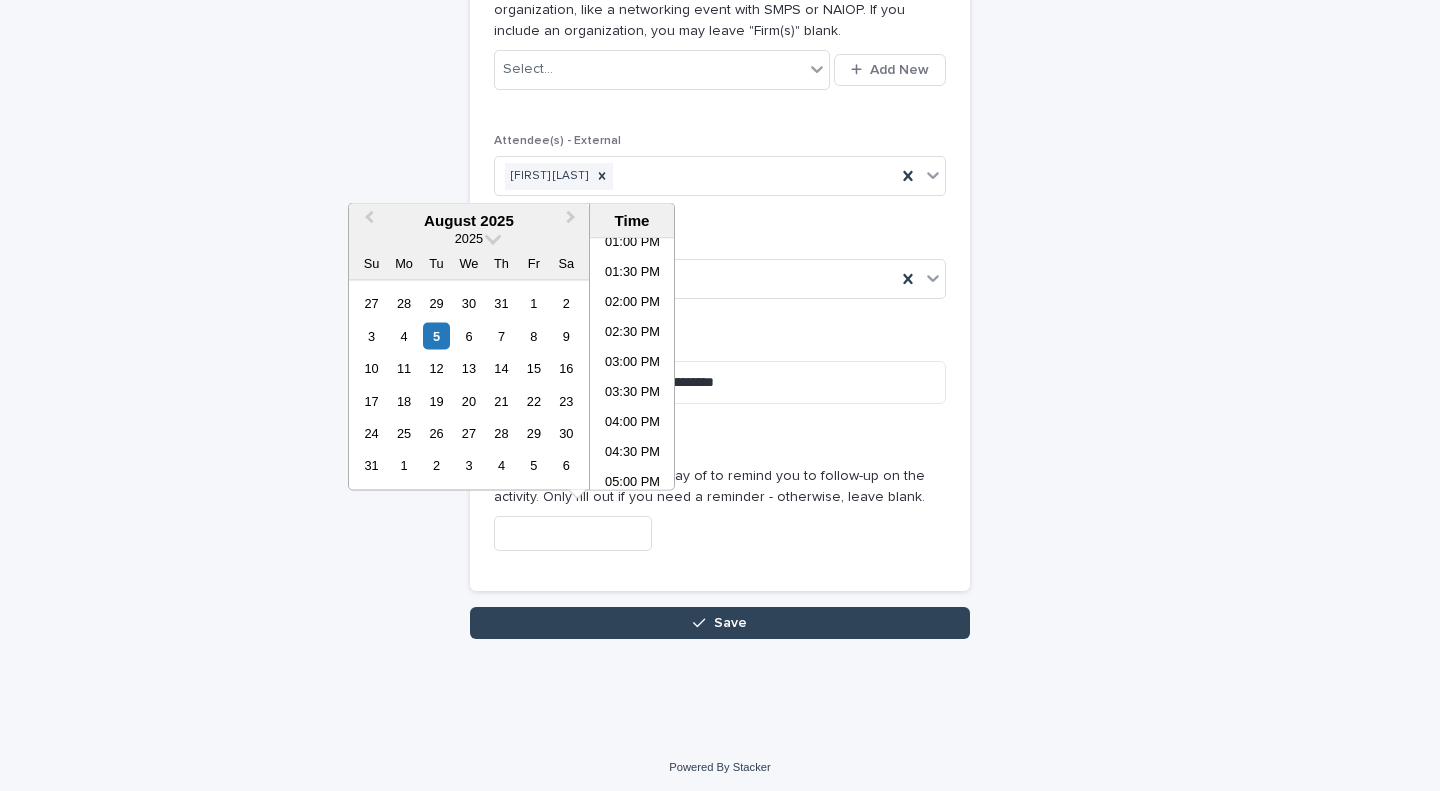 click on "[MONTH] 2025 2025 Su Mo Tu We Th Fr Sa" at bounding box center [469, 242] 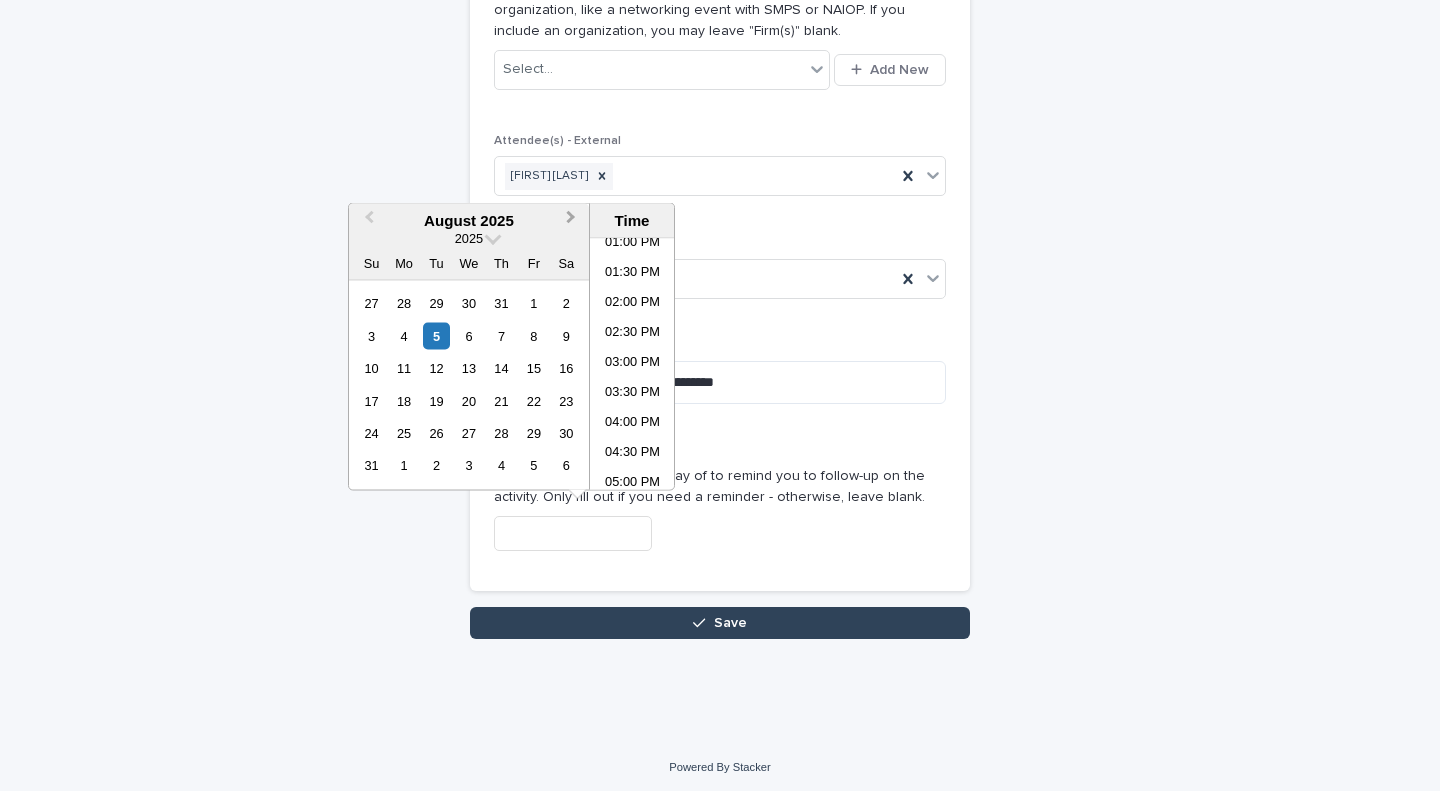 click on "Next Month" at bounding box center [571, 220] 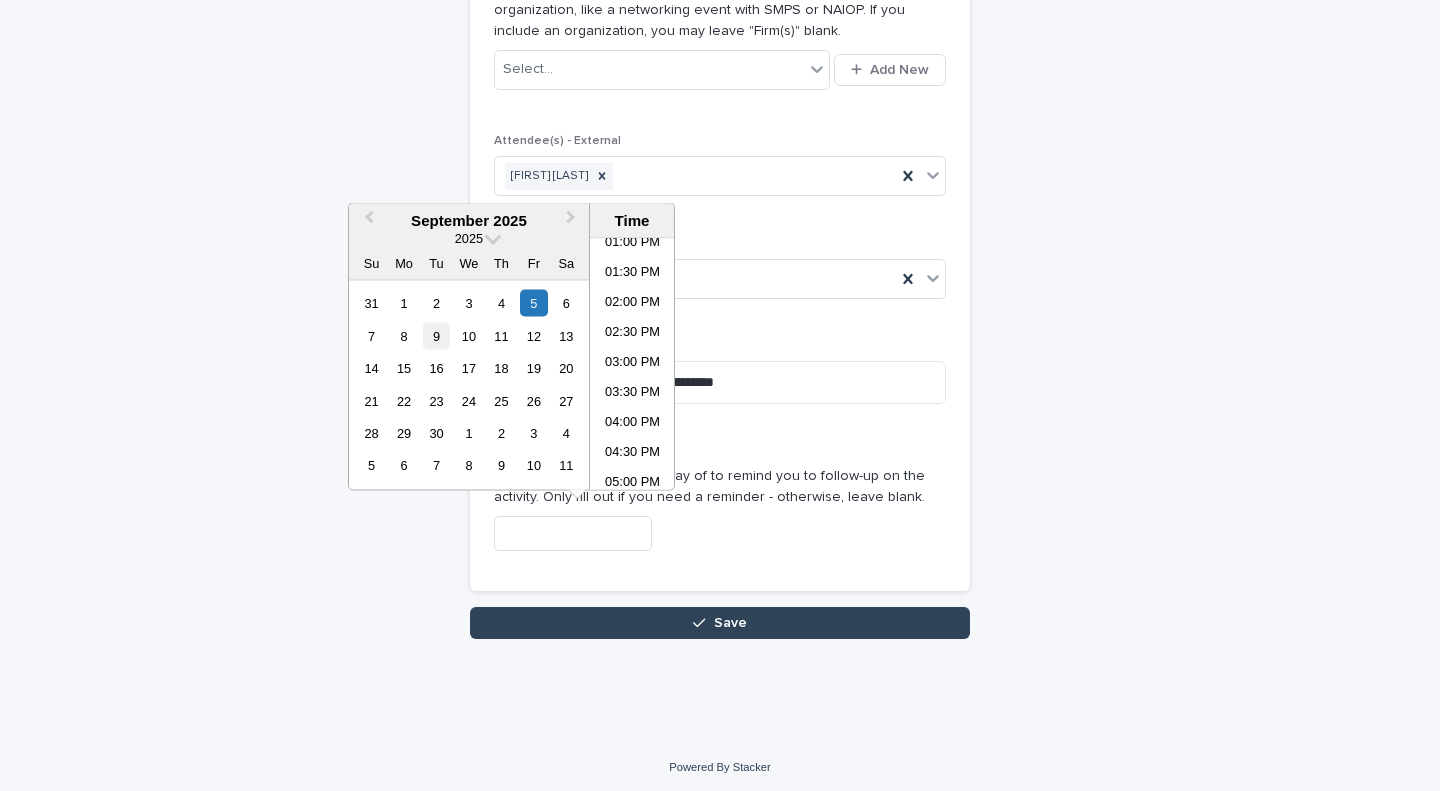 click on "9" at bounding box center [436, 335] 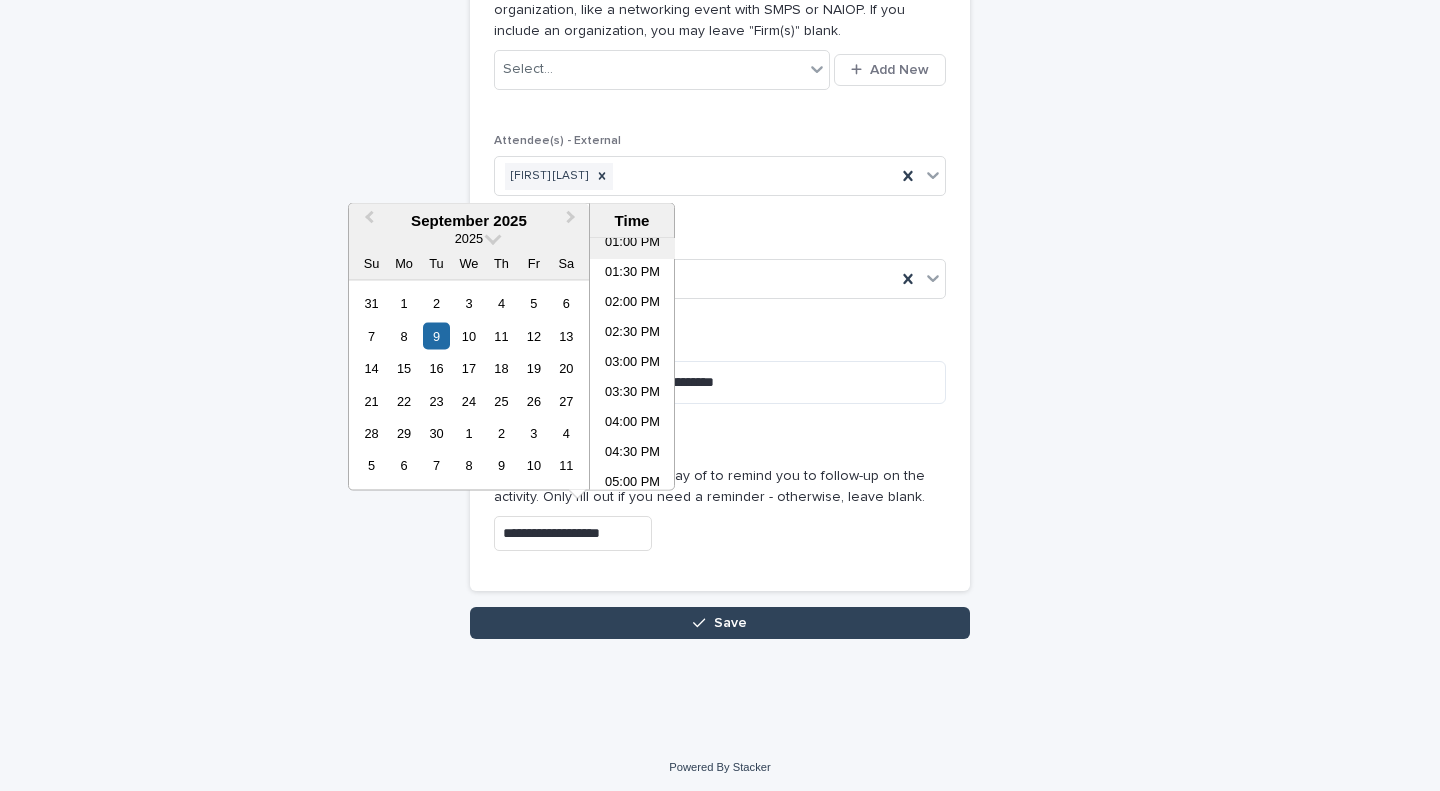 click on "01:00 PM" at bounding box center [632, 245] 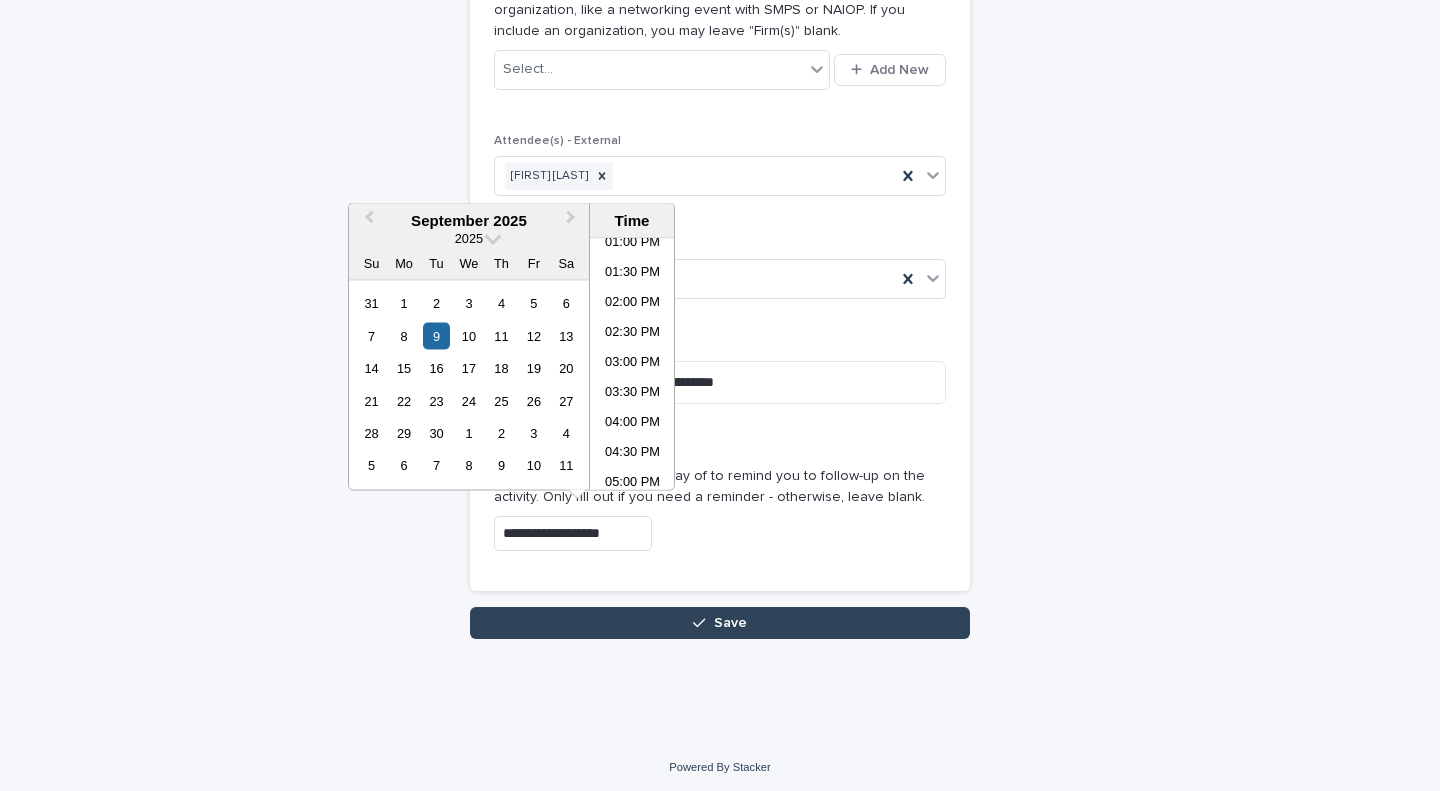 type on "**********" 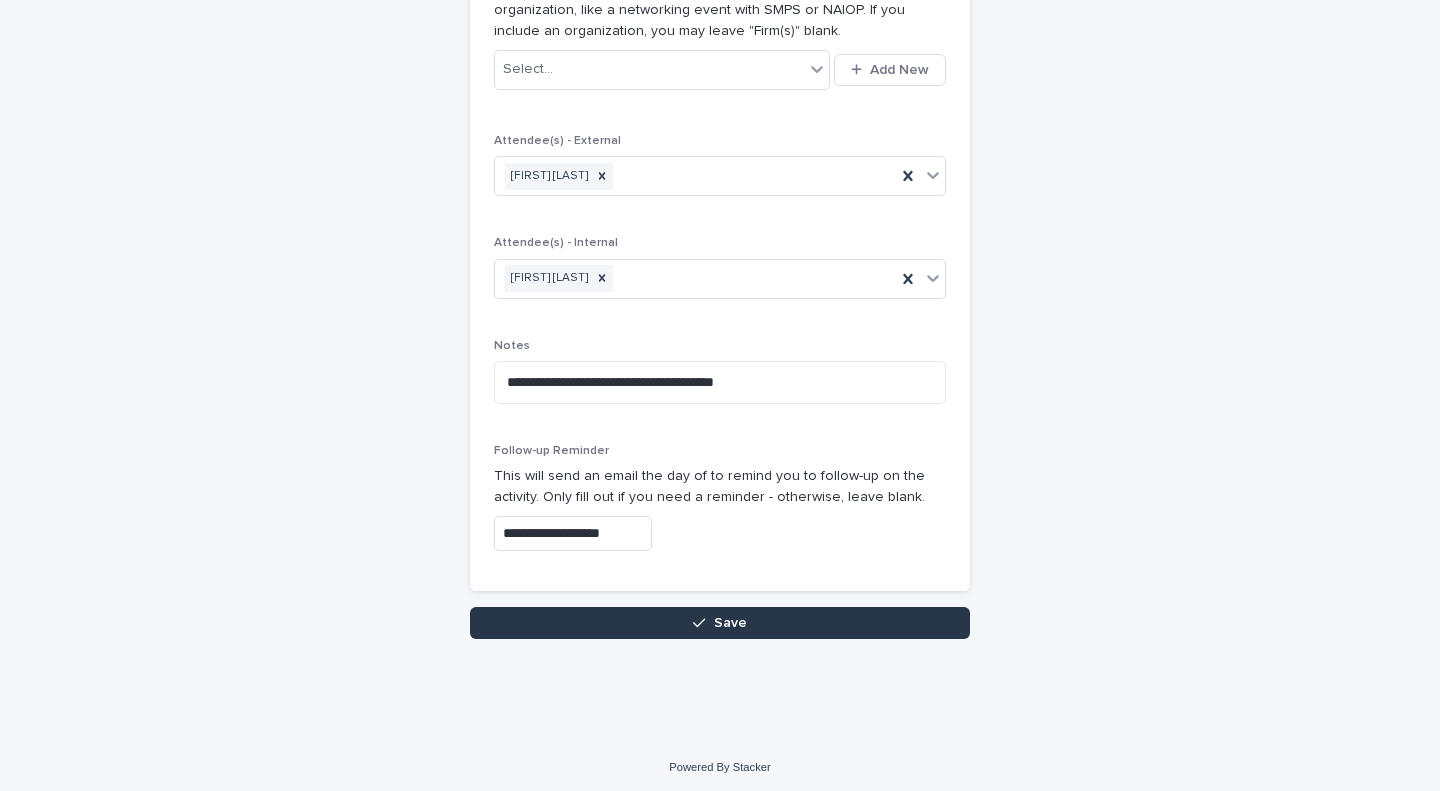 click 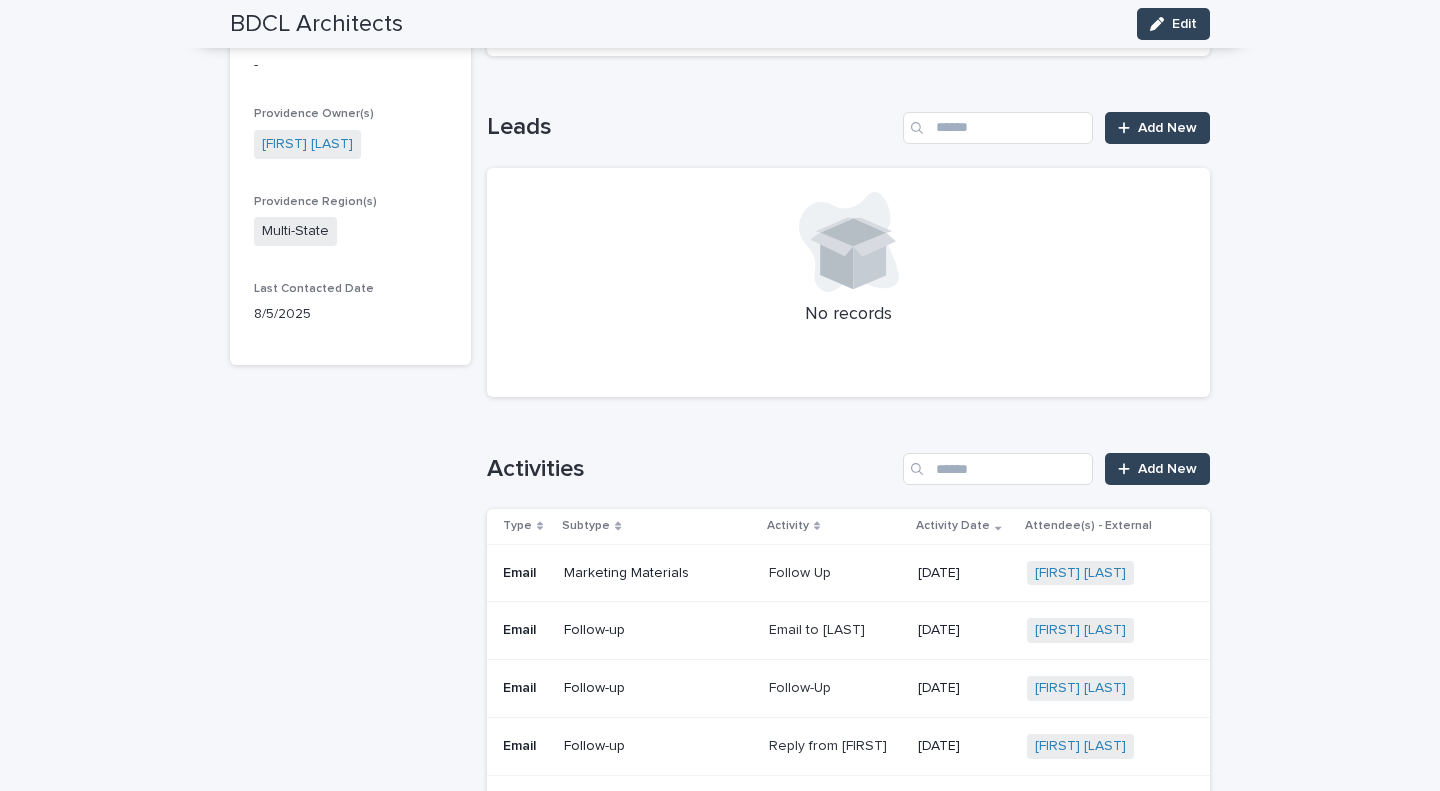 scroll, scrollTop: 0, scrollLeft: 0, axis: both 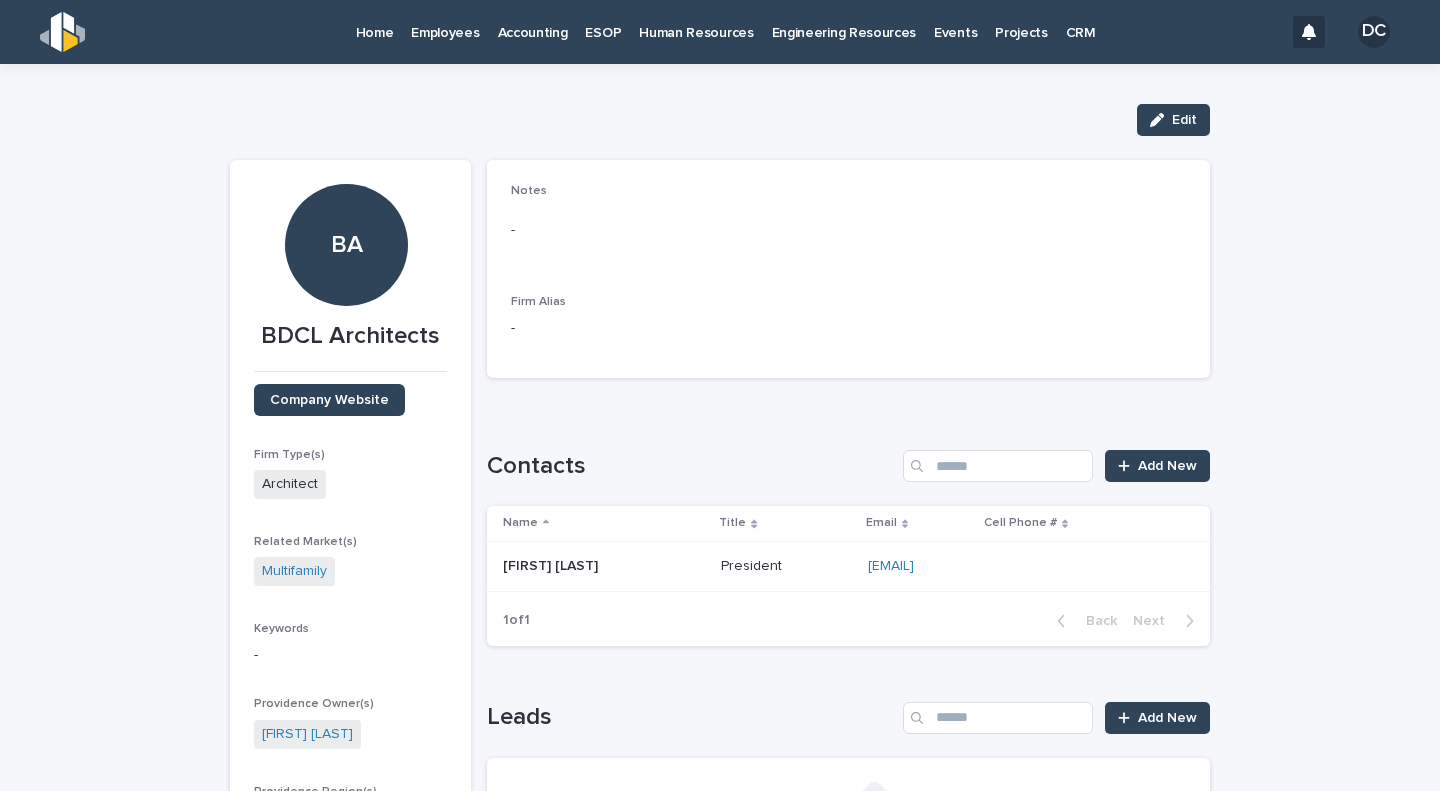 click on "CRM" at bounding box center (1081, 21) 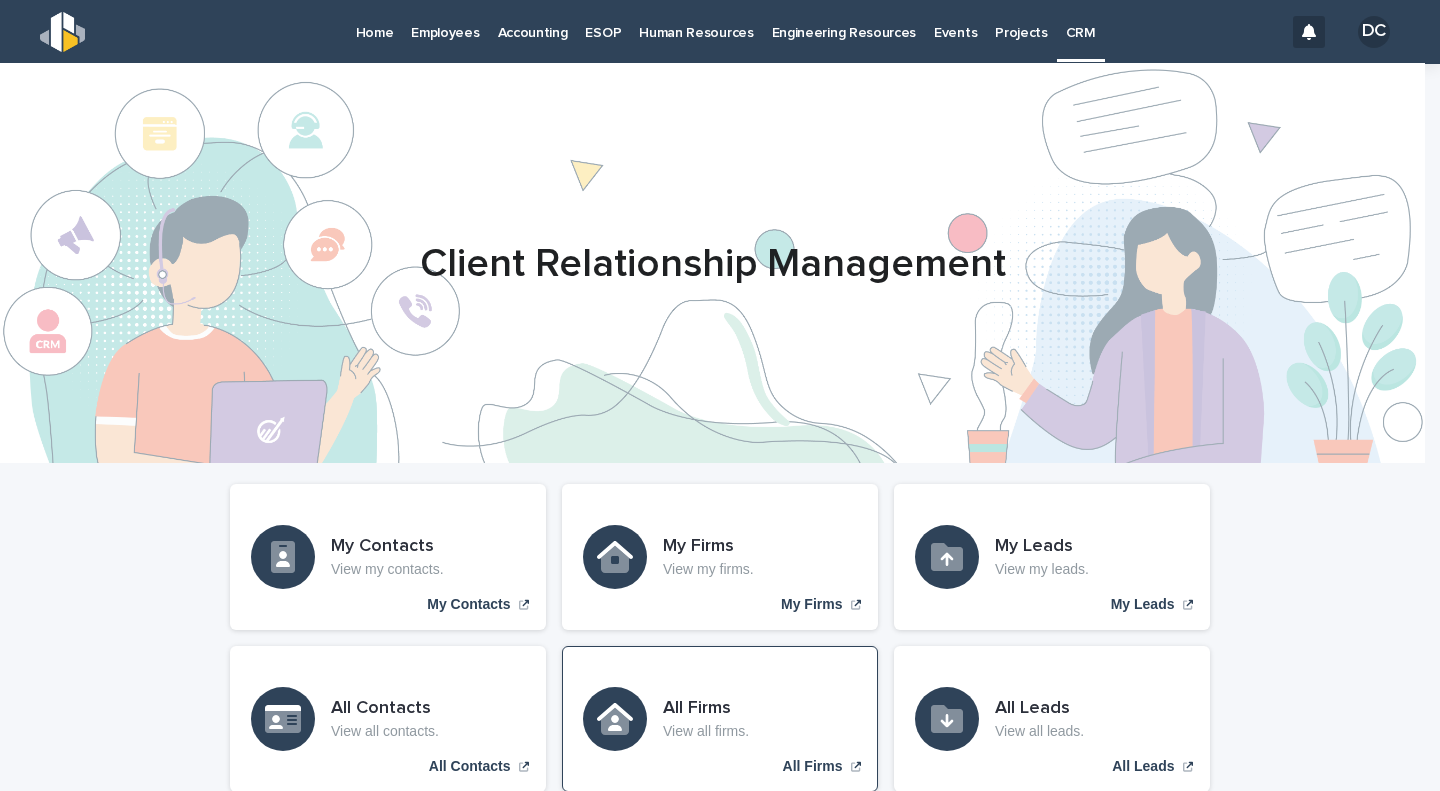 click on "All Firms View all firms. All Firms" at bounding box center [720, 719] 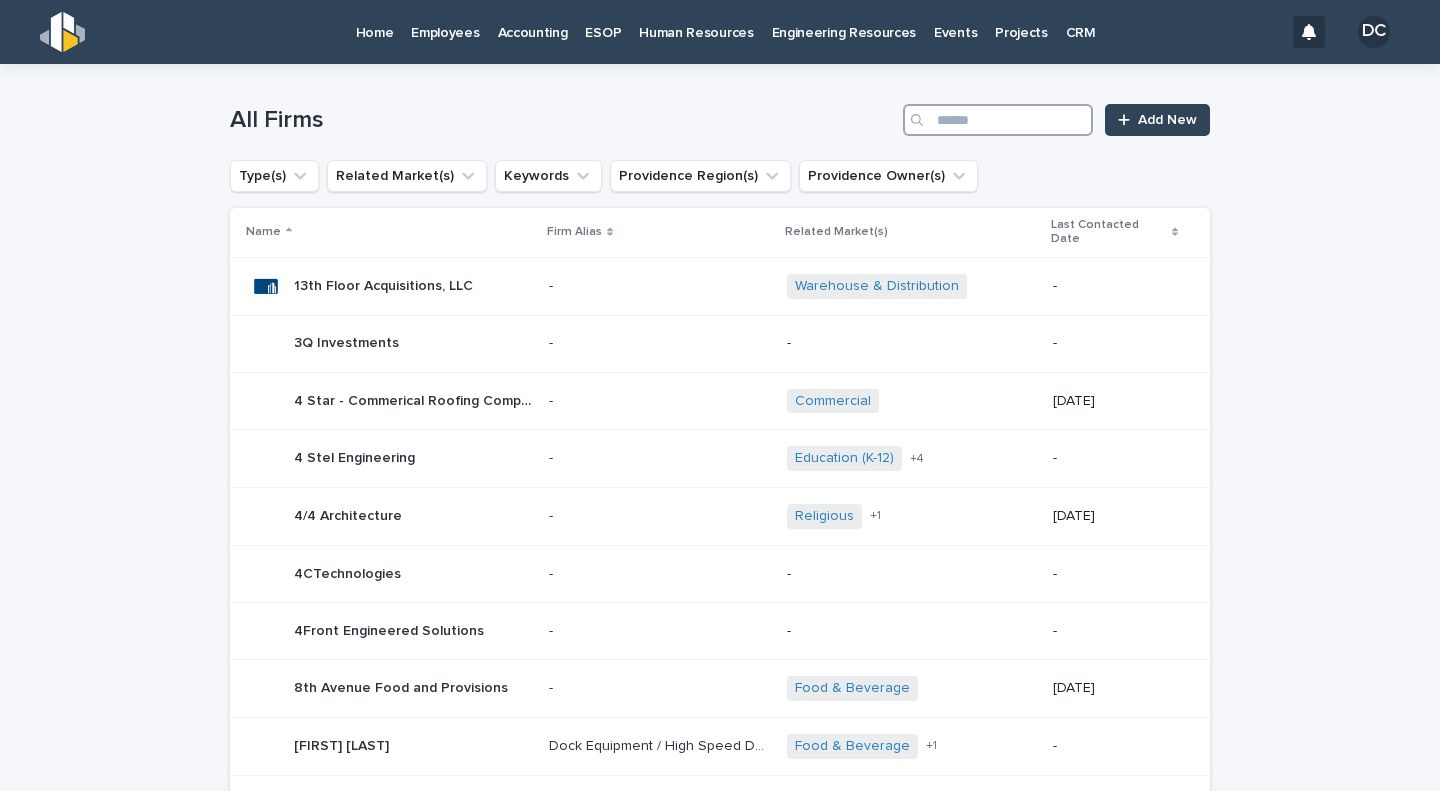 click at bounding box center (998, 120) 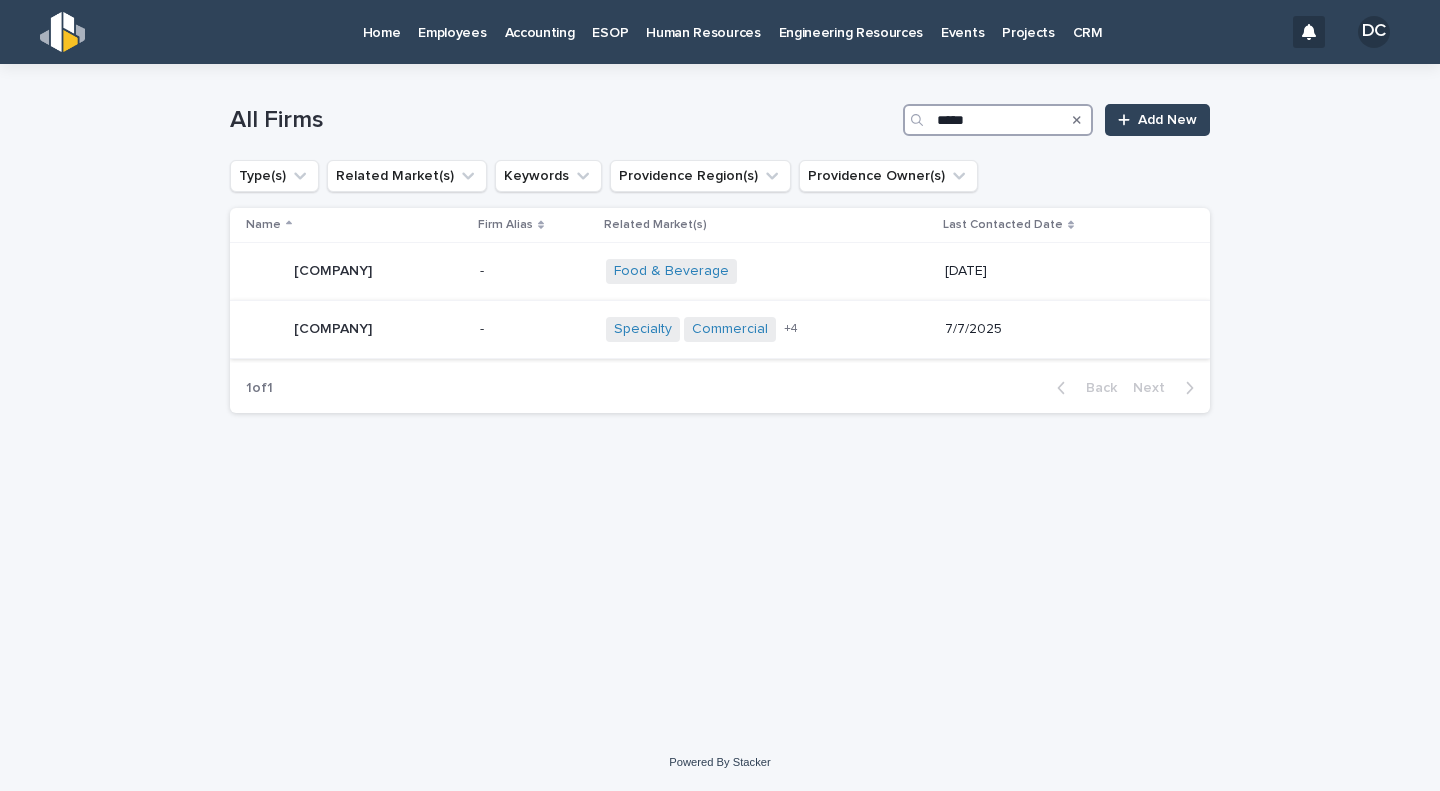 type on "*****" 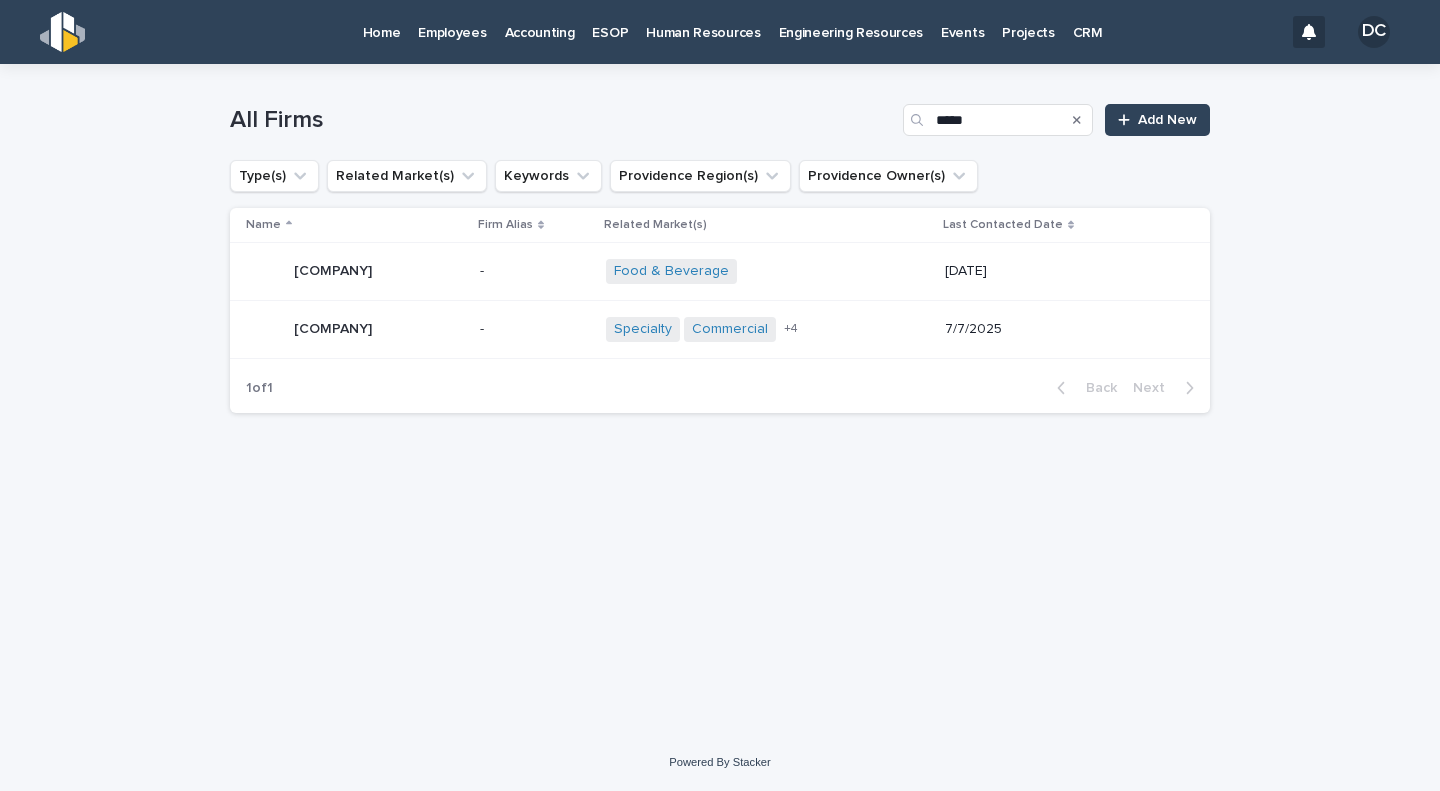 click on "[COMPANY] [COMPANY]" at bounding box center (355, 330) 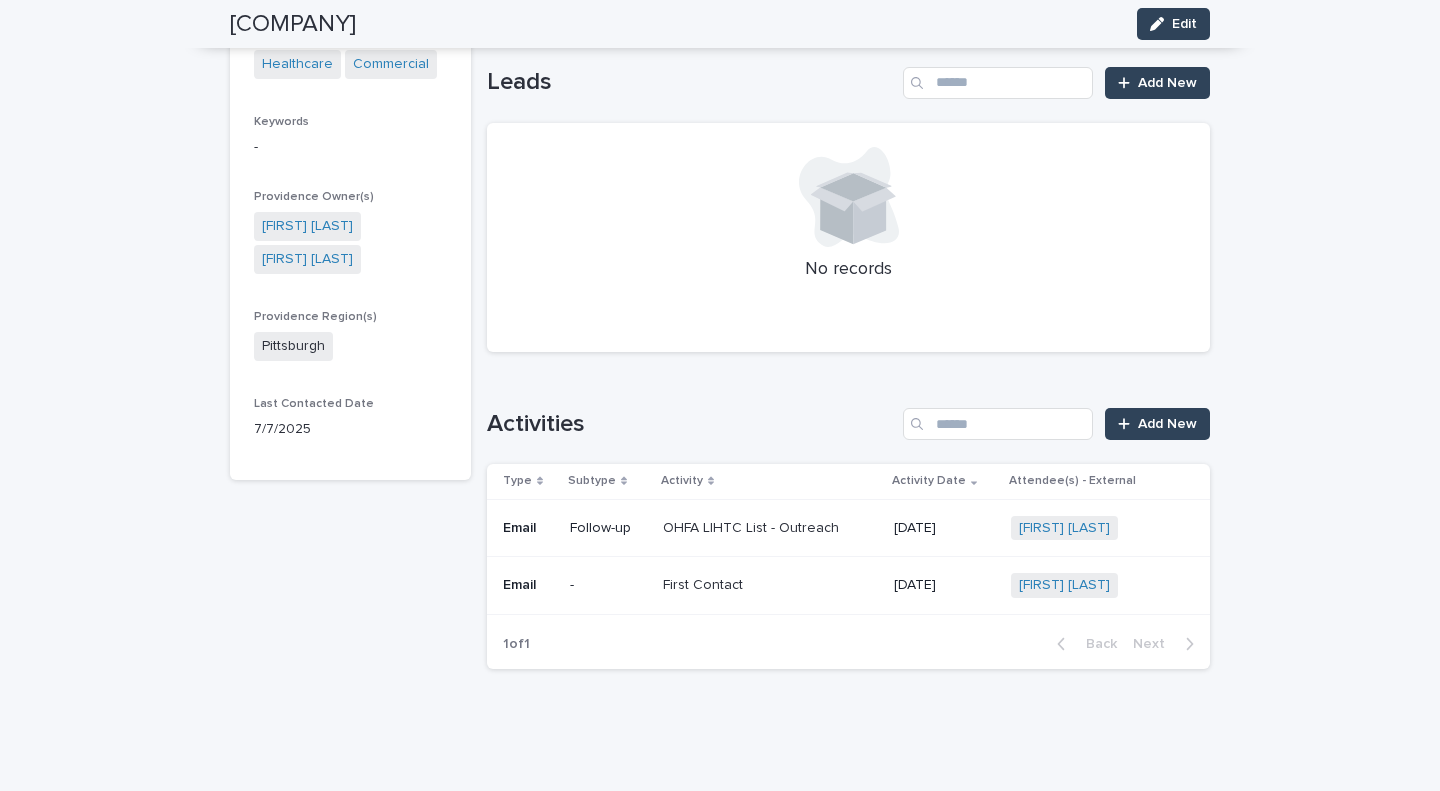 scroll, scrollTop: 671, scrollLeft: 0, axis: vertical 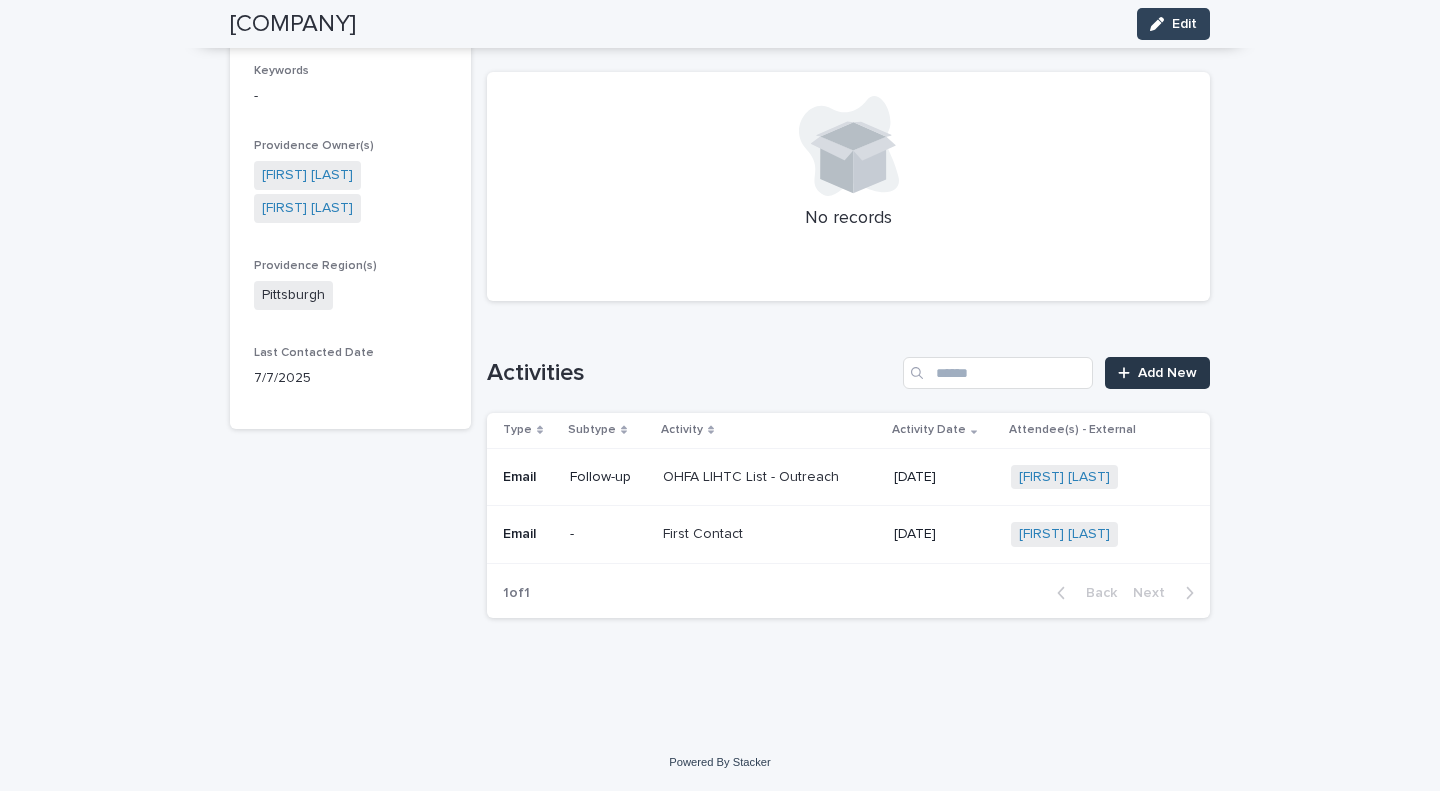 click on "Add New" at bounding box center [1167, 373] 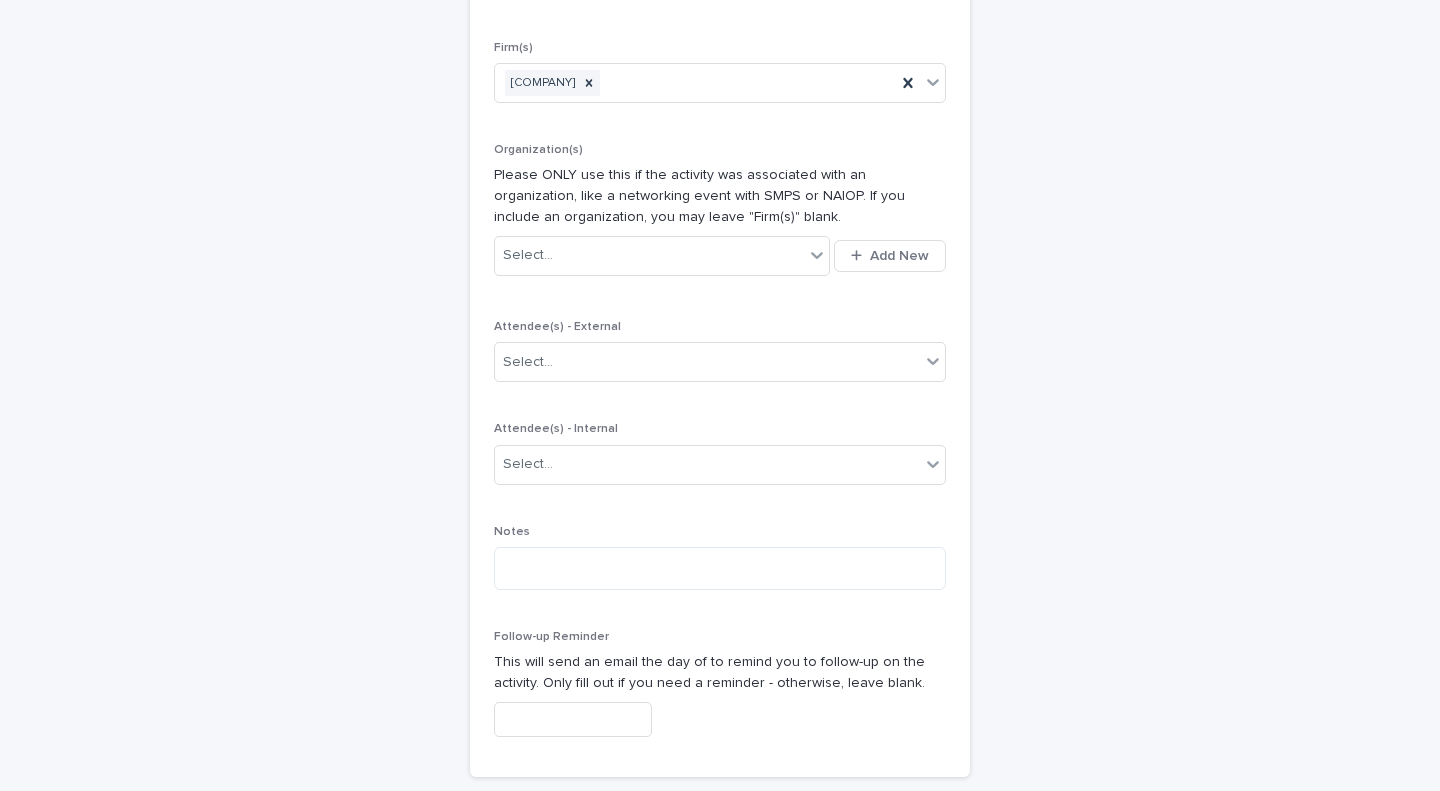 scroll, scrollTop: 0, scrollLeft: 0, axis: both 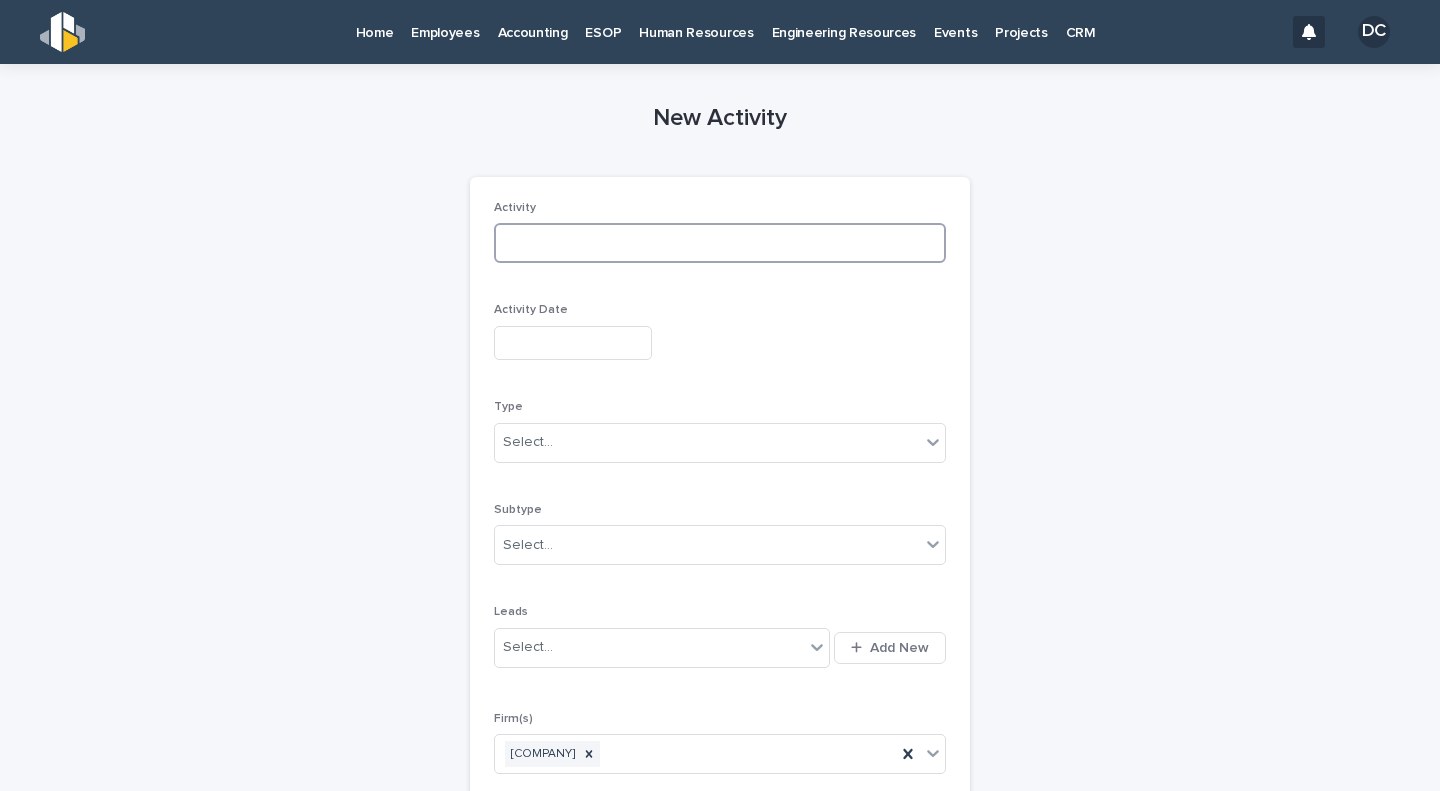 click at bounding box center (720, 243) 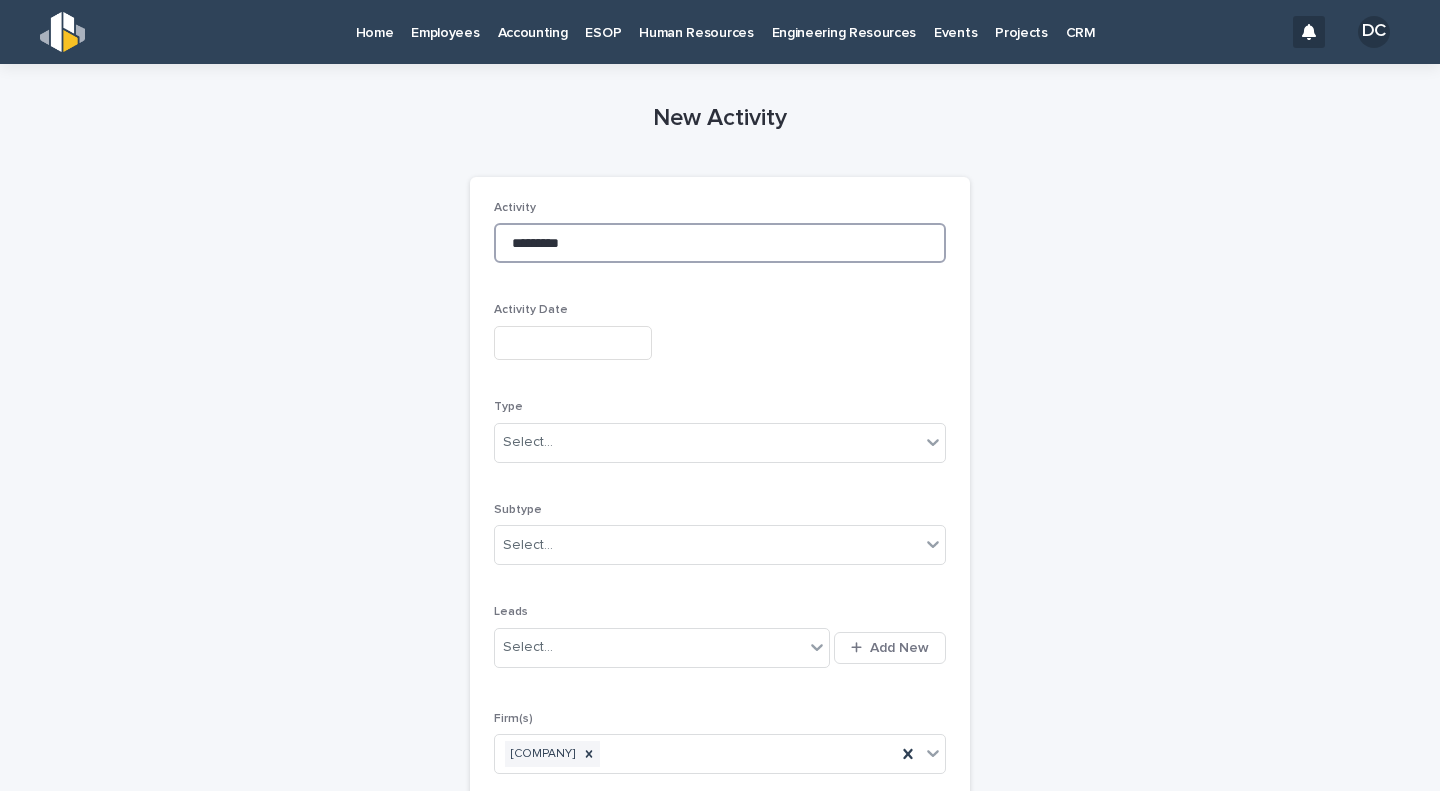 type on "*********" 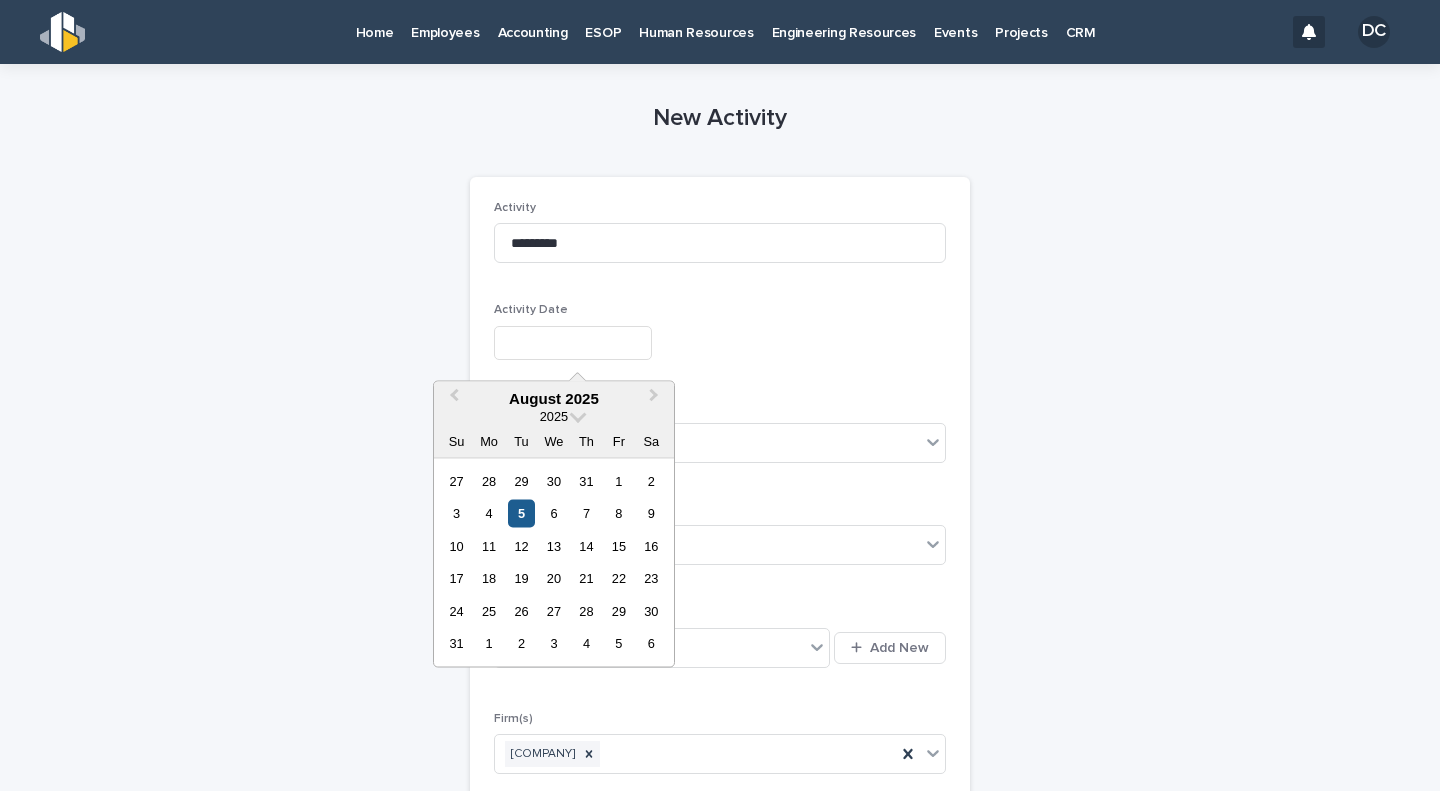 click on "5" at bounding box center (521, 513) 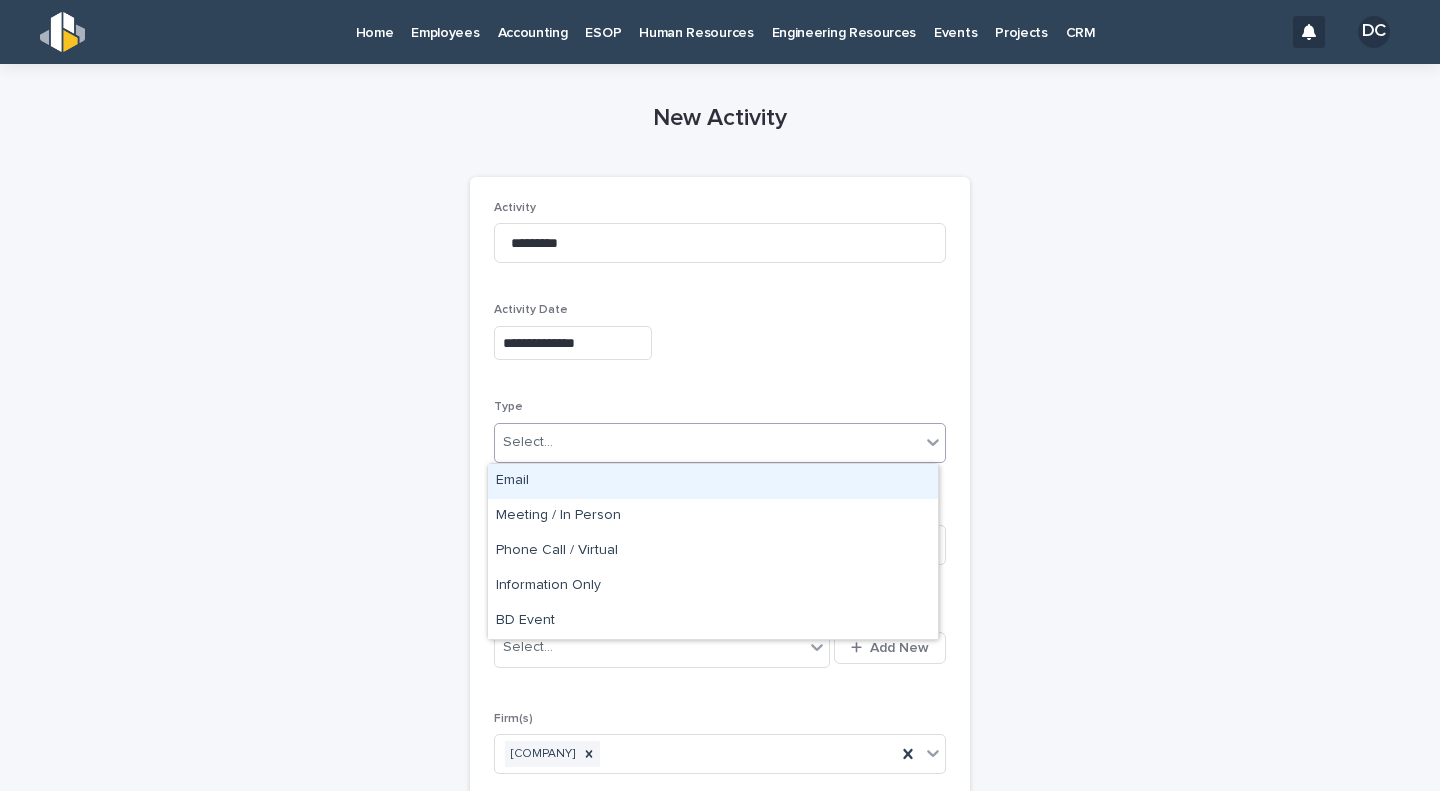 click on "Select..." at bounding box center [707, 442] 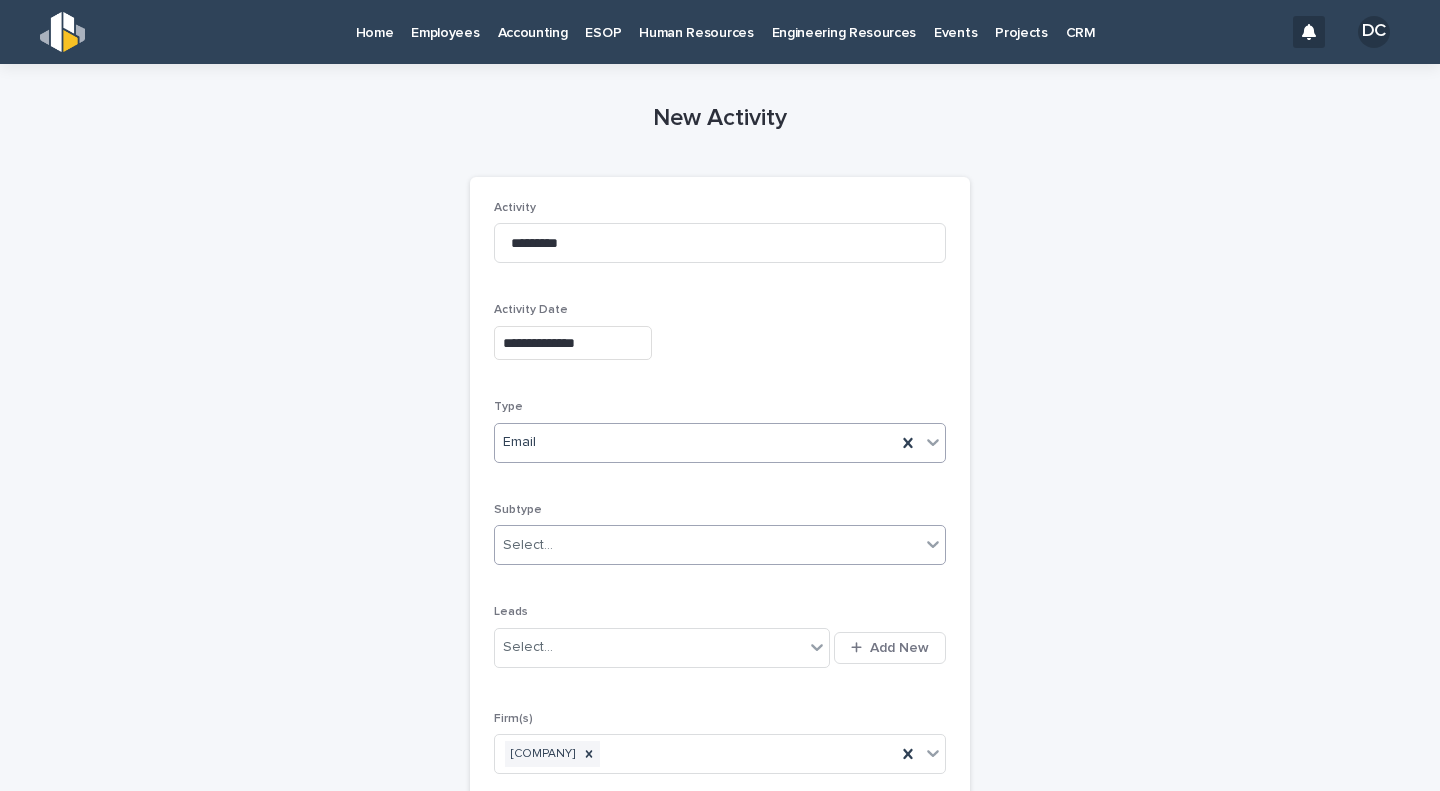 click on "Select..." at bounding box center [707, 545] 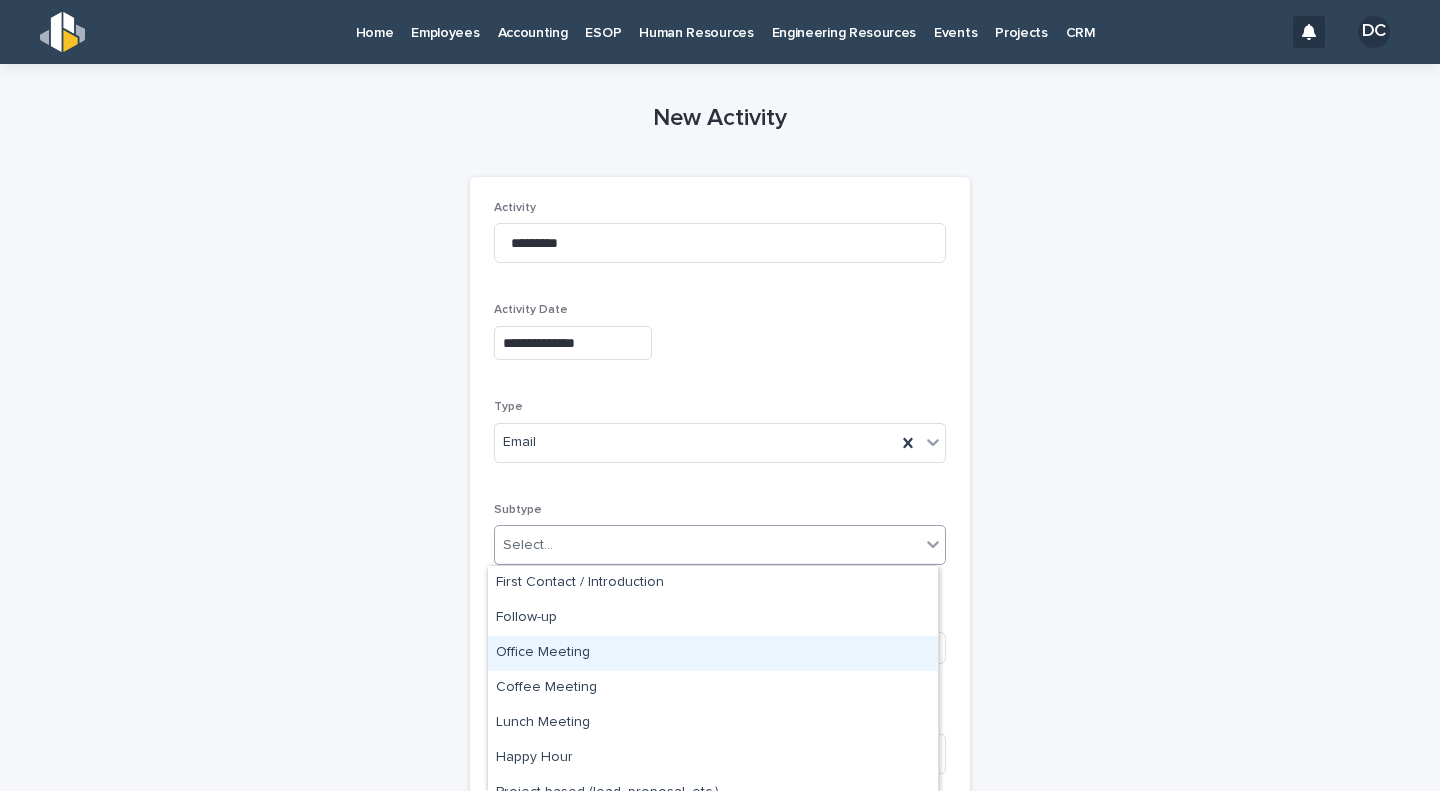 scroll, scrollTop: 89, scrollLeft: 0, axis: vertical 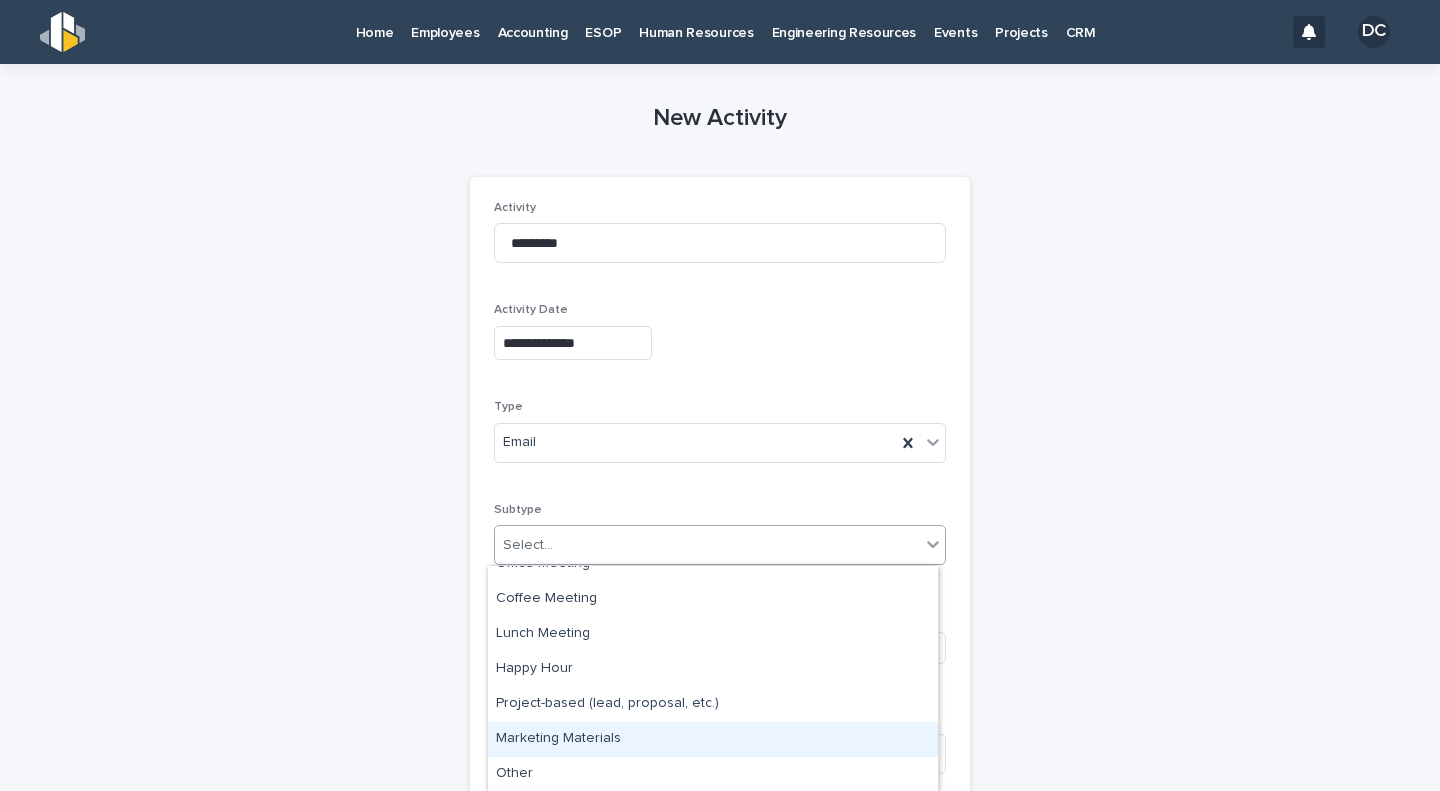 click on "Marketing Materials" at bounding box center (713, 739) 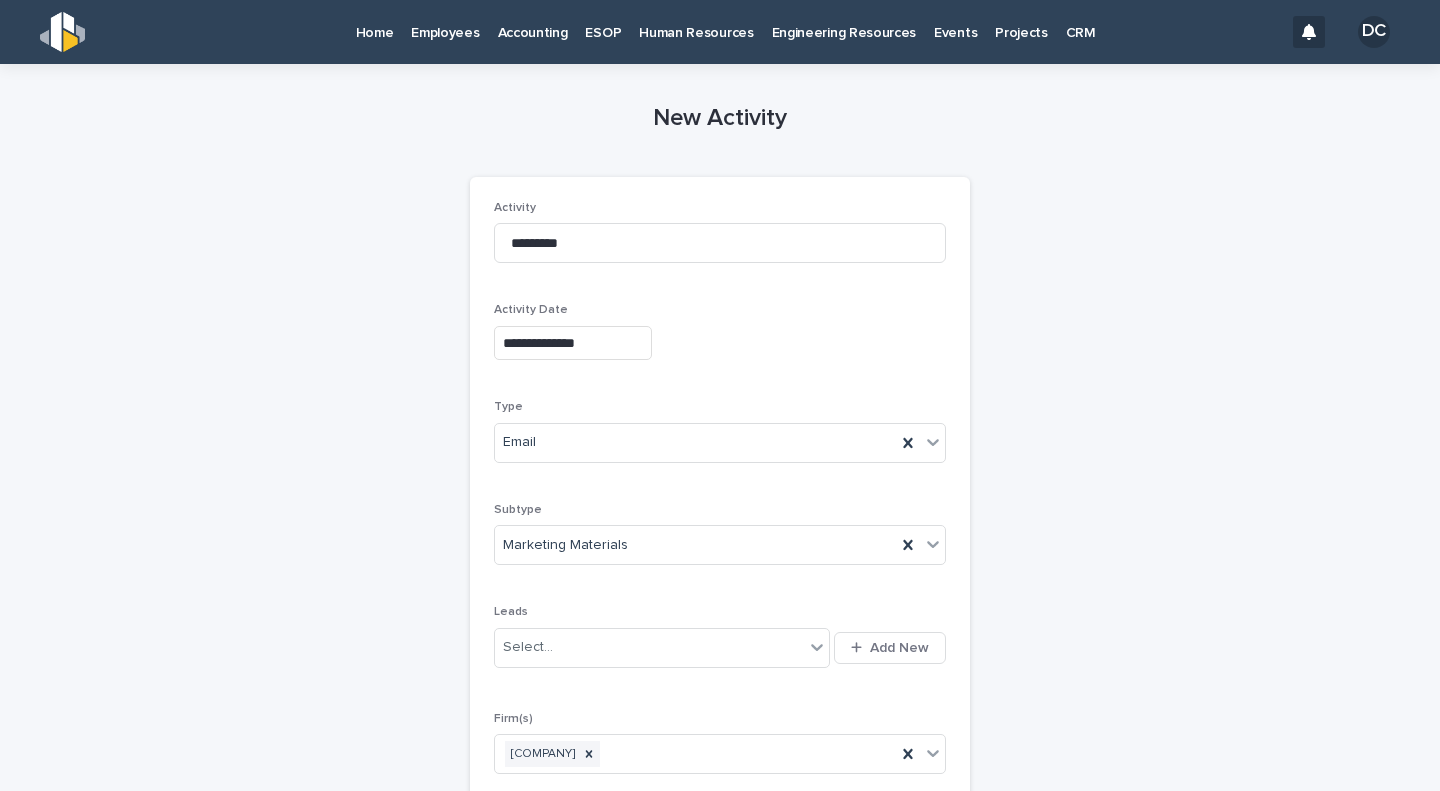 click on "**********" at bounding box center (720, 780) 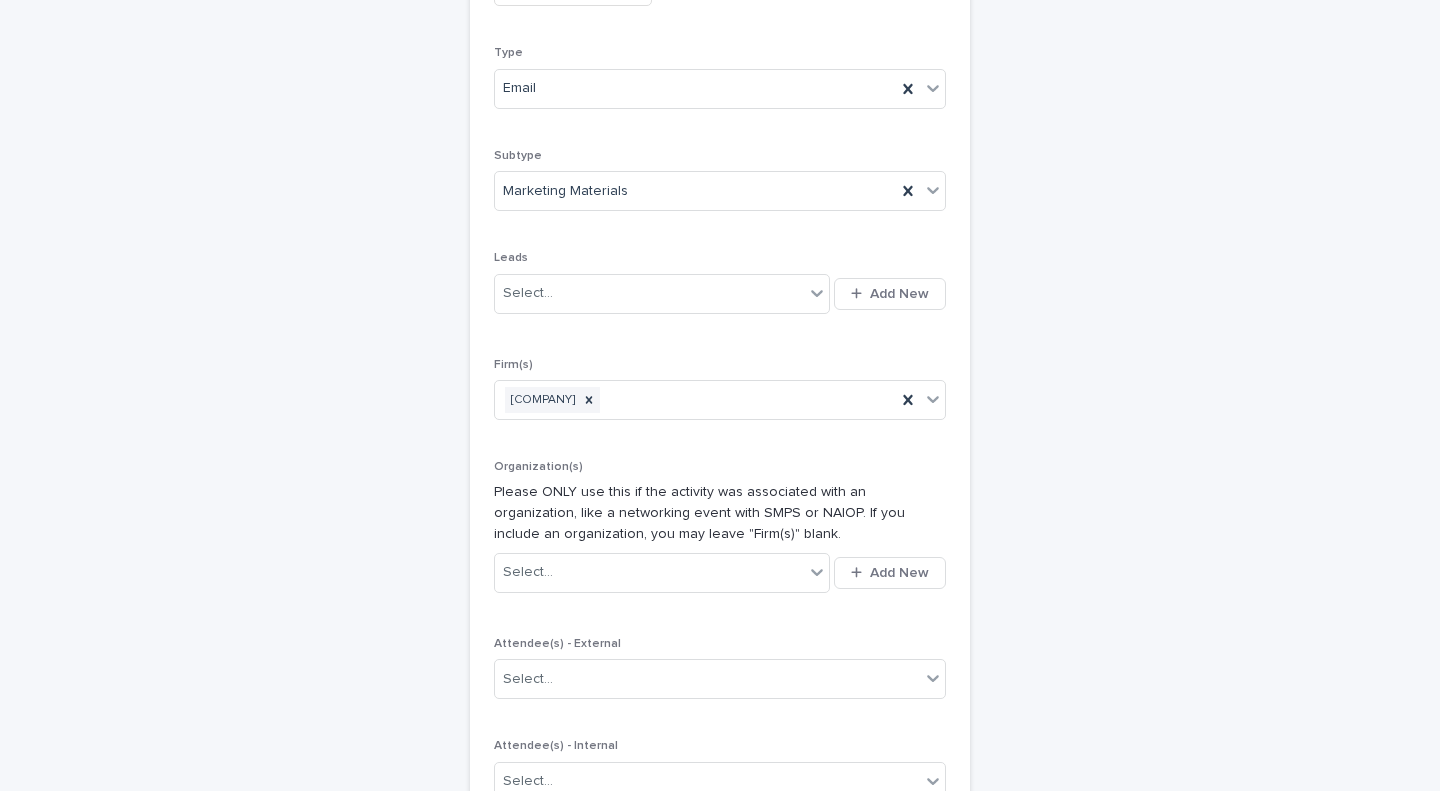 scroll, scrollTop: 517, scrollLeft: 0, axis: vertical 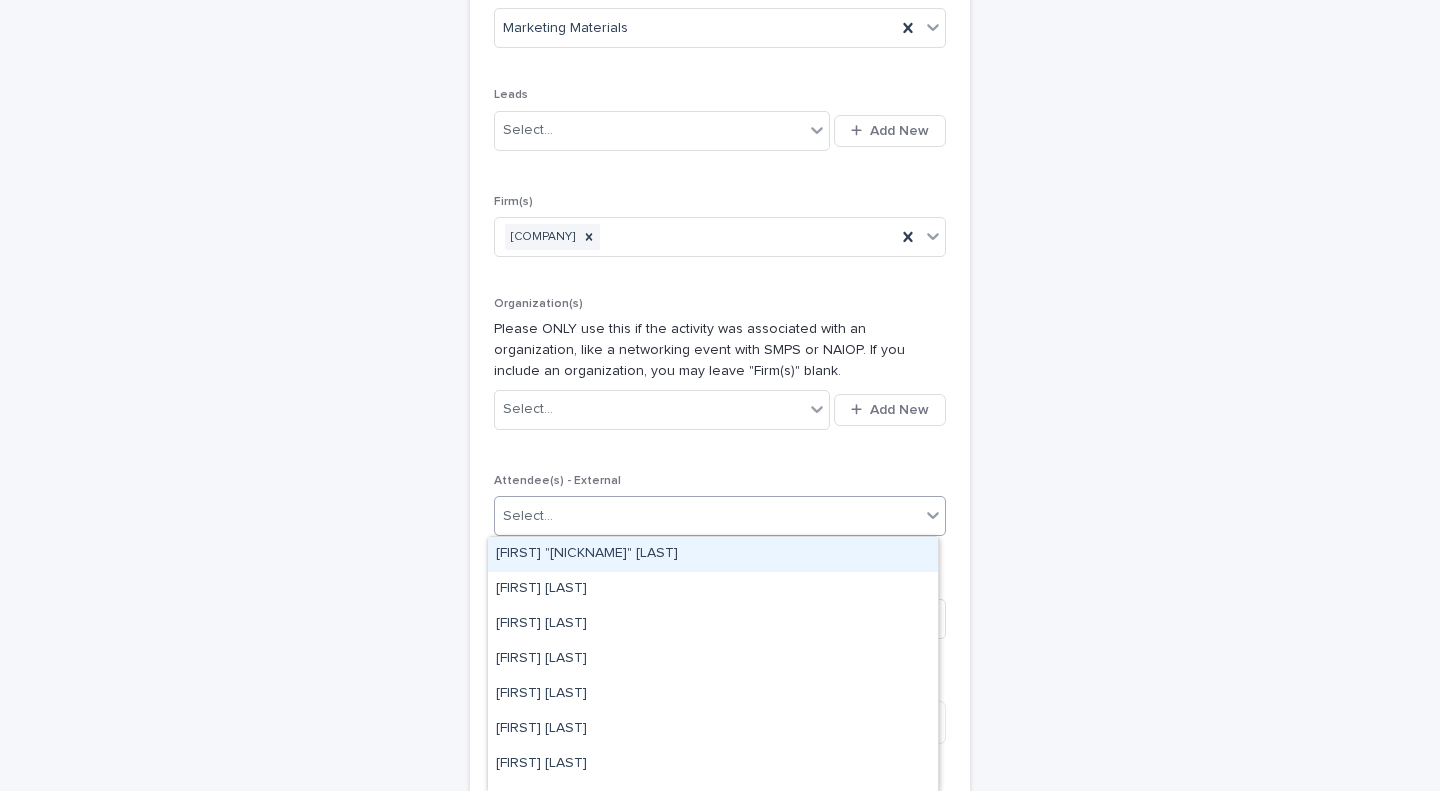 click on "Select..." at bounding box center (707, 516) 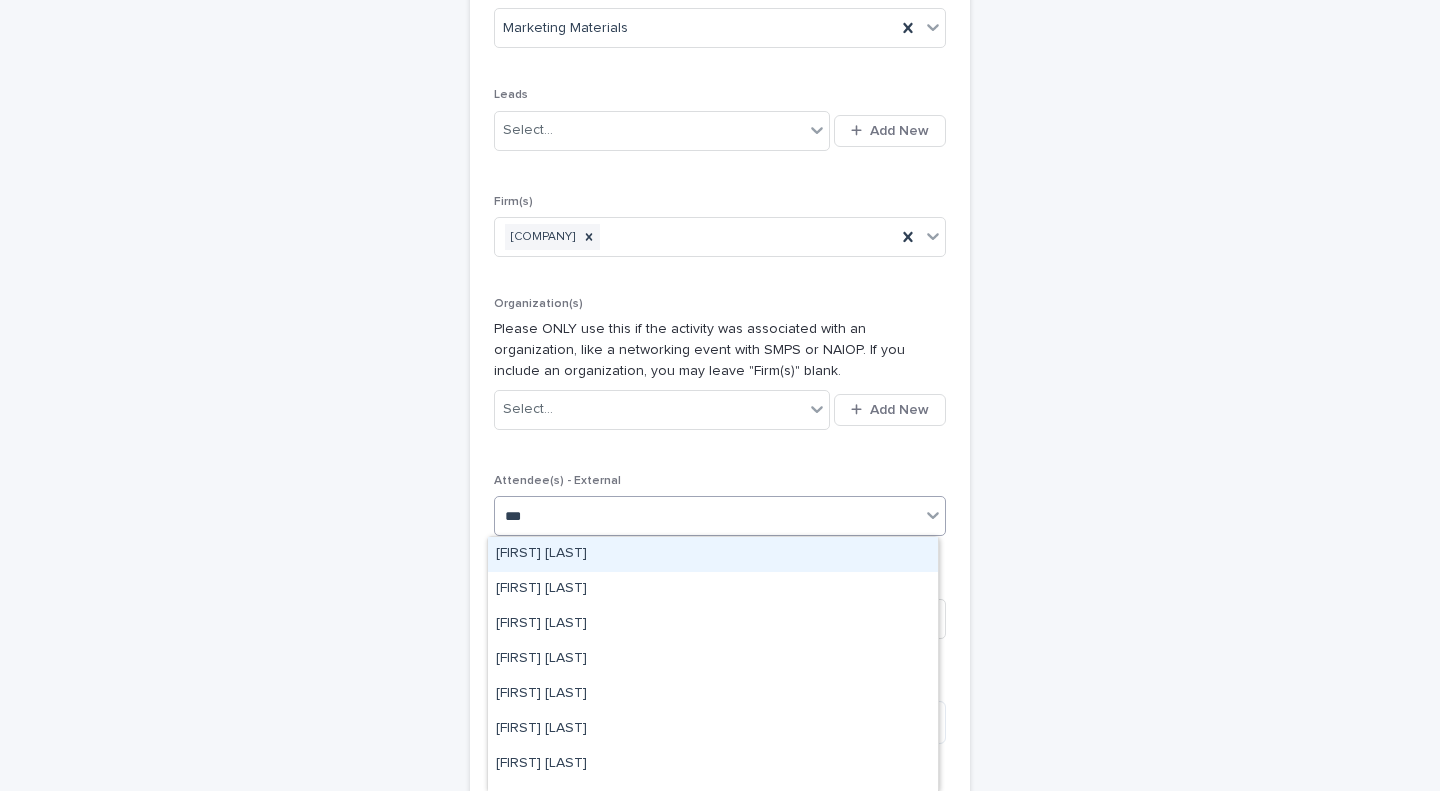 type on "****" 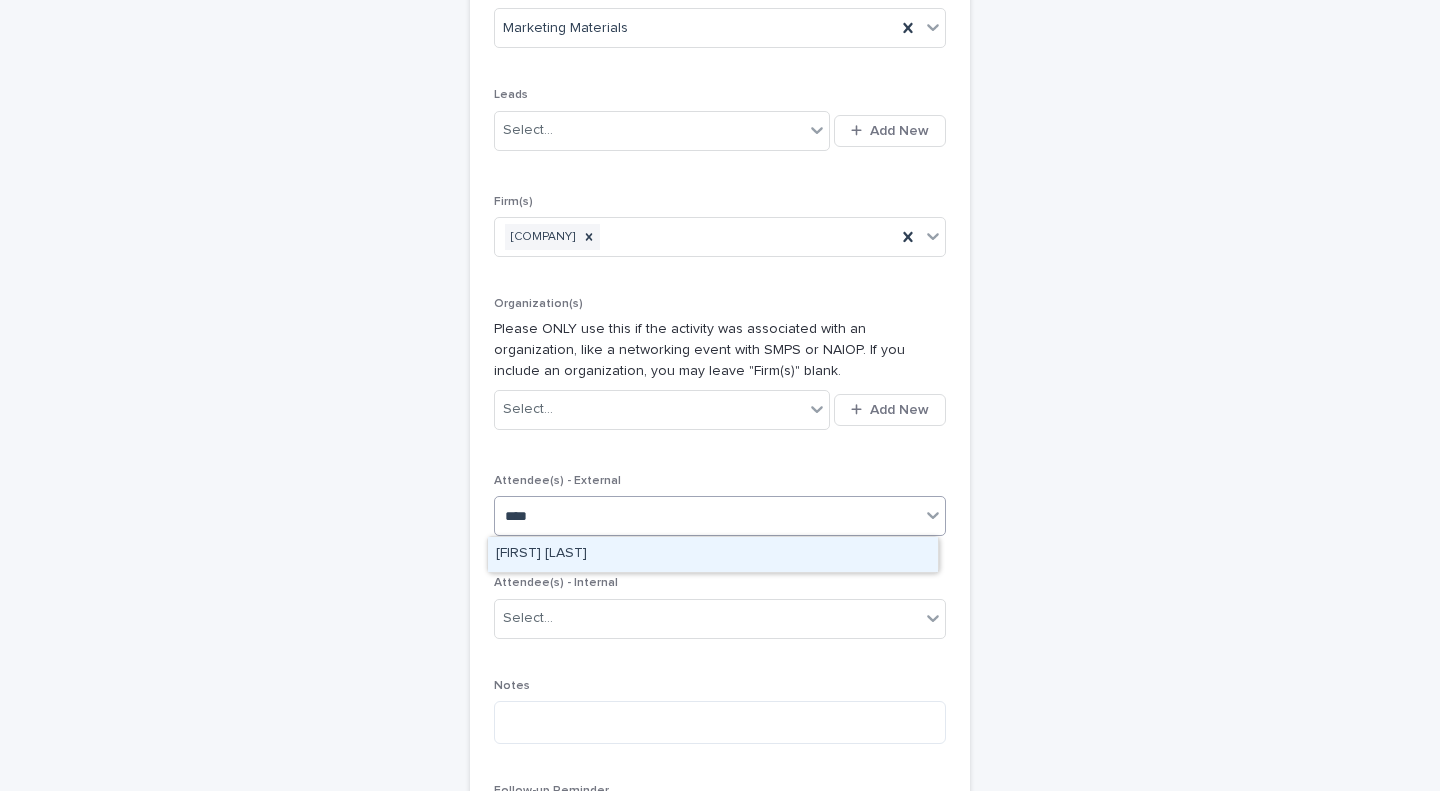click on "[FIRST] [LAST]" at bounding box center [713, 554] 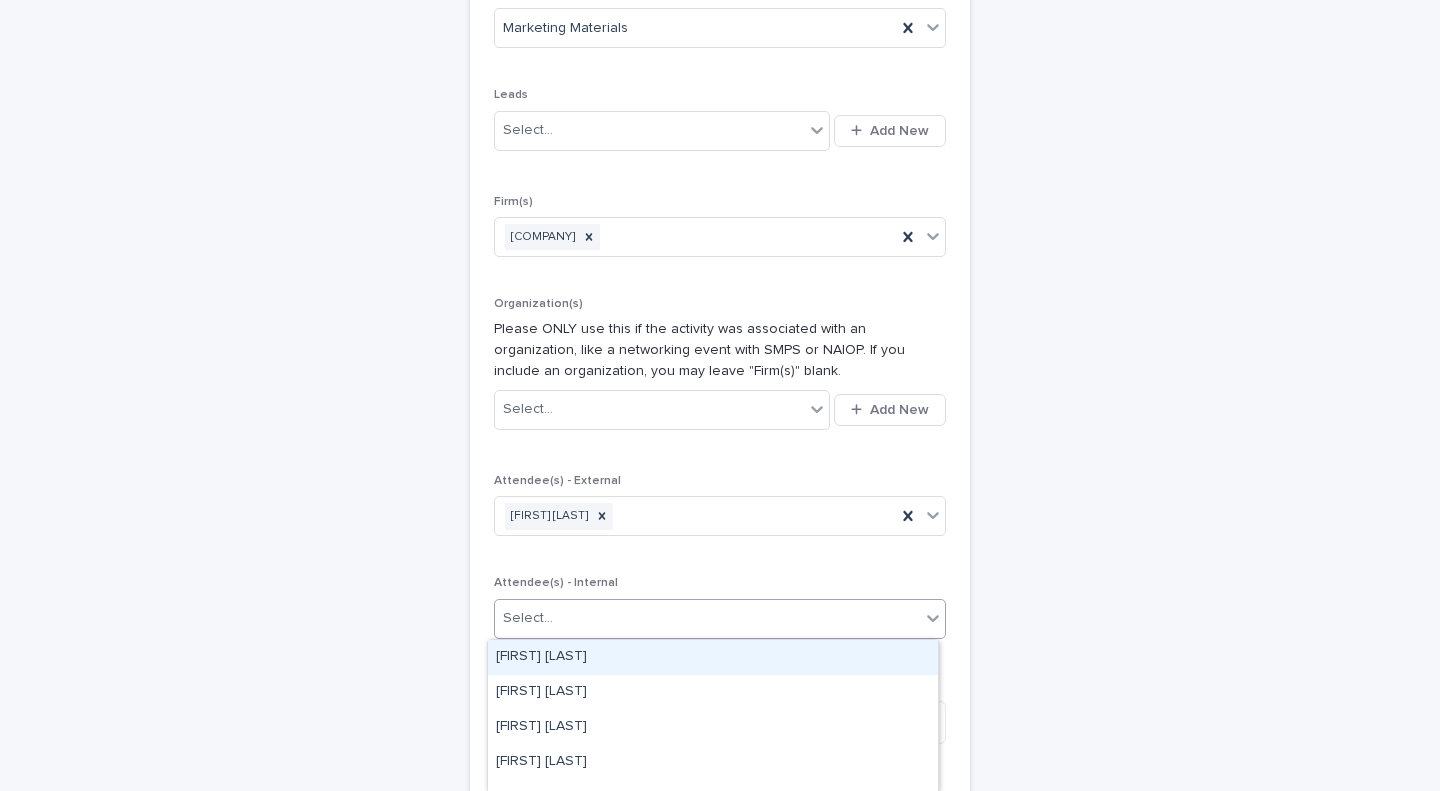click on "Select..." at bounding box center [707, 618] 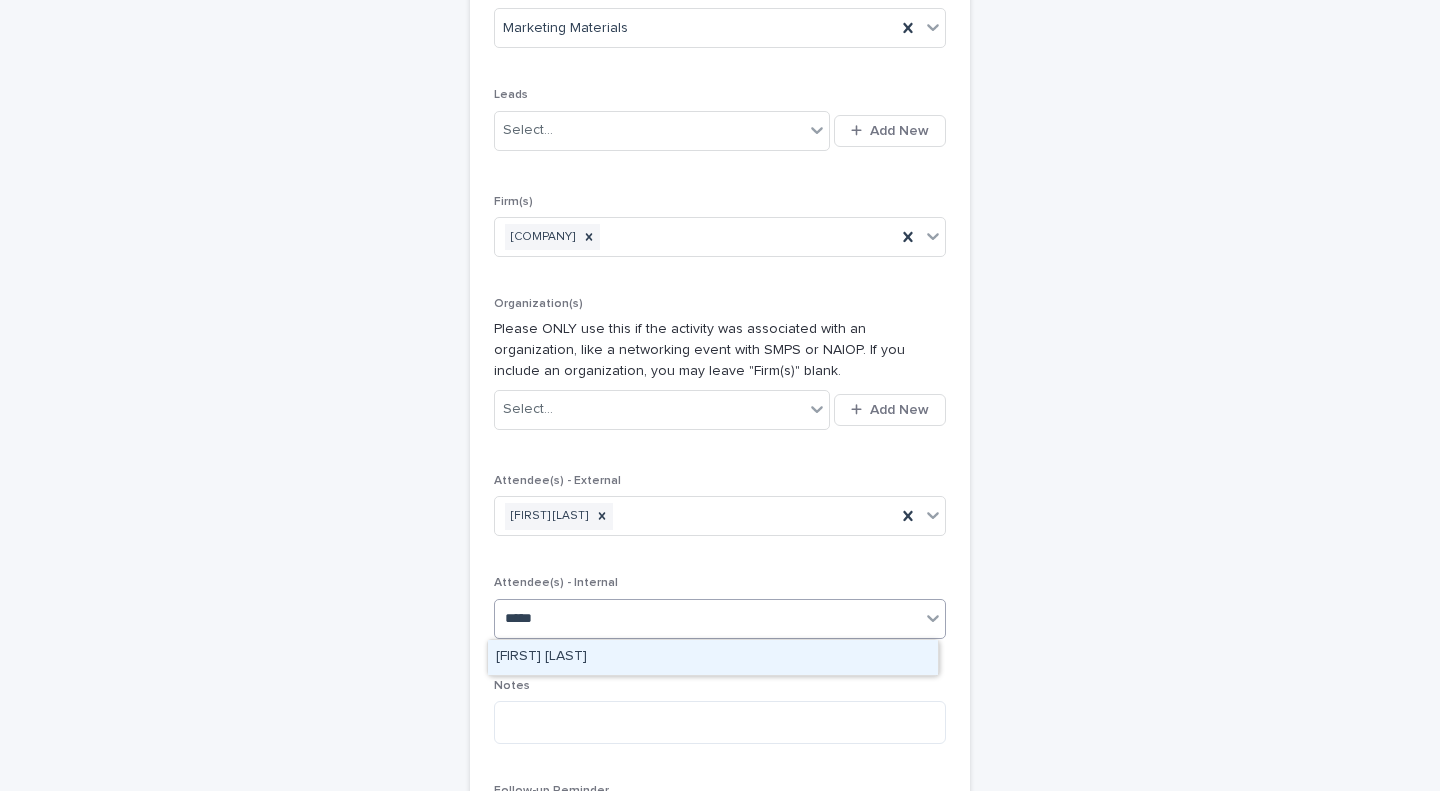 type on "******" 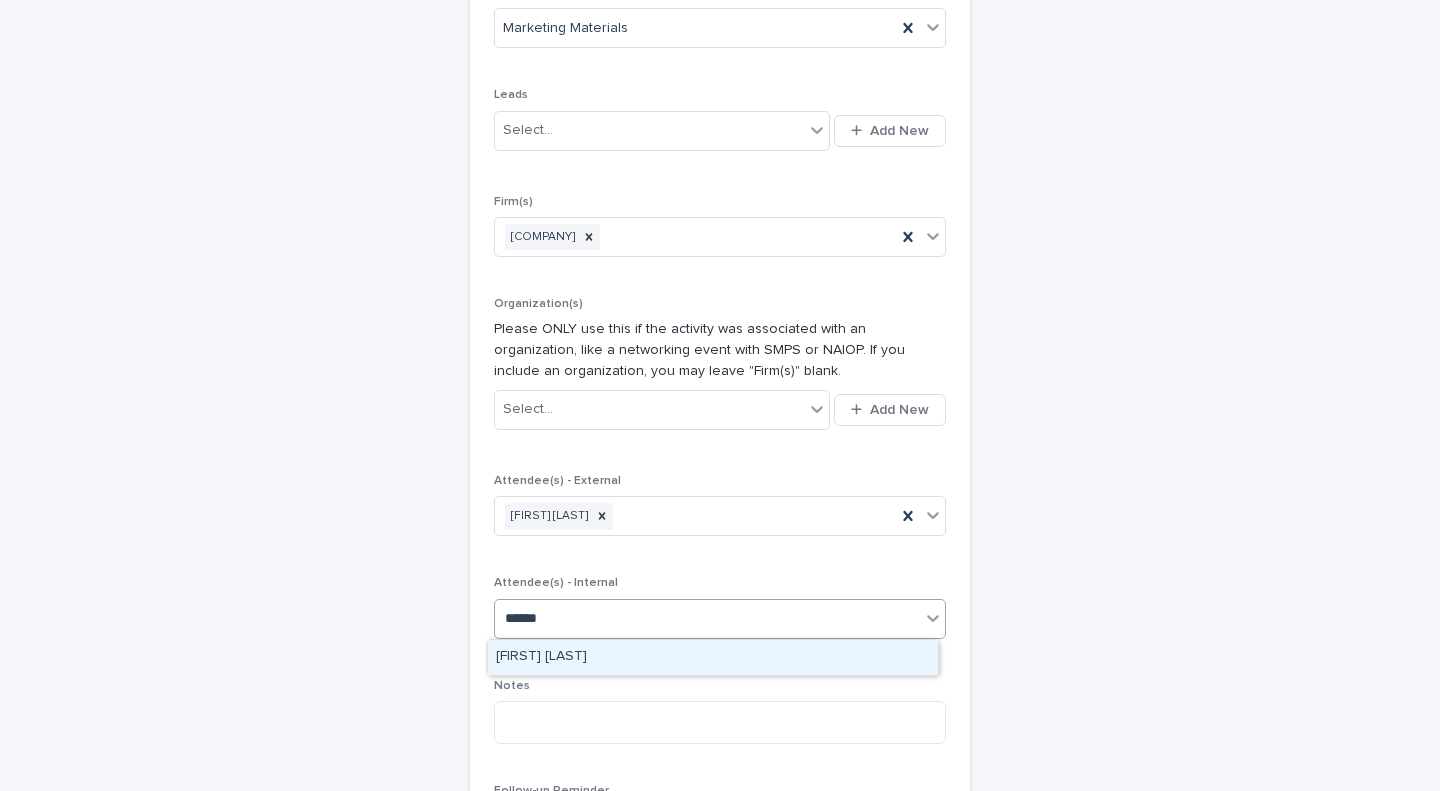 type 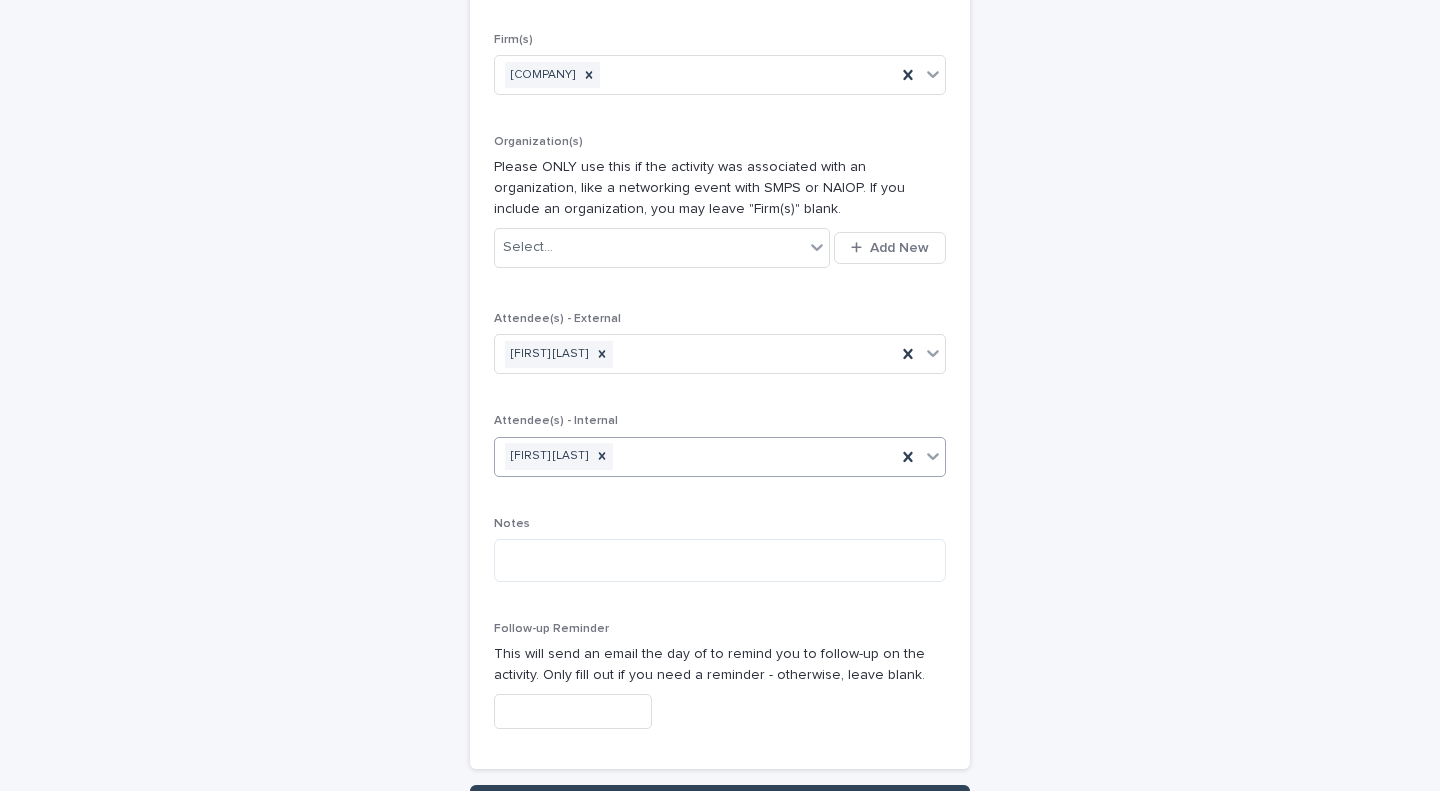 scroll, scrollTop: 697, scrollLeft: 0, axis: vertical 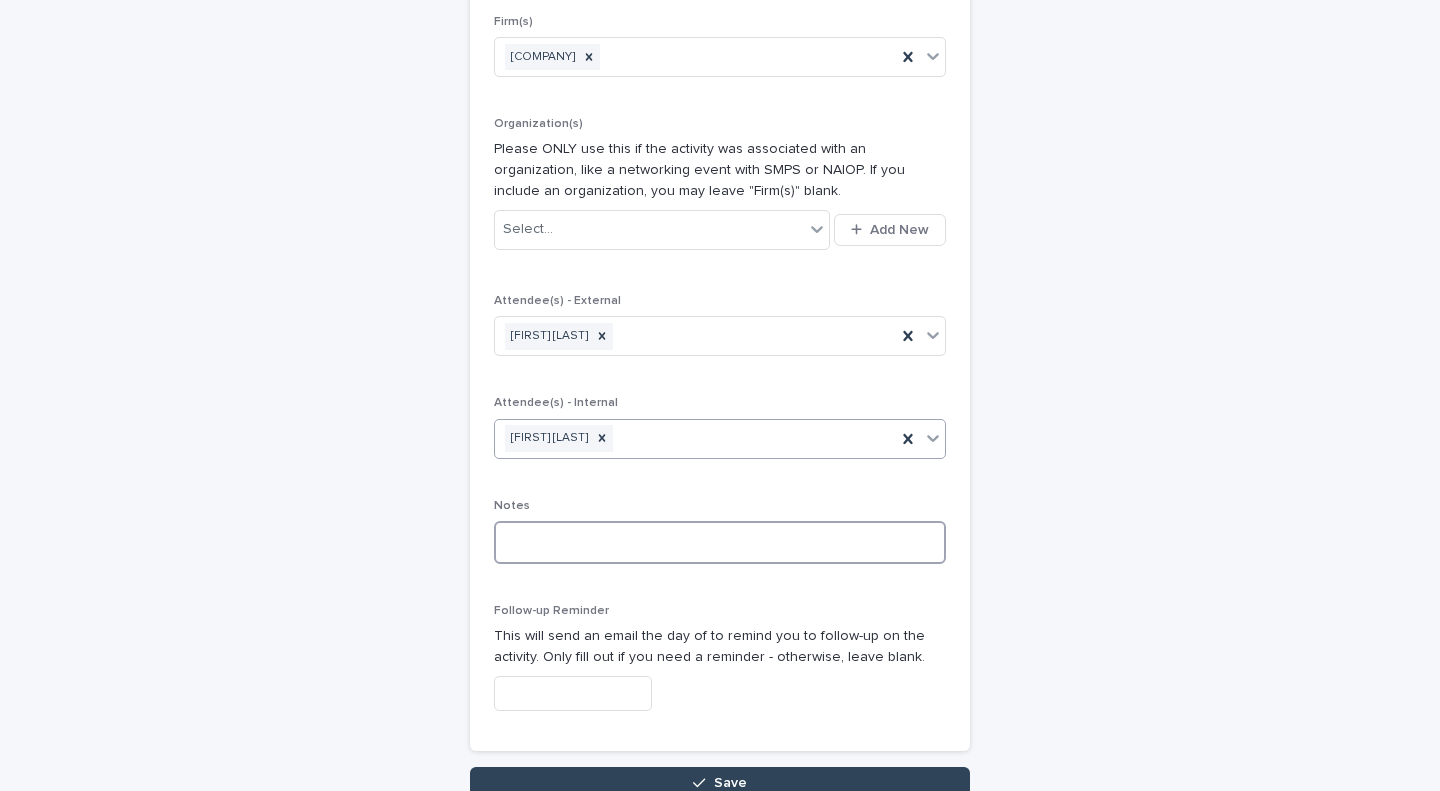 click at bounding box center [720, 542] 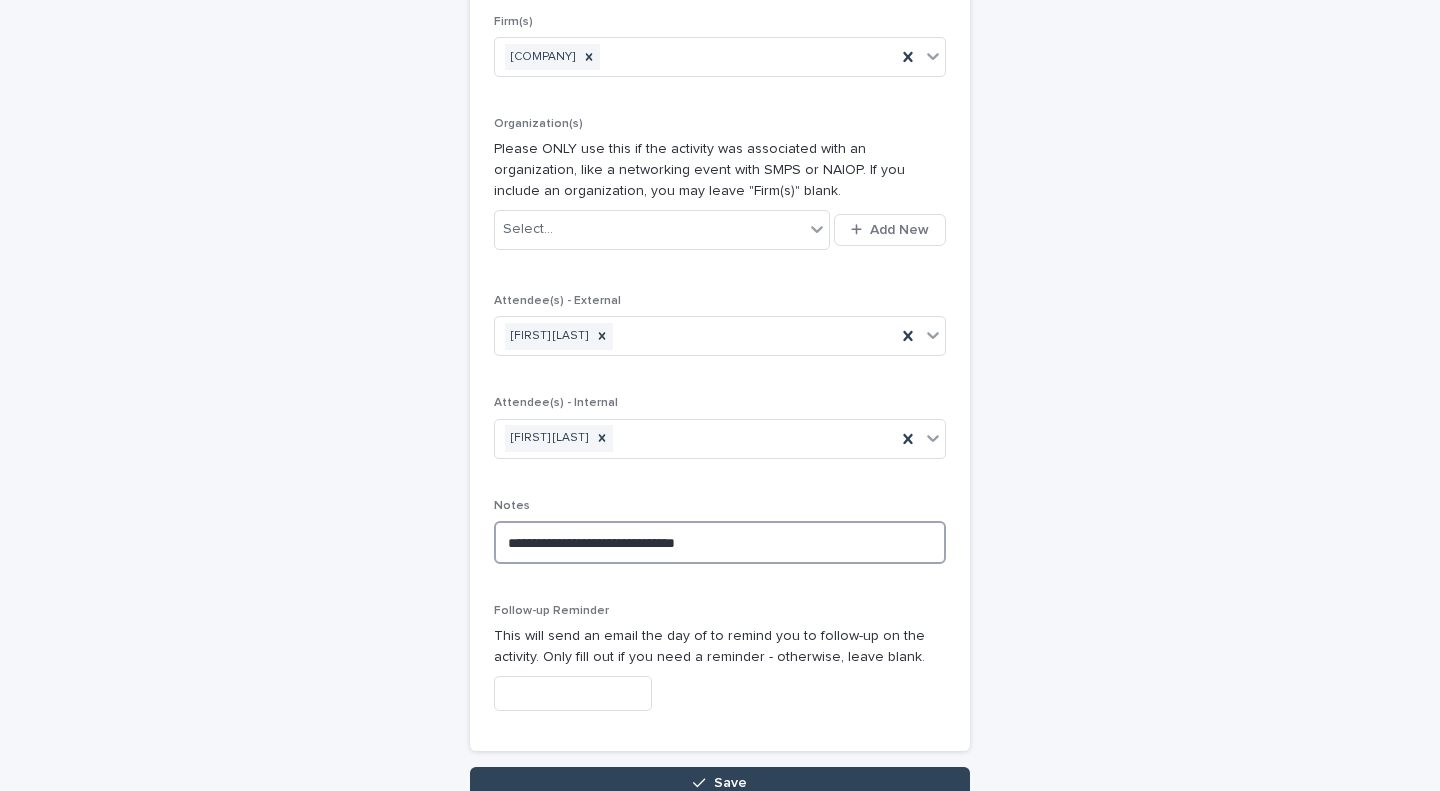 type on "**********" 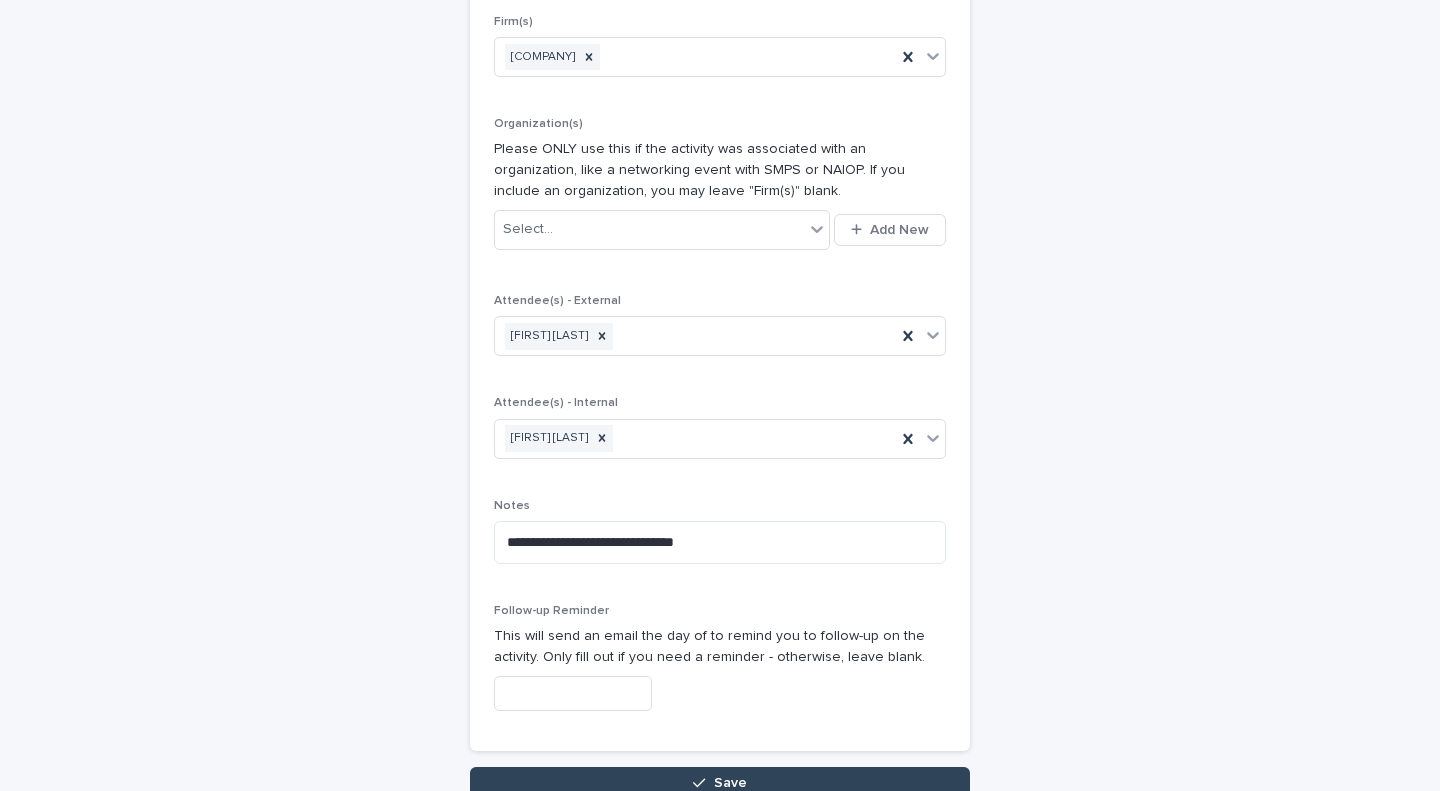 click at bounding box center [573, 693] 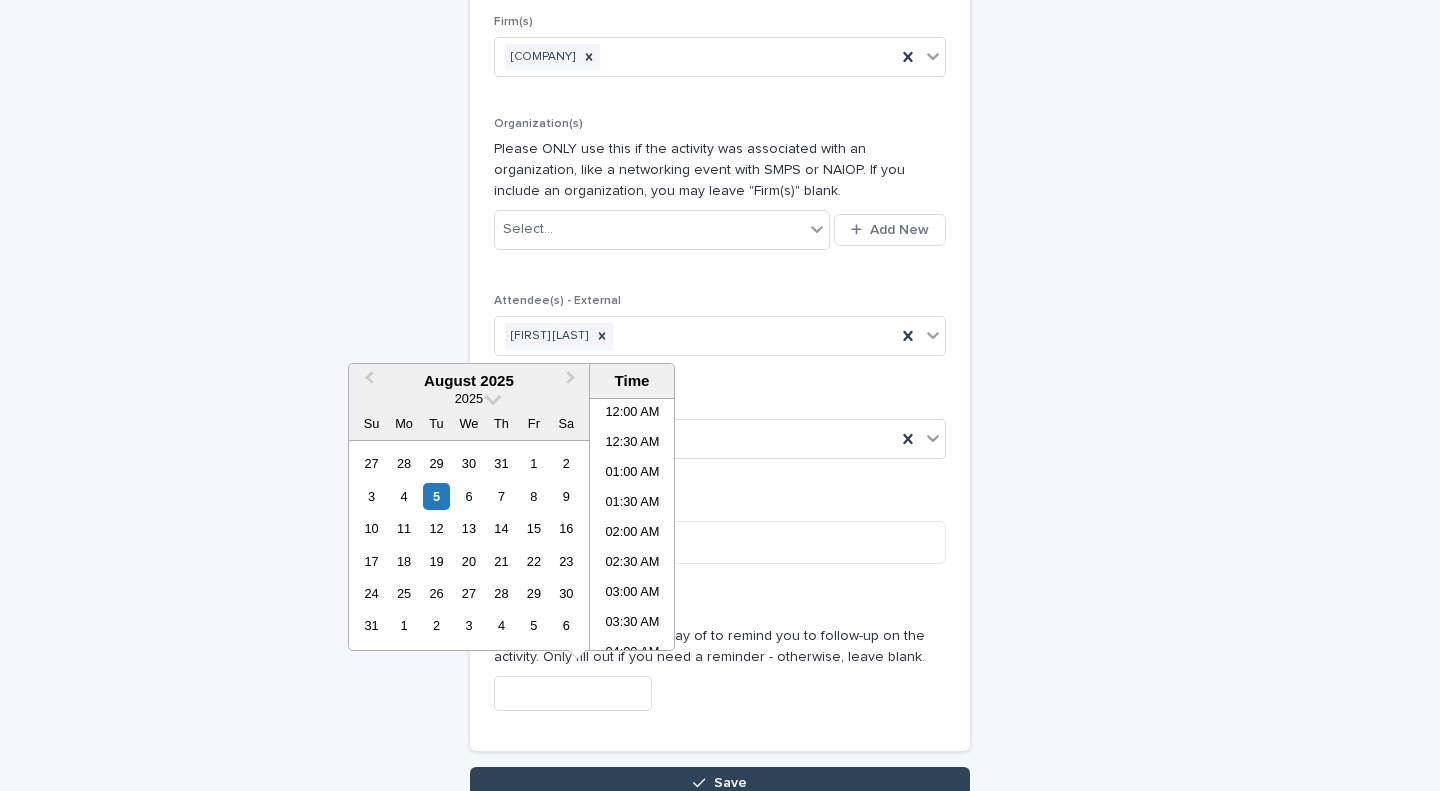scroll, scrollTop: 789, scrollLeft: 0, axis: vertical 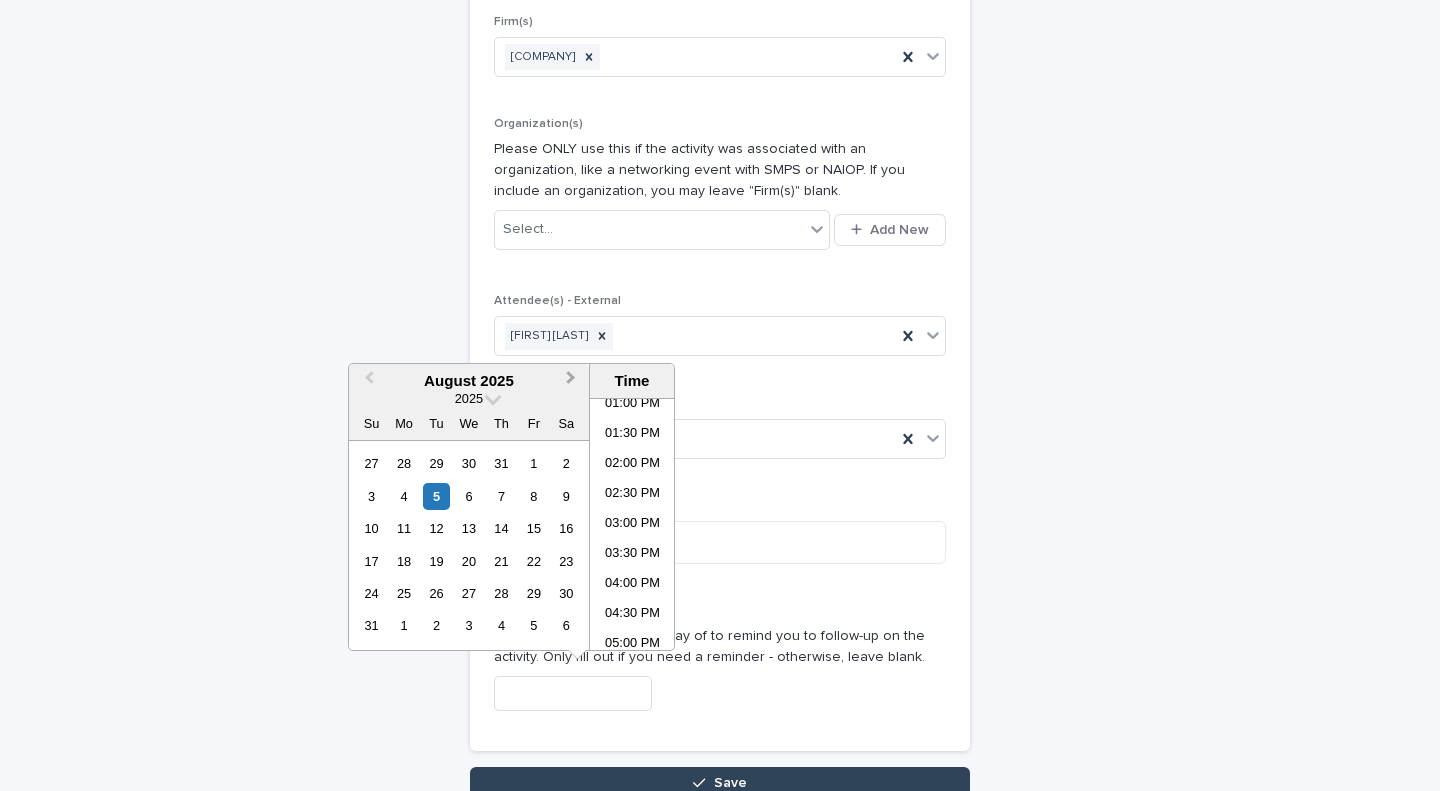 click on "Next Month" at bounding box center [573, 382] 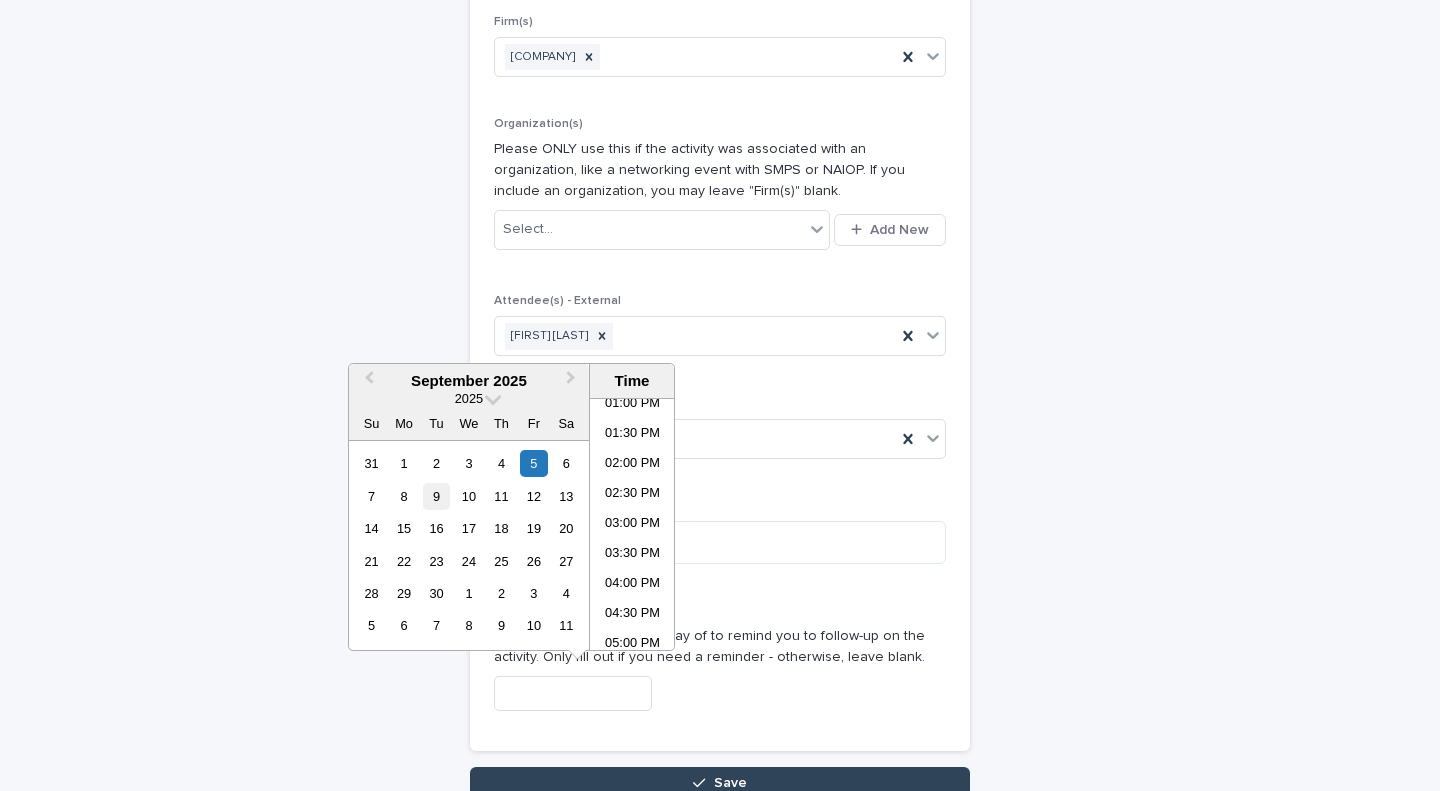 click on "9" at bounding box center [436, 496] 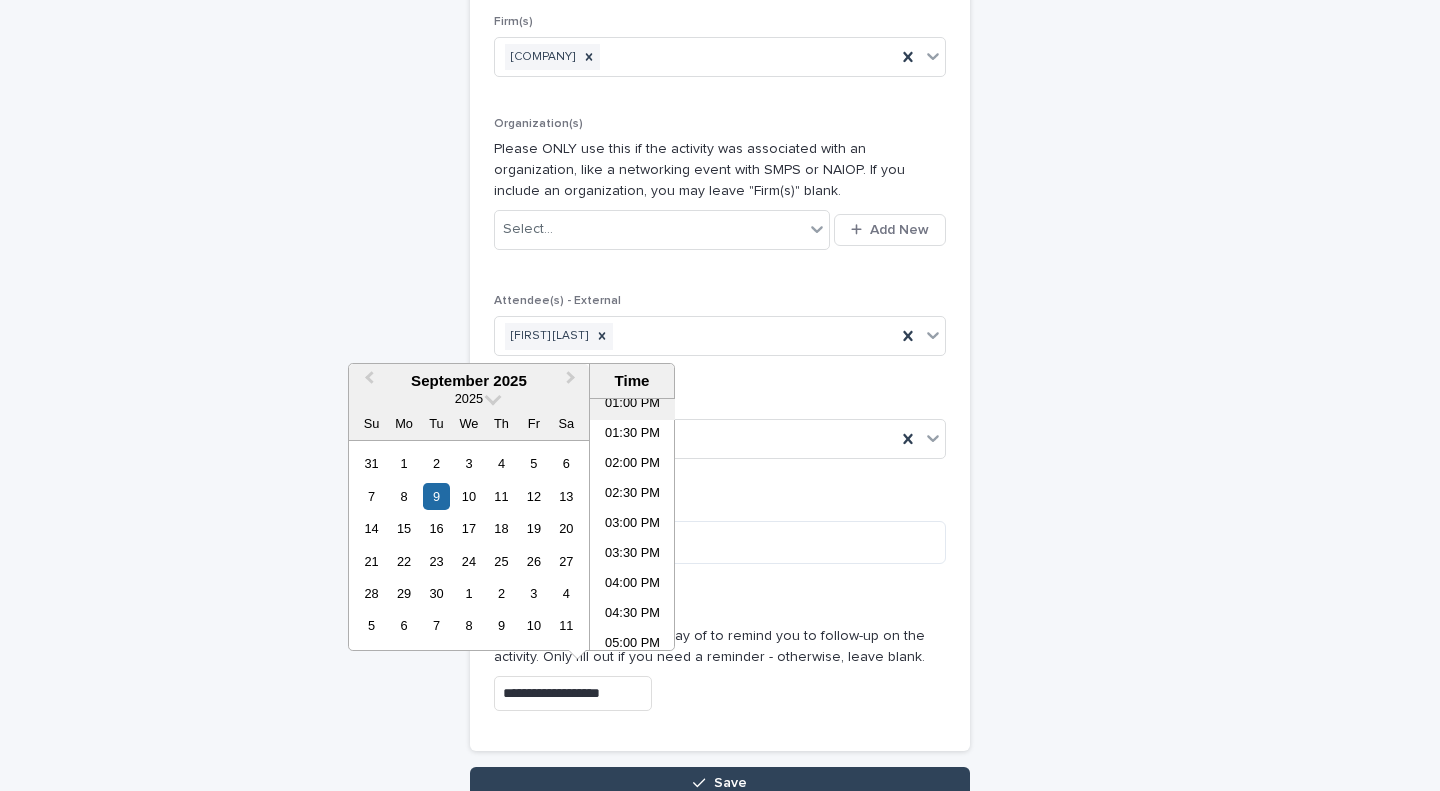 click on "01:00 PM" at bounding box center [632, 405] 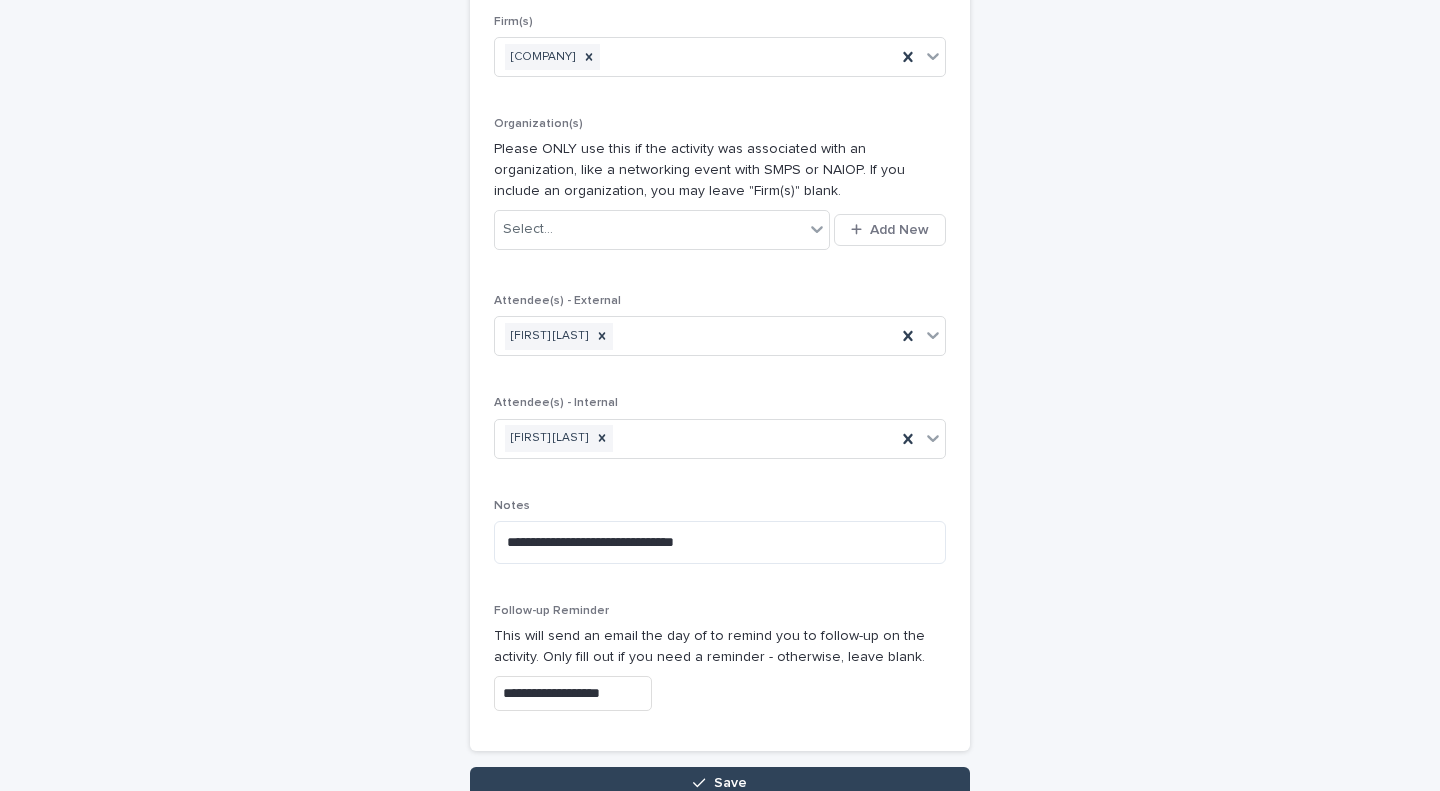 type on "**********" 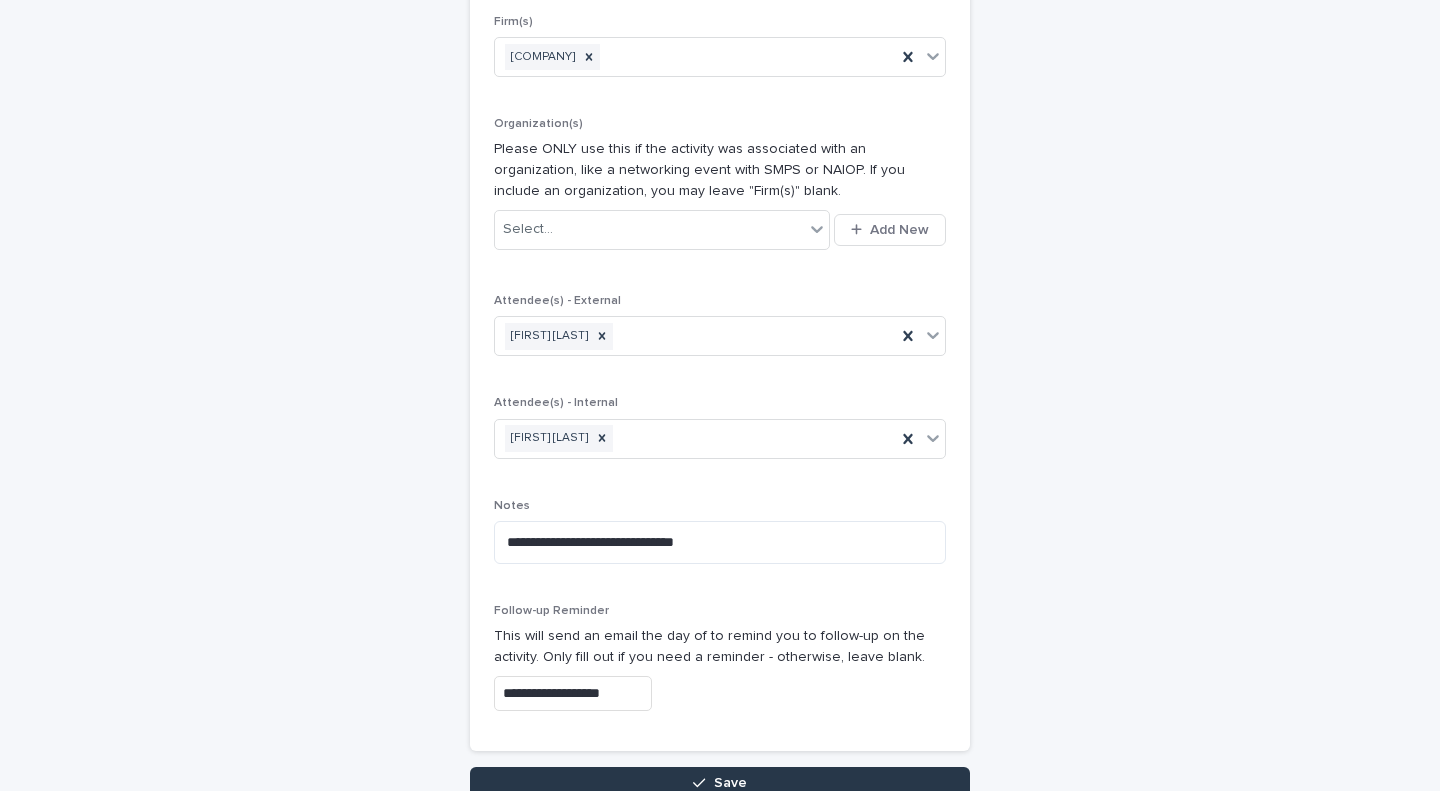 click on "Save" at bounding box center (720, 783) 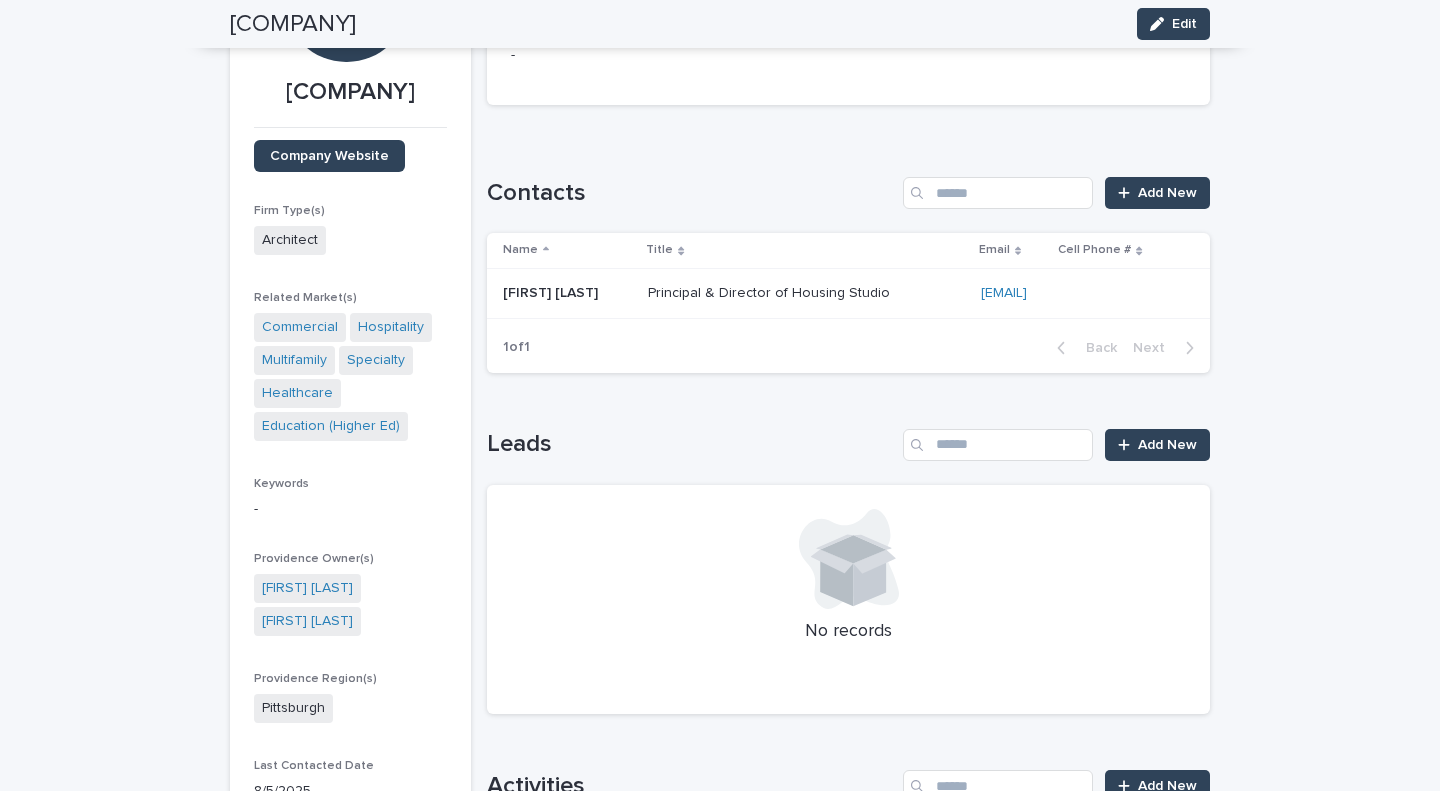 scroll, scrollTop: 0, scrollLeft: 0, axis: both 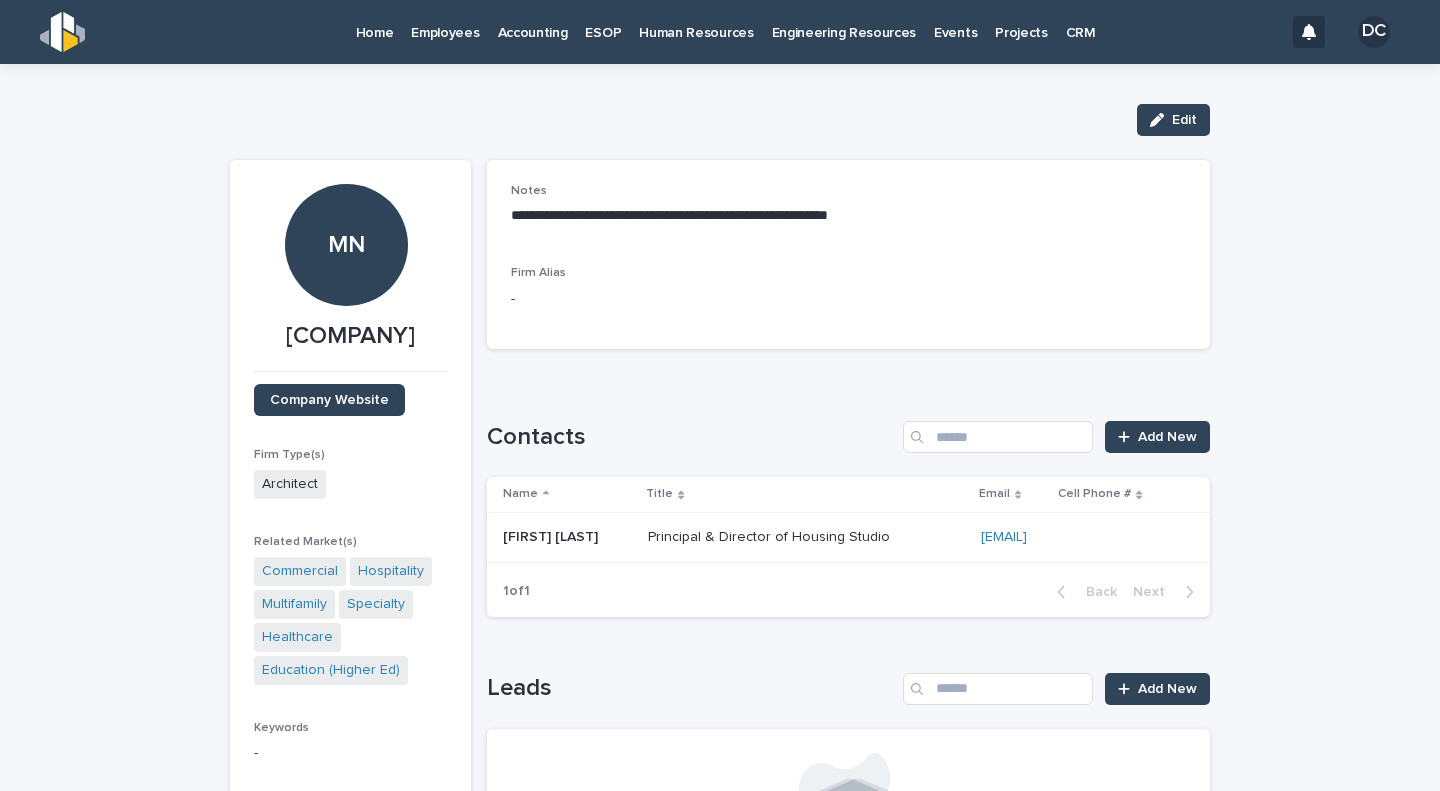 click on "CRM" at bounding box center (1081, 21) 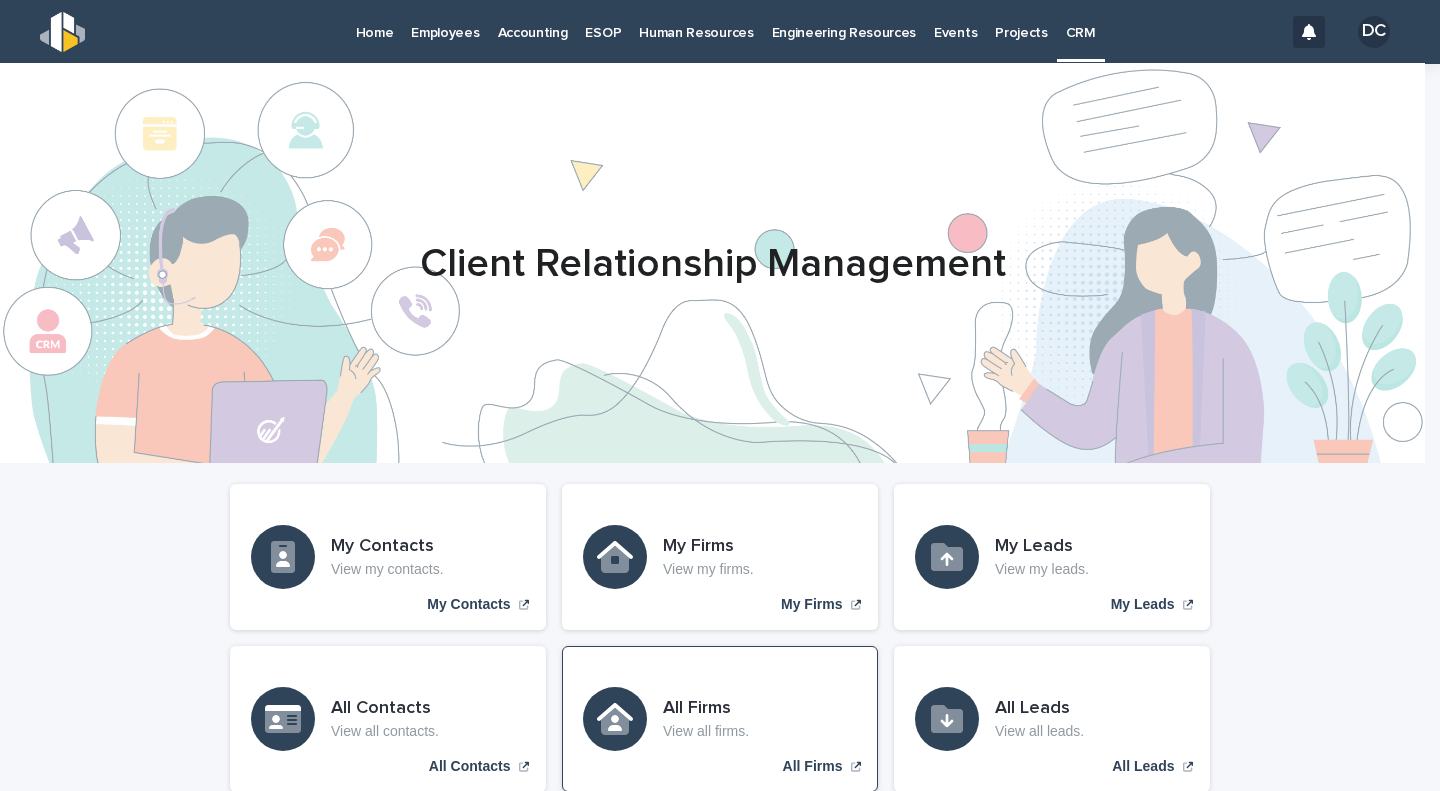 click on "All Firms View all firms. All Firms" at bounding box center (720, 719) 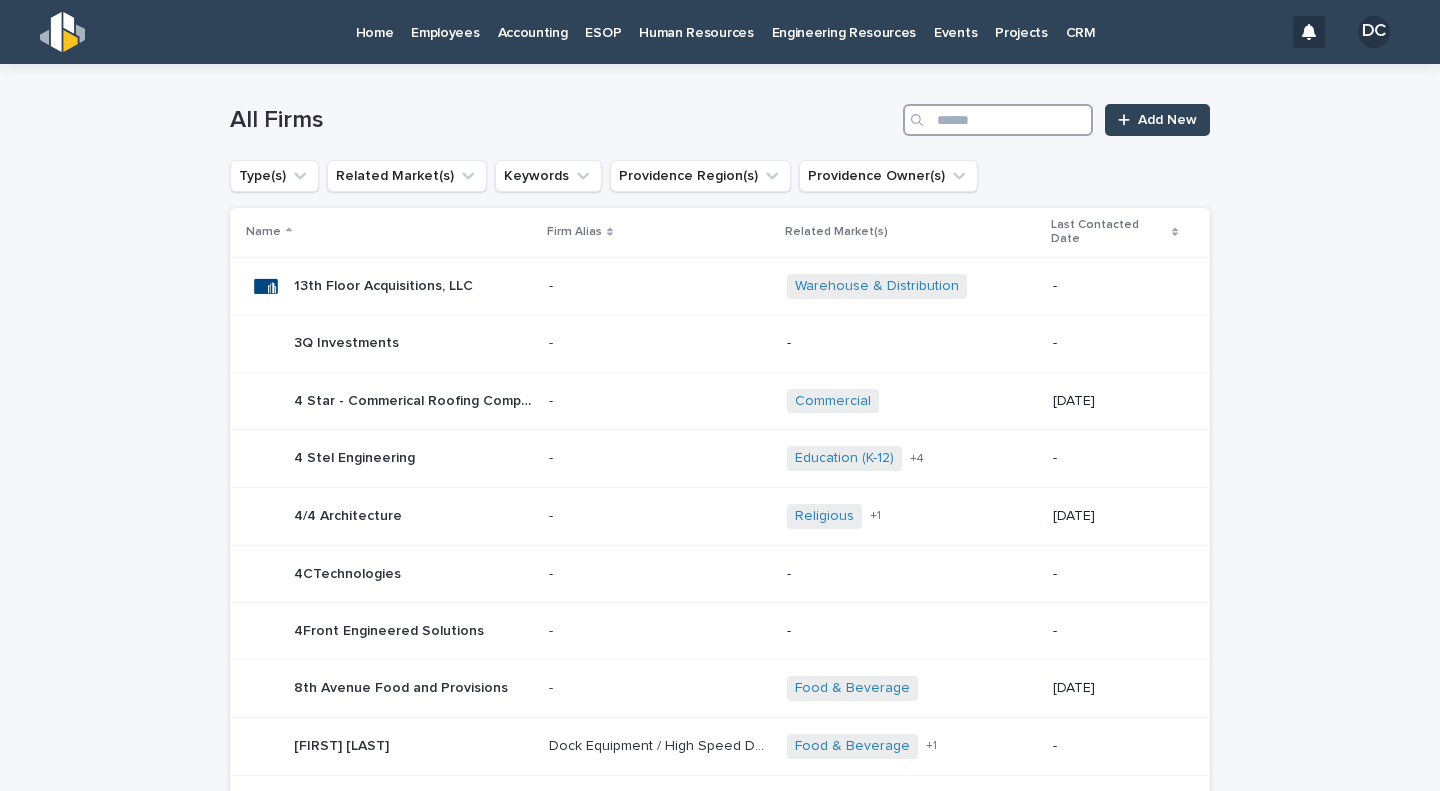 click at bounding box center (998, 120) 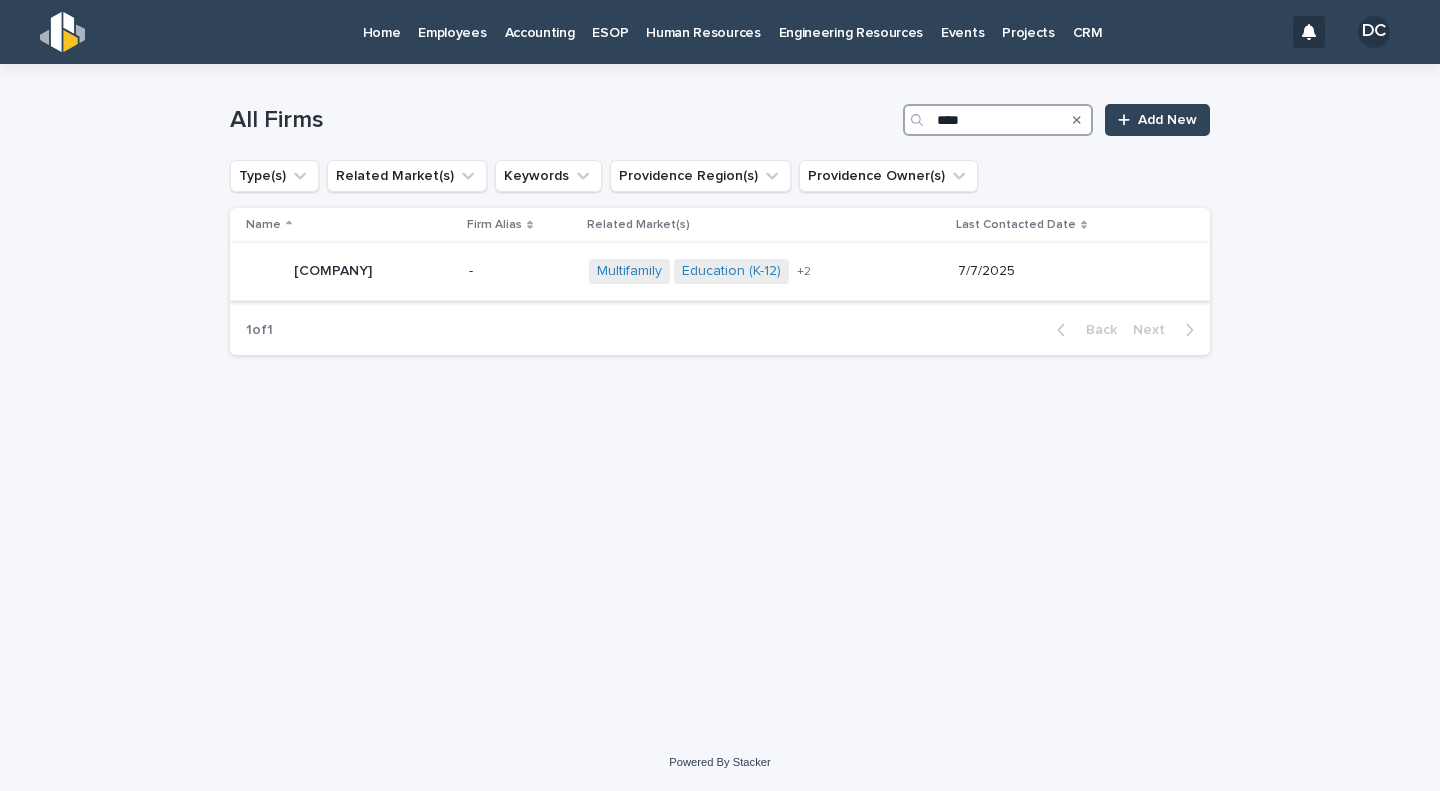 type on "****" 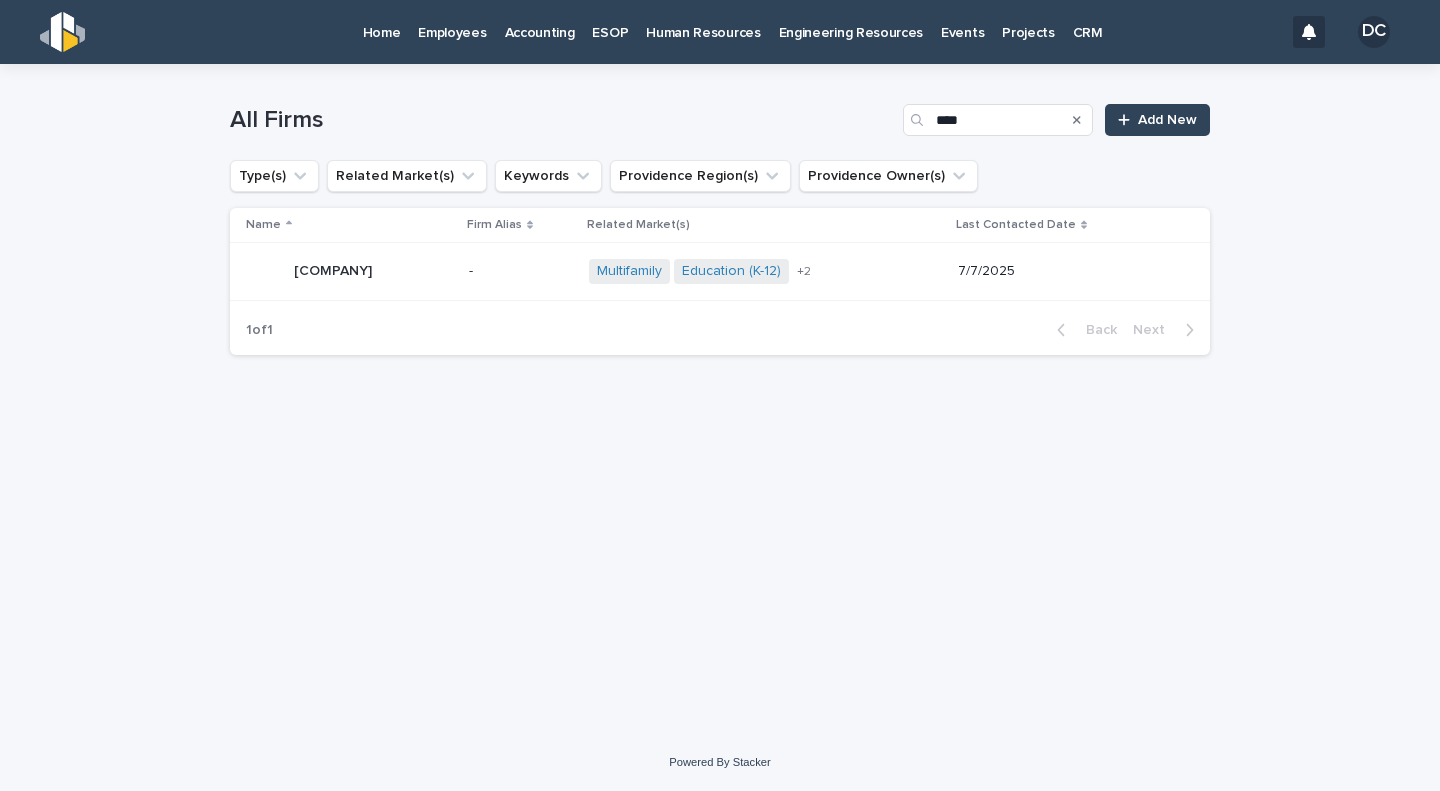 click on "[COMPANY] [COMPANY]" at bounding box center (349, 272) 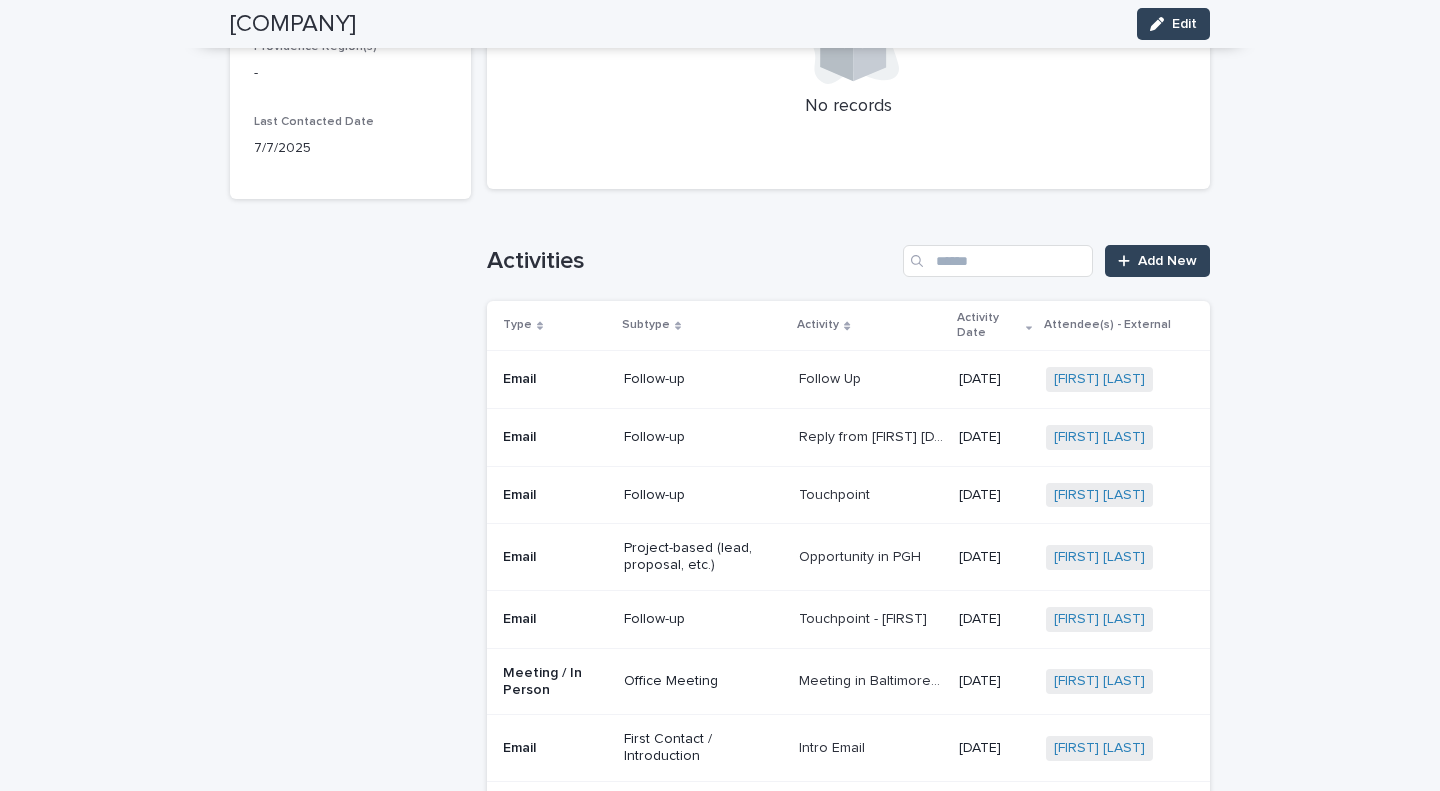 scroll, scrollTop: 796, scrollLeft: 0, axis: vertical 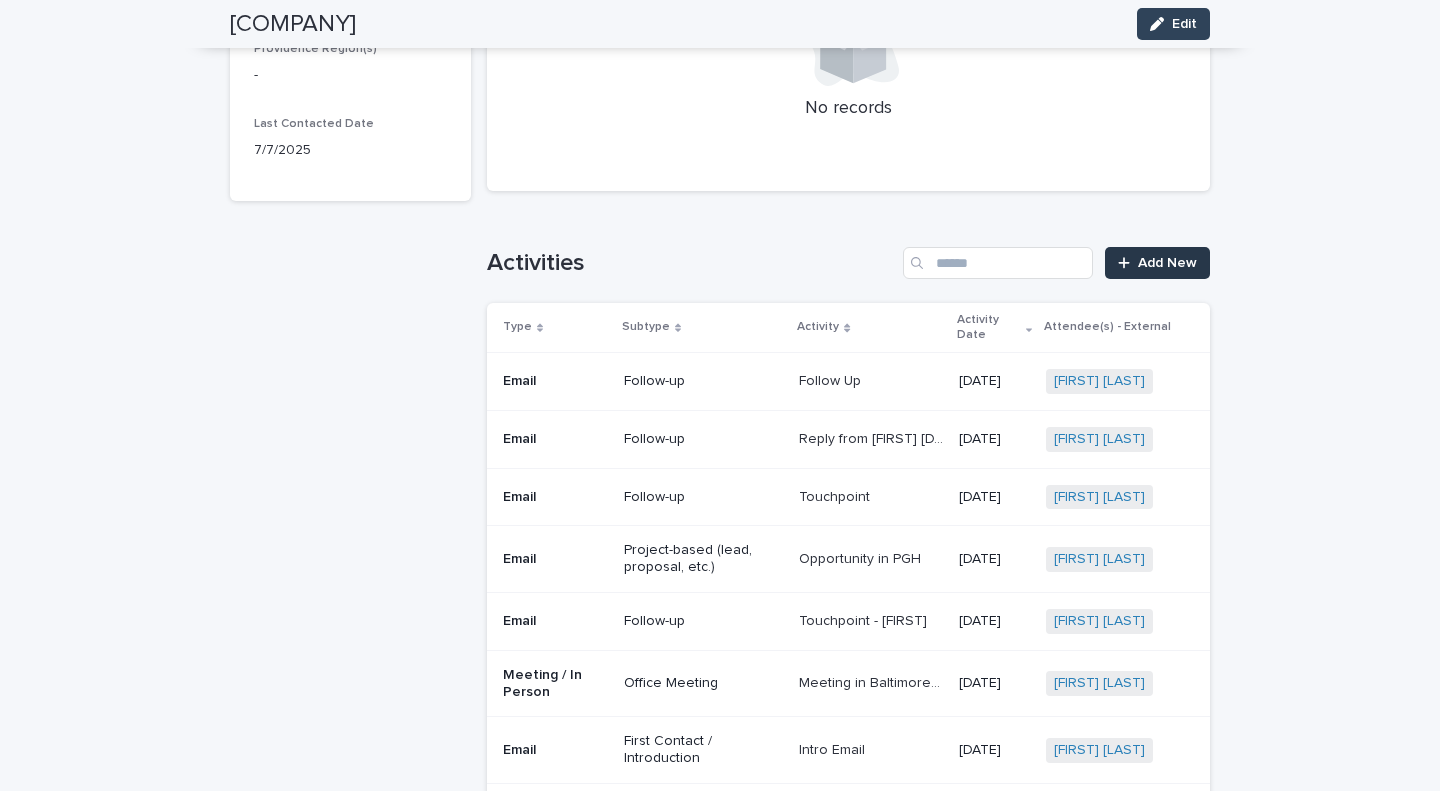 click on "Add New" at bounding box center (1157, 263) 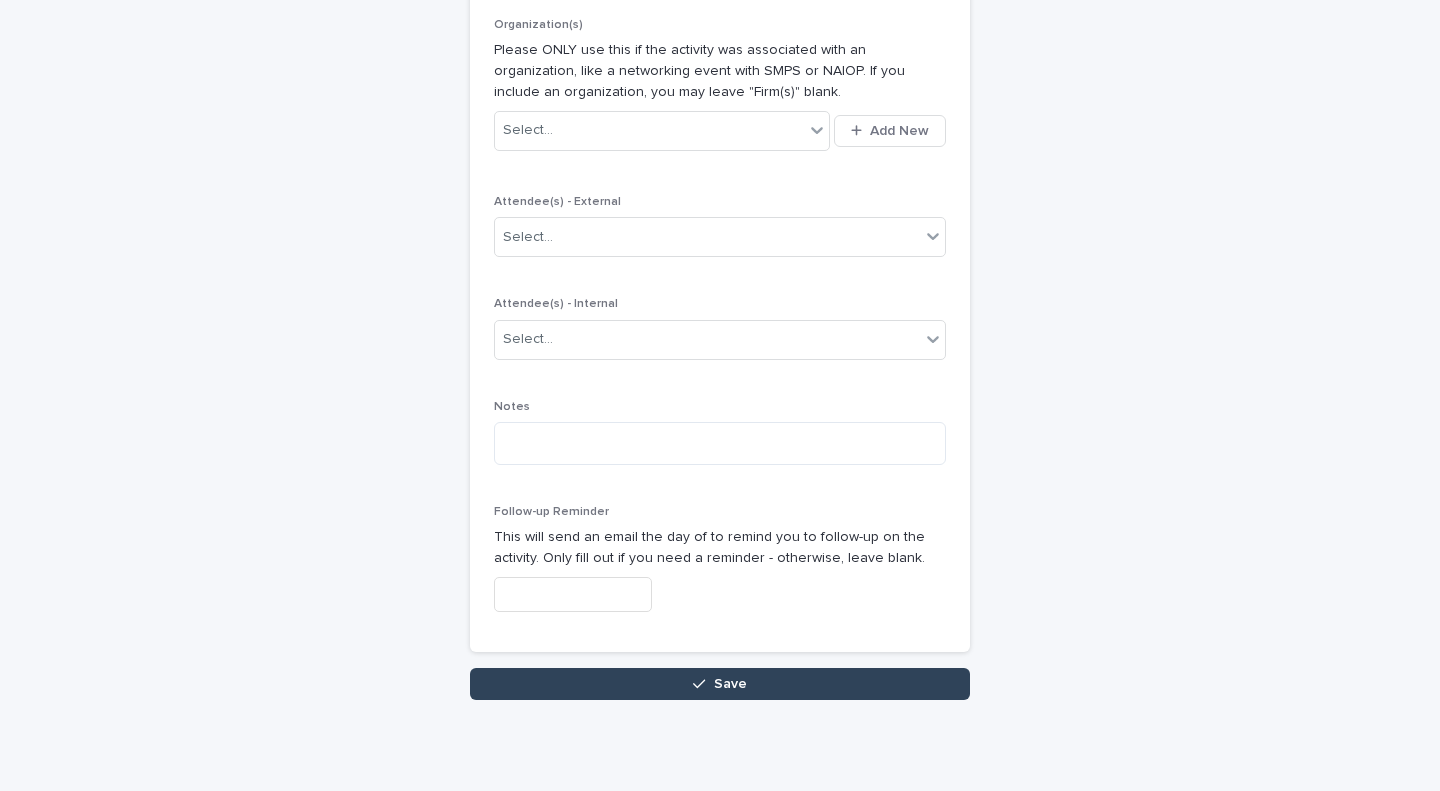 scroll, scrollTop: 0, scrollLeft: 0, axis: both 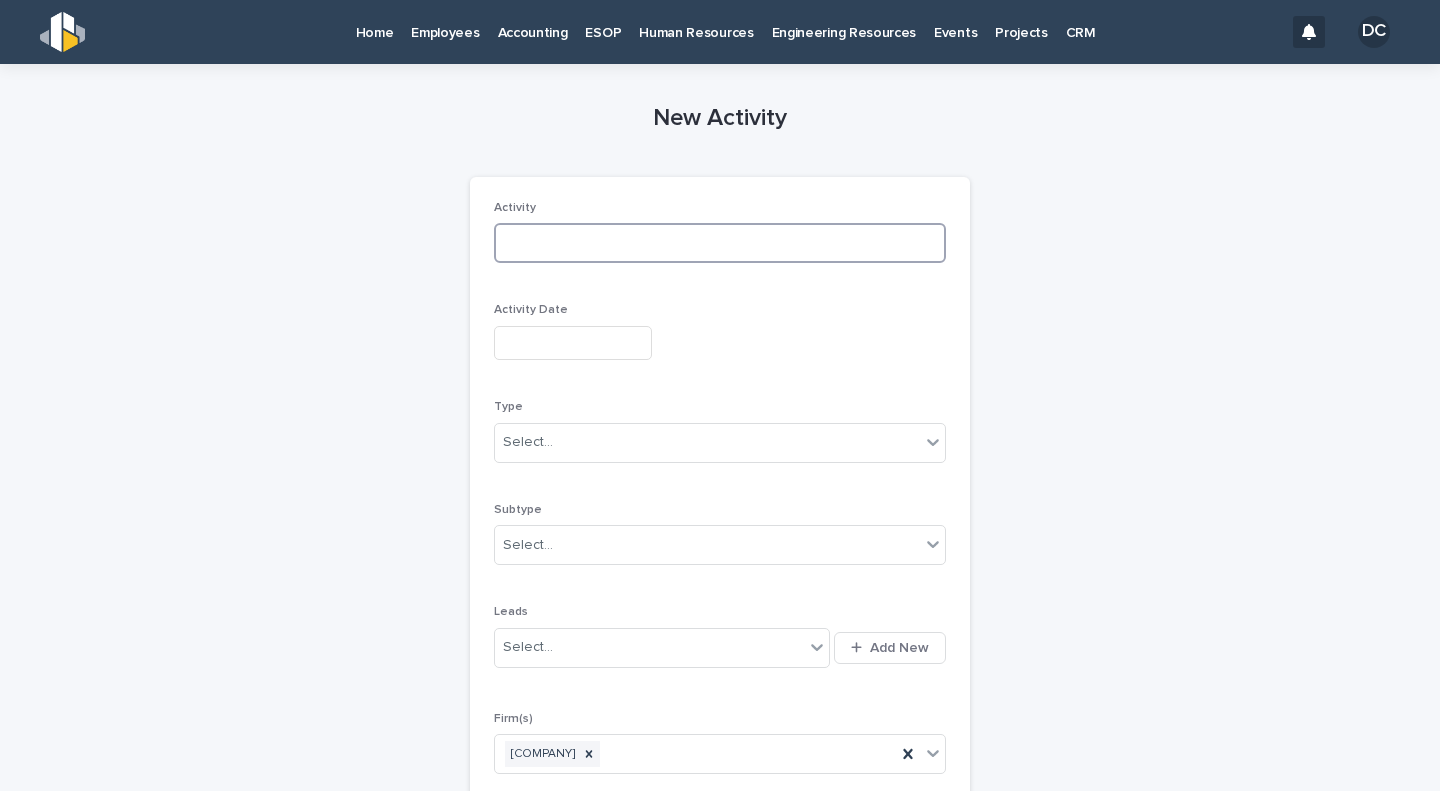 click at bounding box center [720, 243] 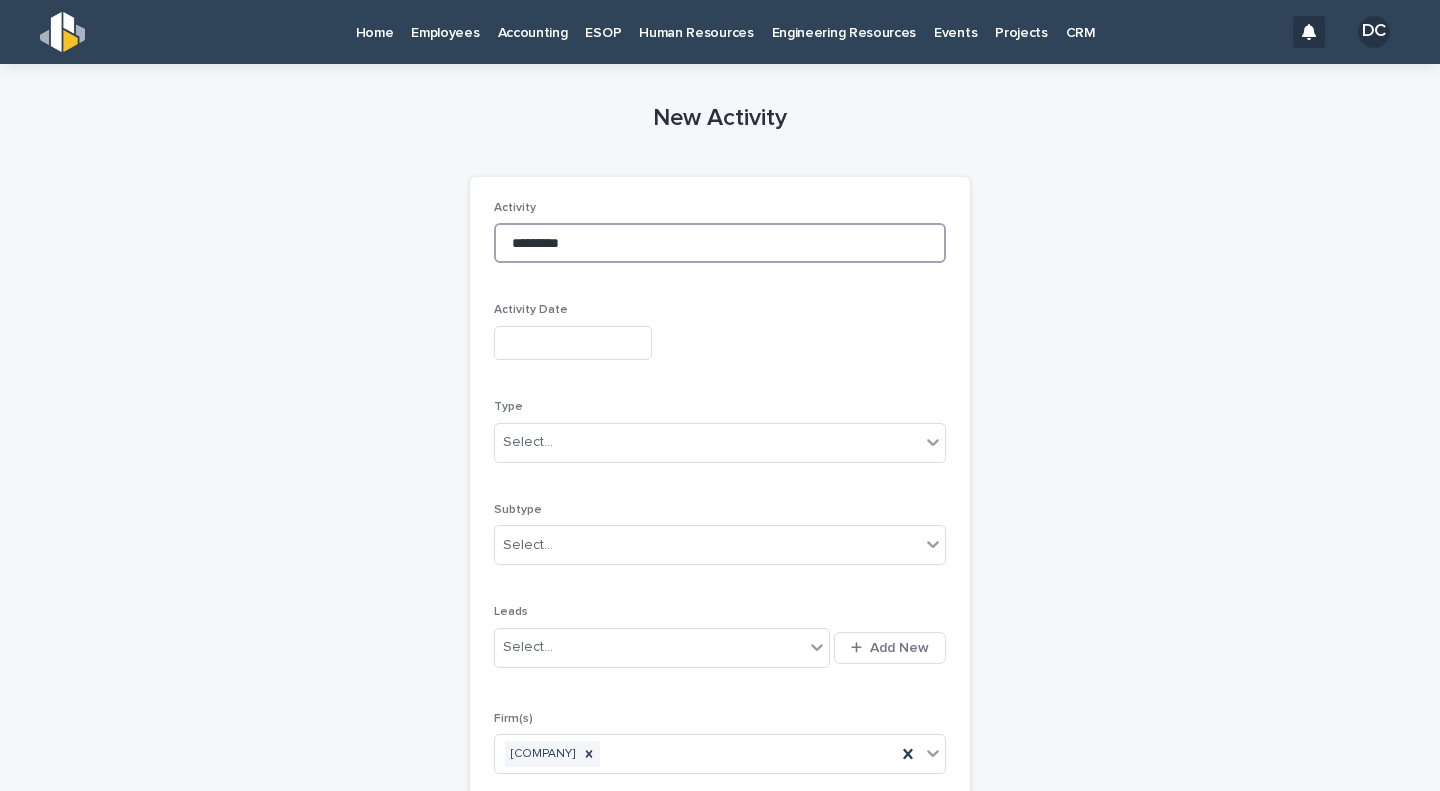 type on "*********" 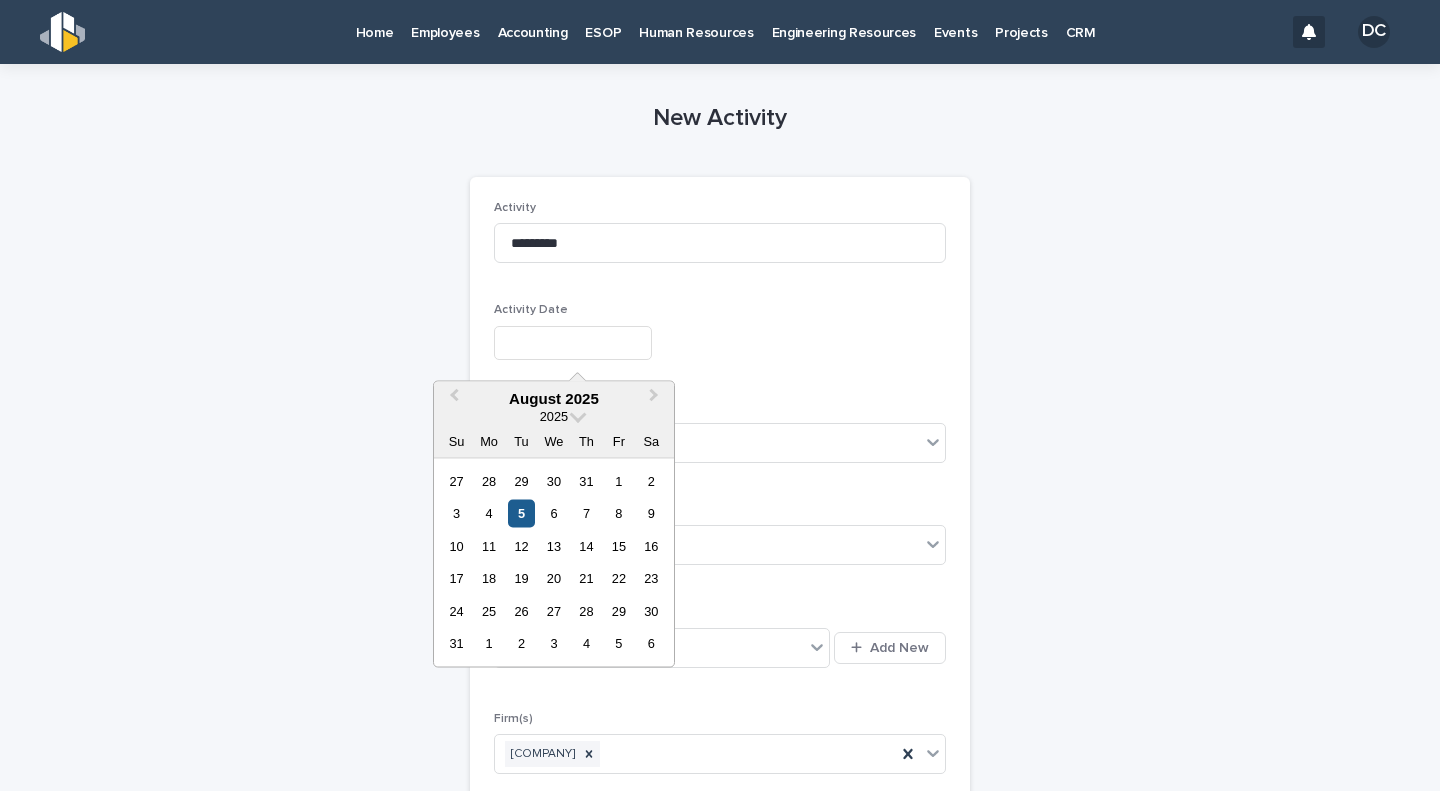 click on "5" at bounding box center (521, 513) 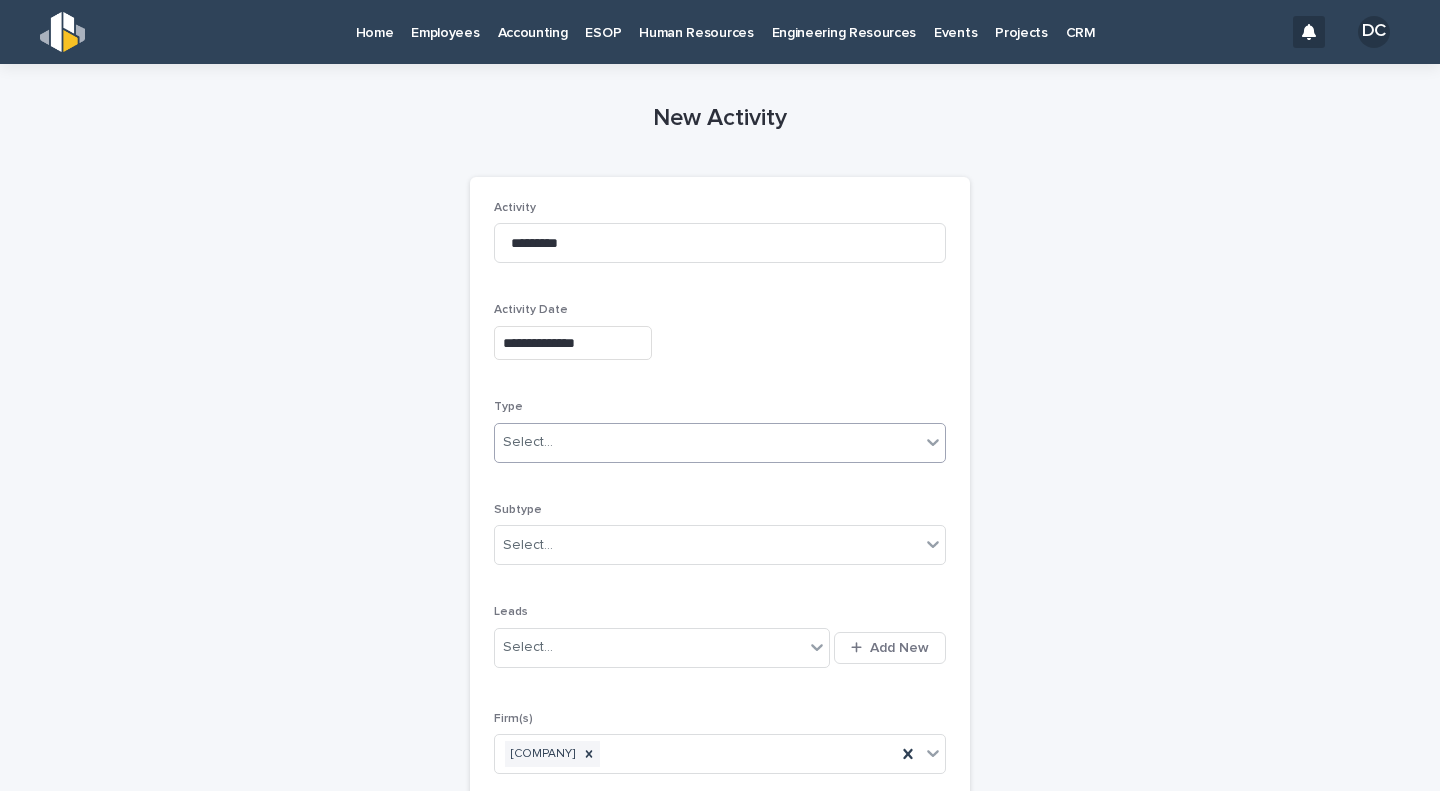 click on "Select..." at bounding box center (707, 442) 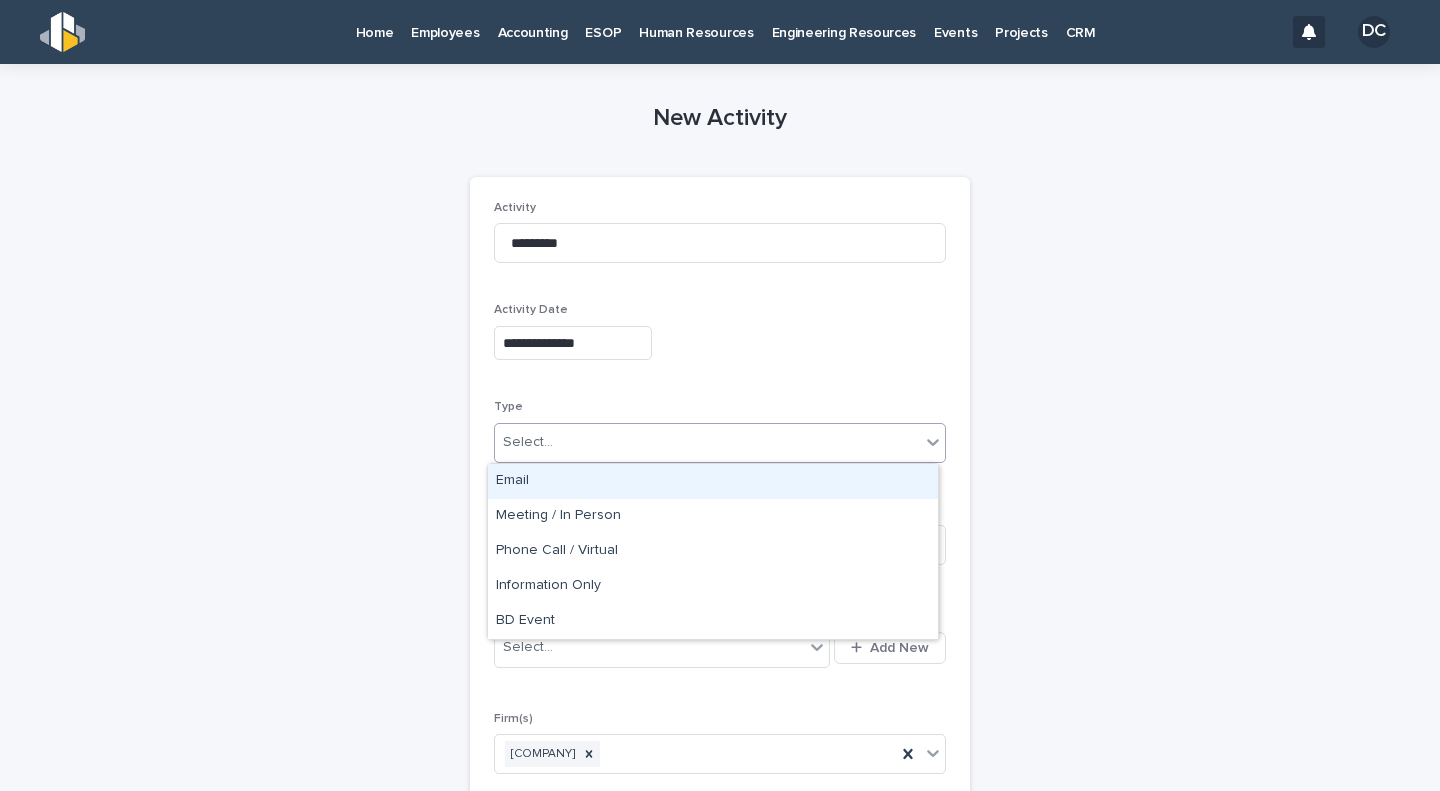 click on "Email" at bounding box center (713, 481) 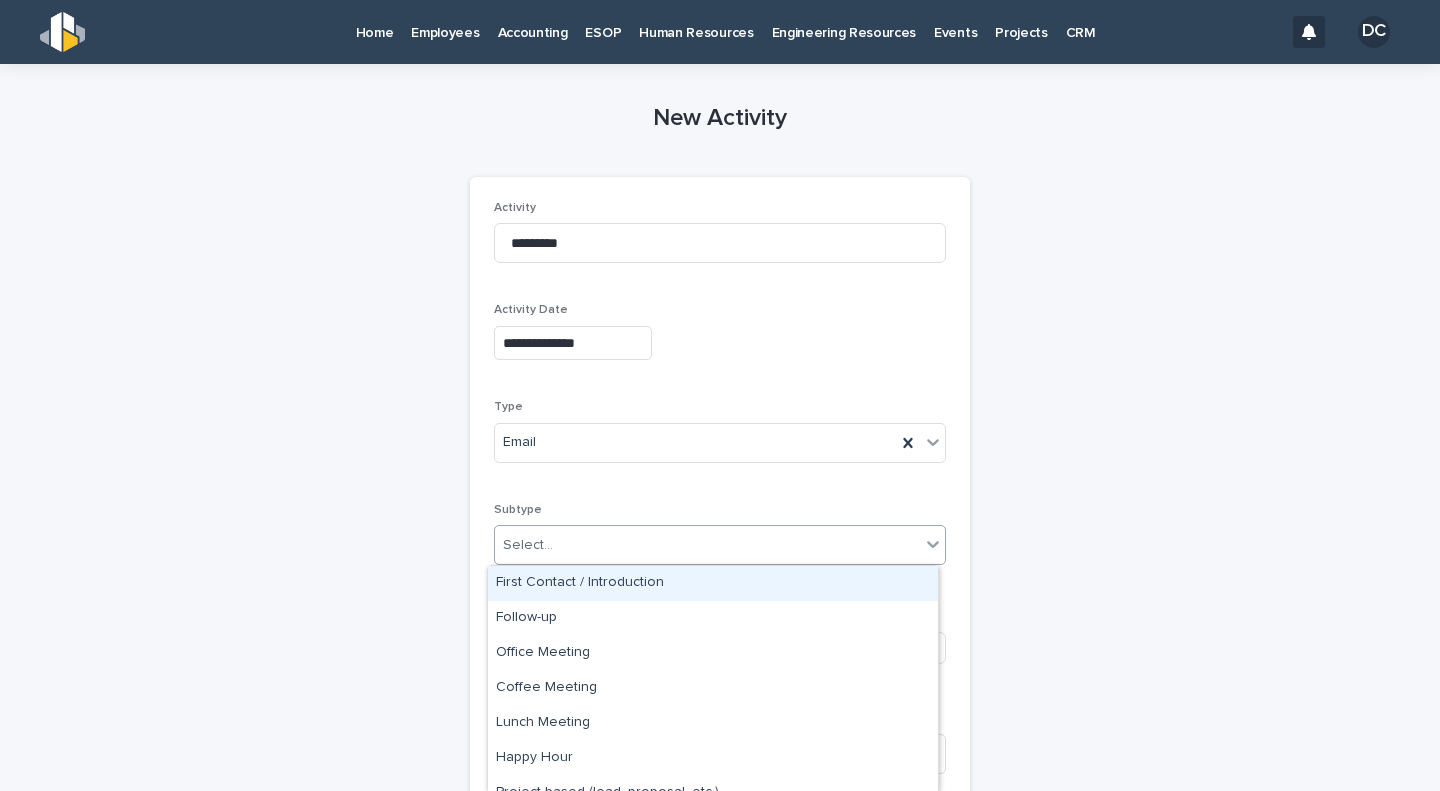 click on "Select..." at bounding box center [707, 545] 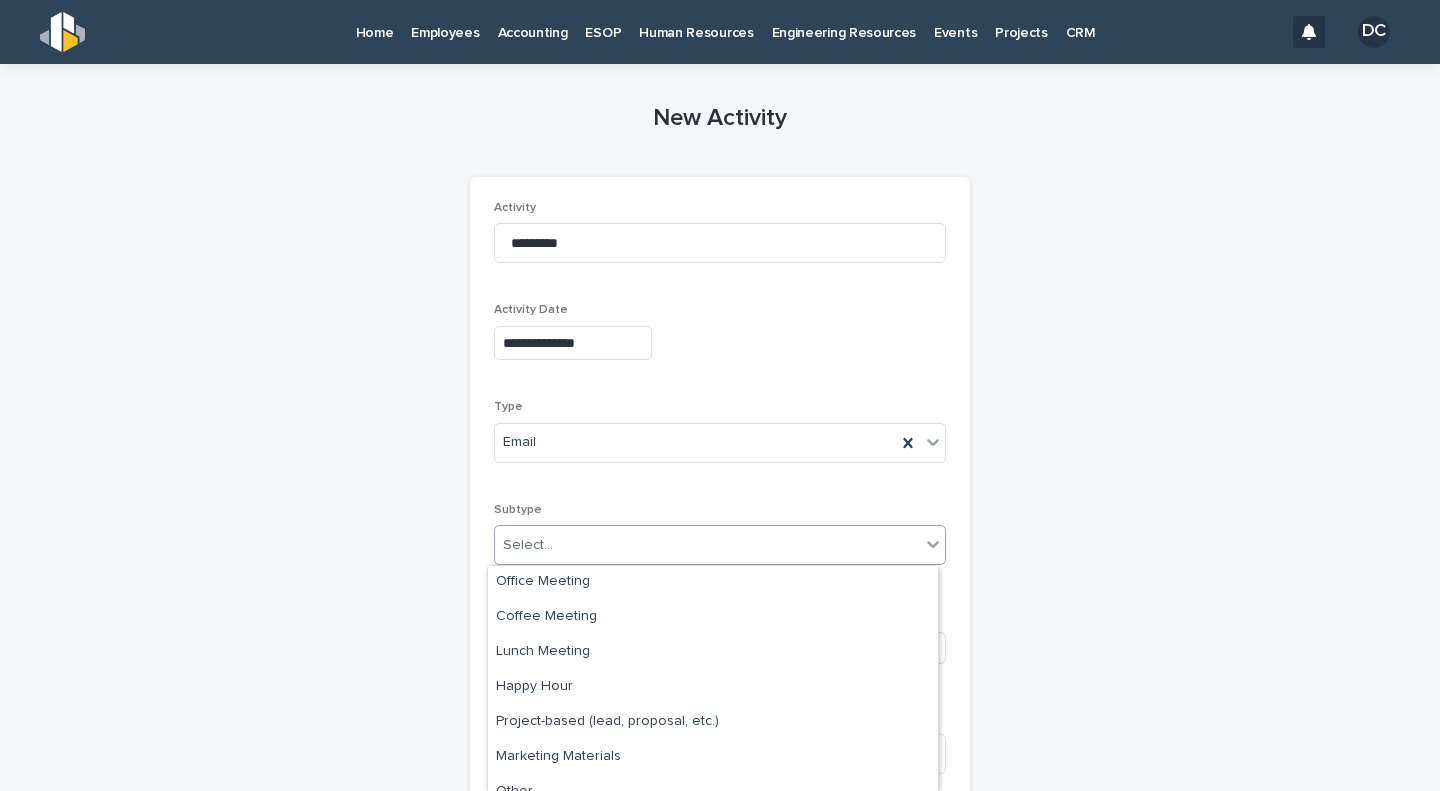 scroll, scrollTop: 89, scrollLeft: 0, axis: vertical 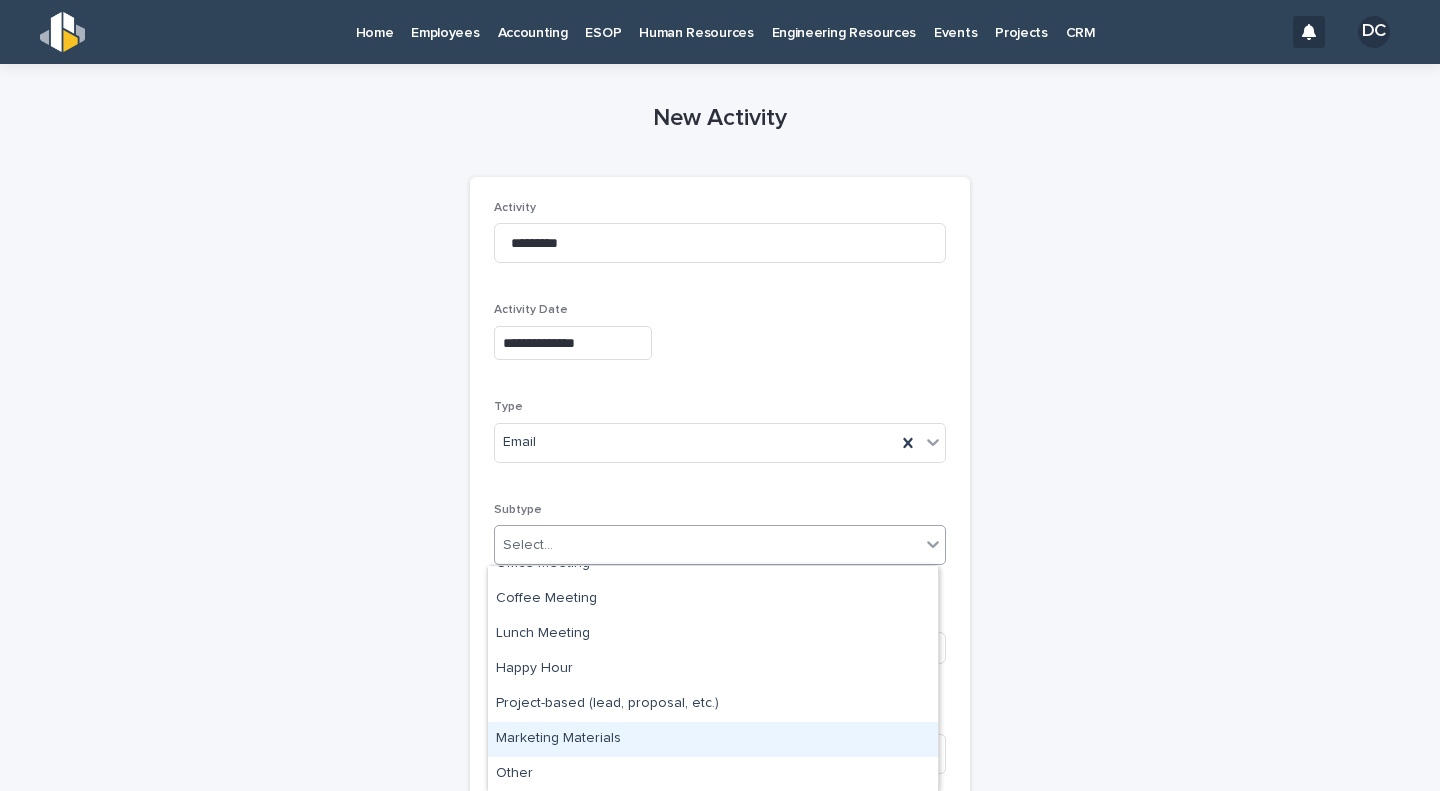 click on "Marketing Materials" at bounding box center (713, 739) 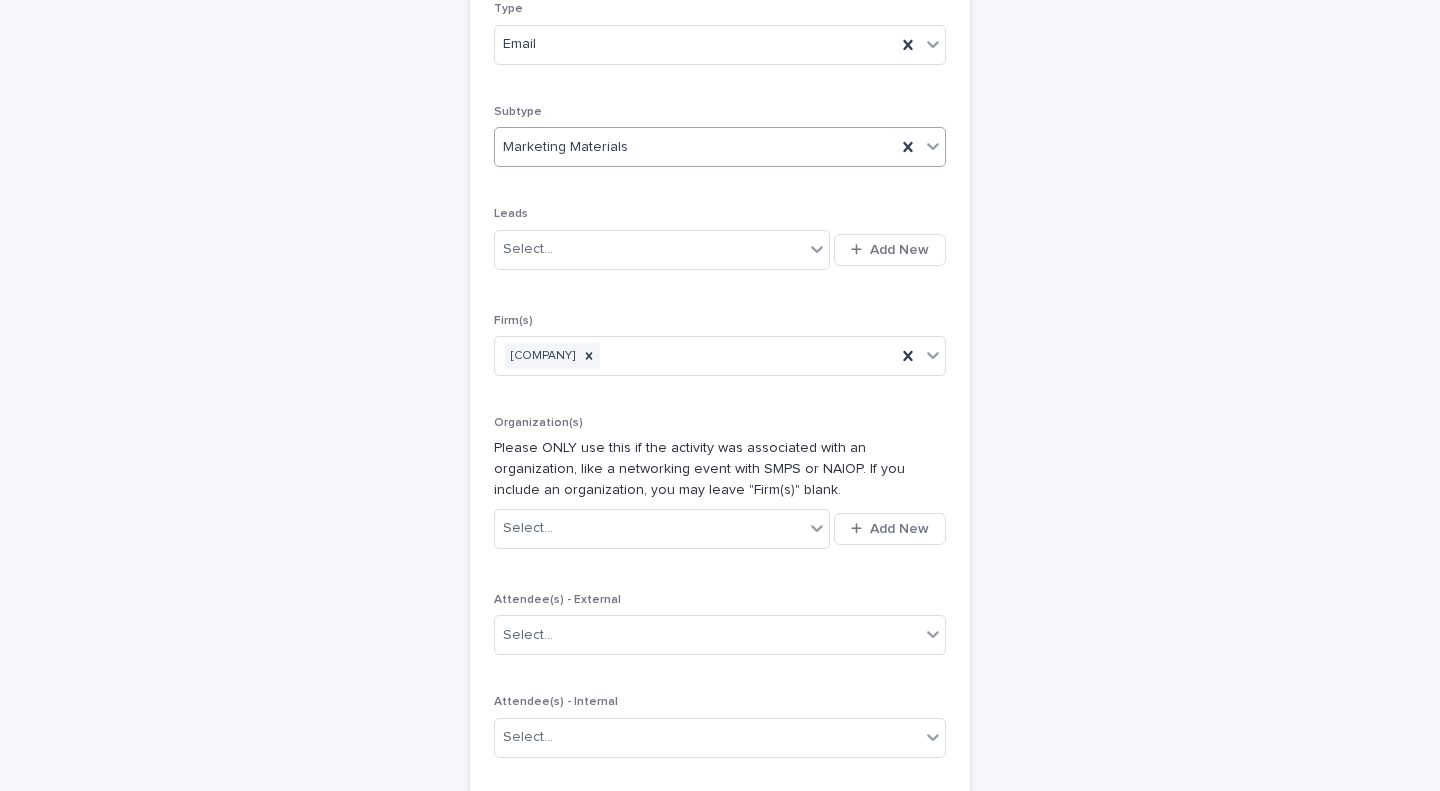 scroll, scrollTop: 399, scrollLeft: 0, axis: vertical 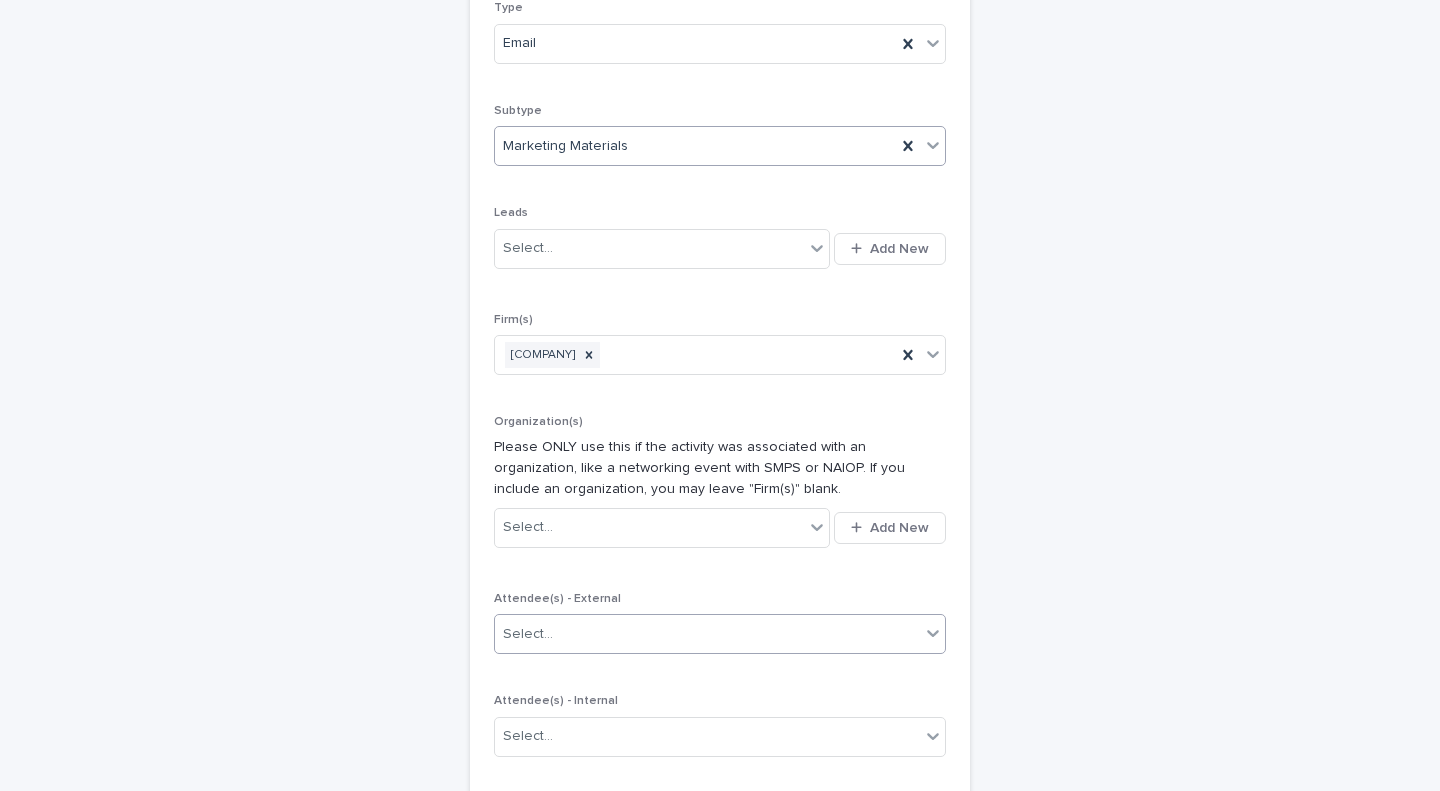 click on "Select..." at bounding box center [707, 634] 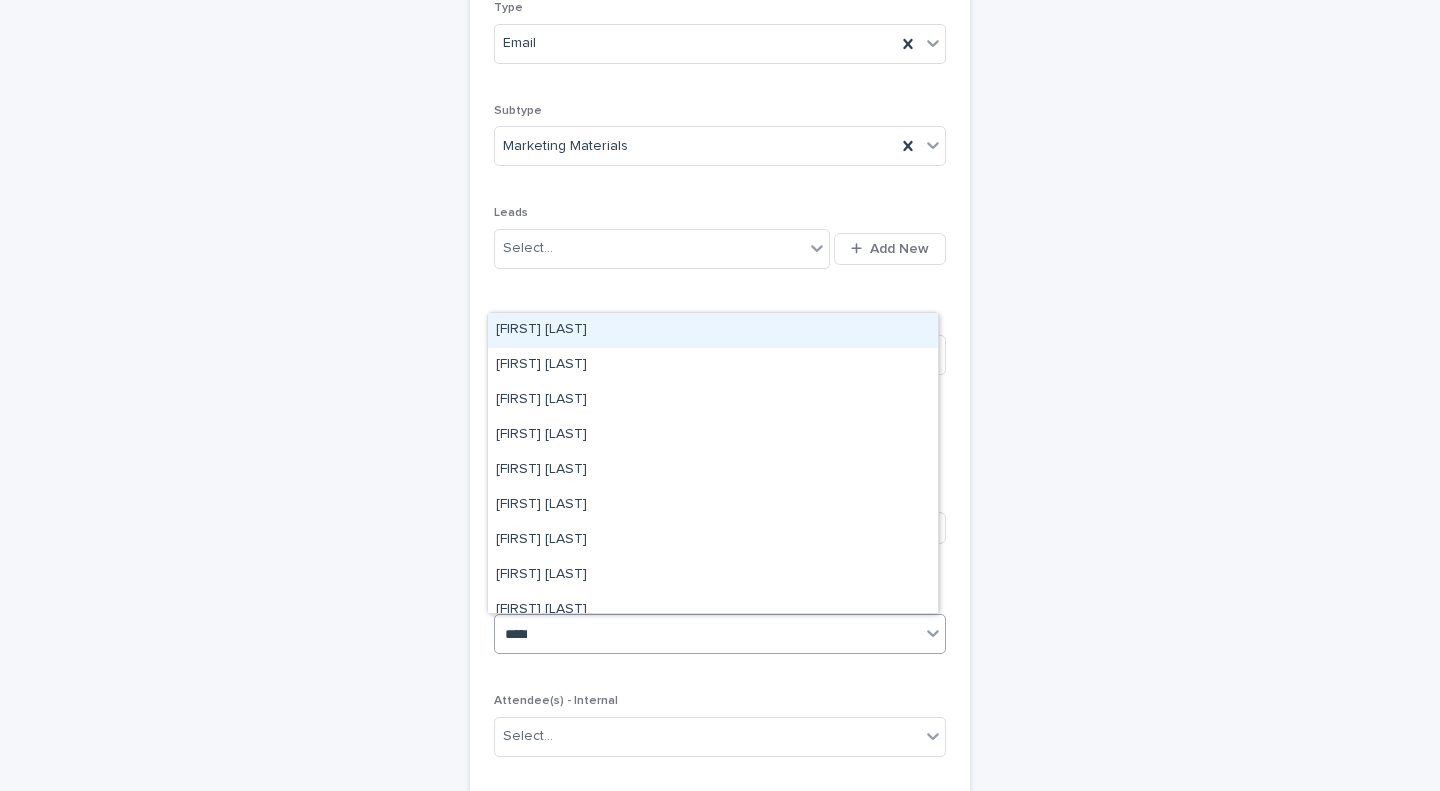 type on "******" 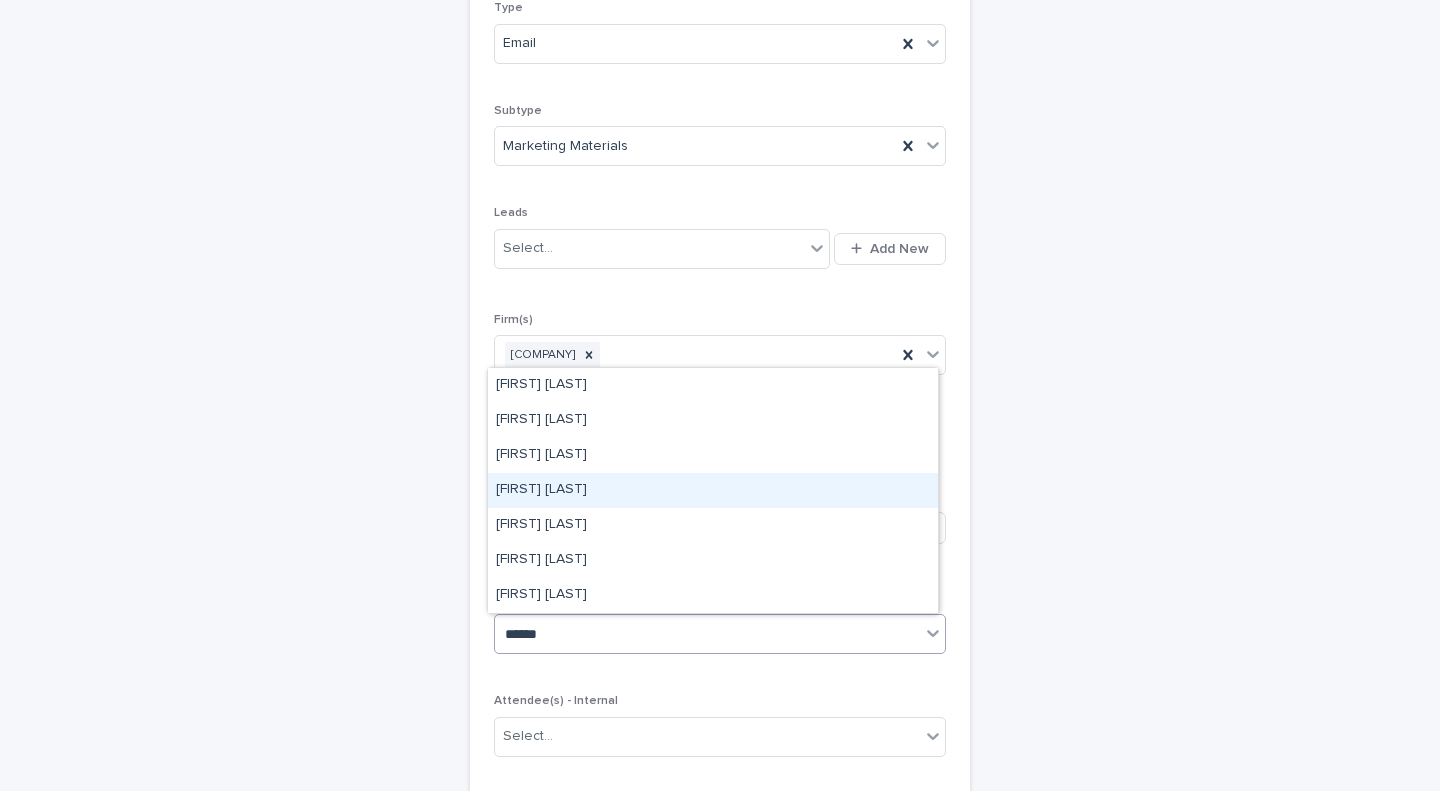click on "[FIRST] [LAST]" at bounding box center (713, 490) 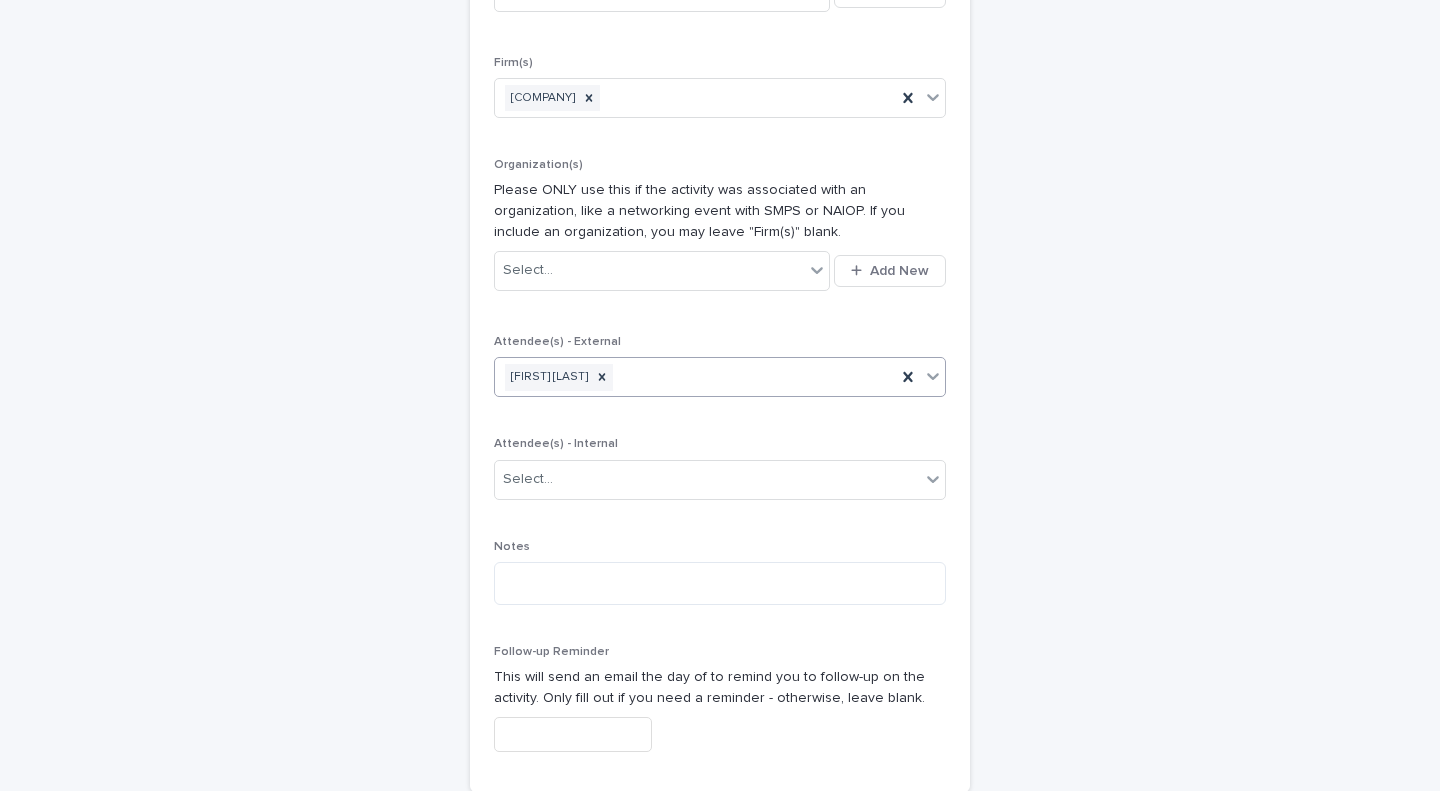scroll, scrollTop: 660, scrollLeft: 0, axis: vertical 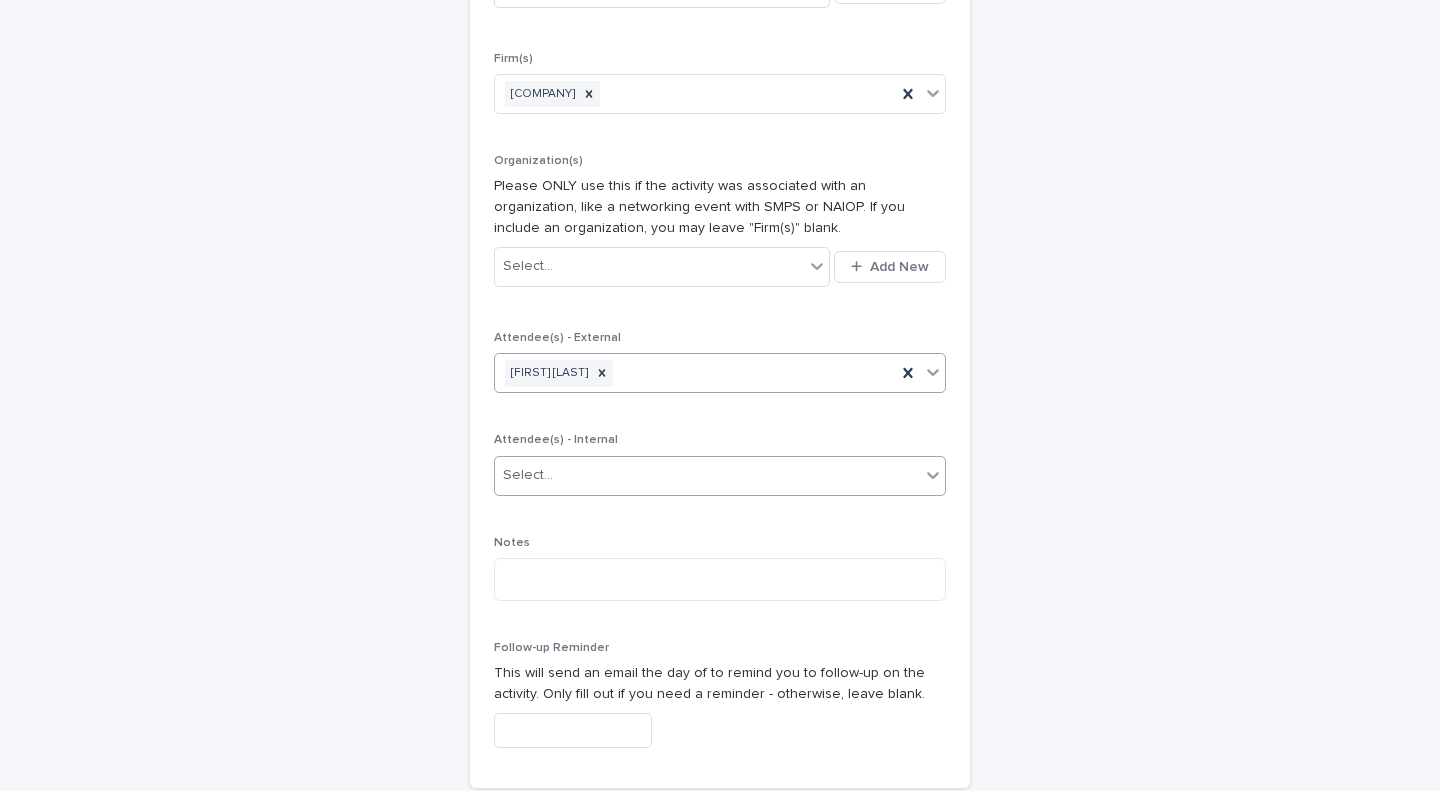 click on "Select..." at bounding box center [707, 475] 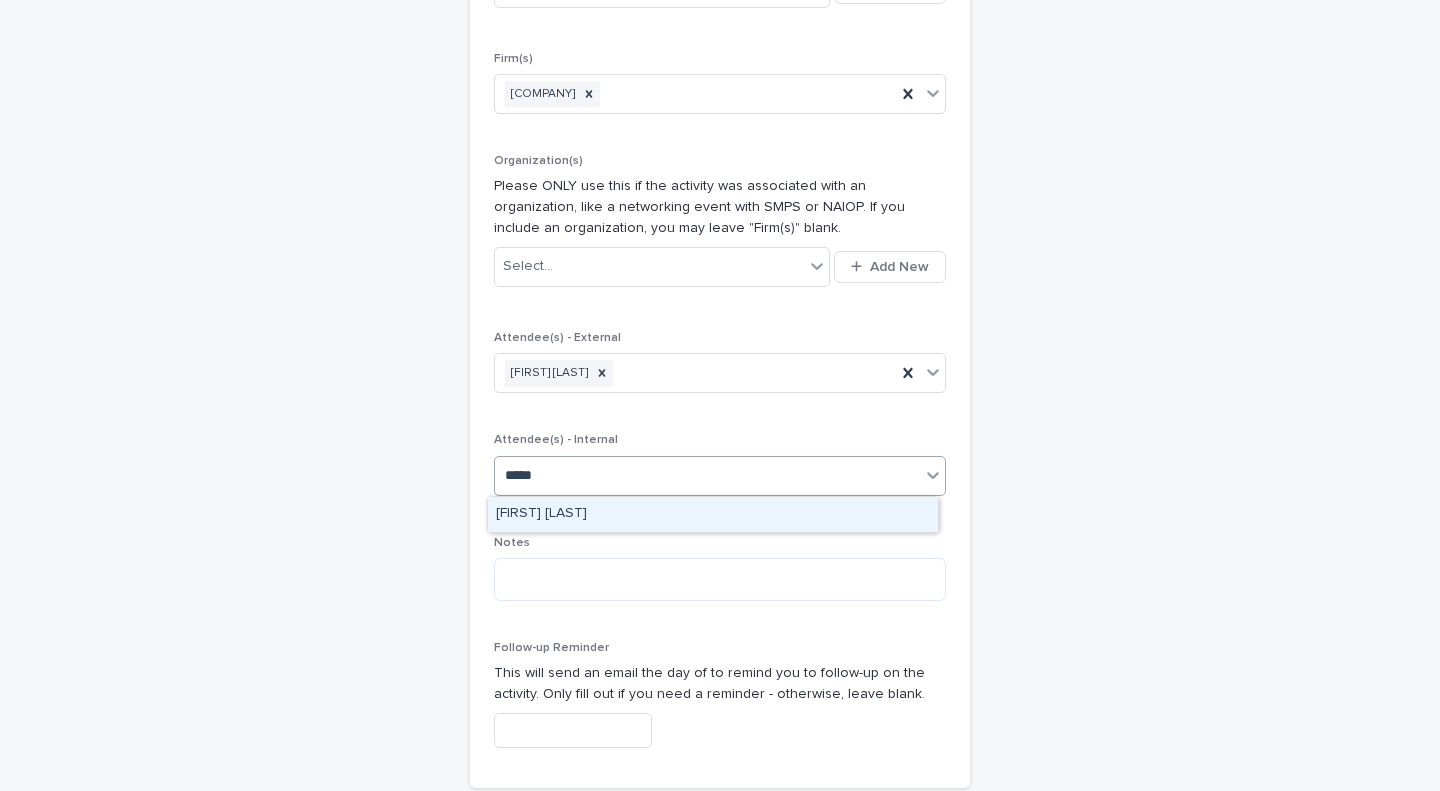 type on "******" 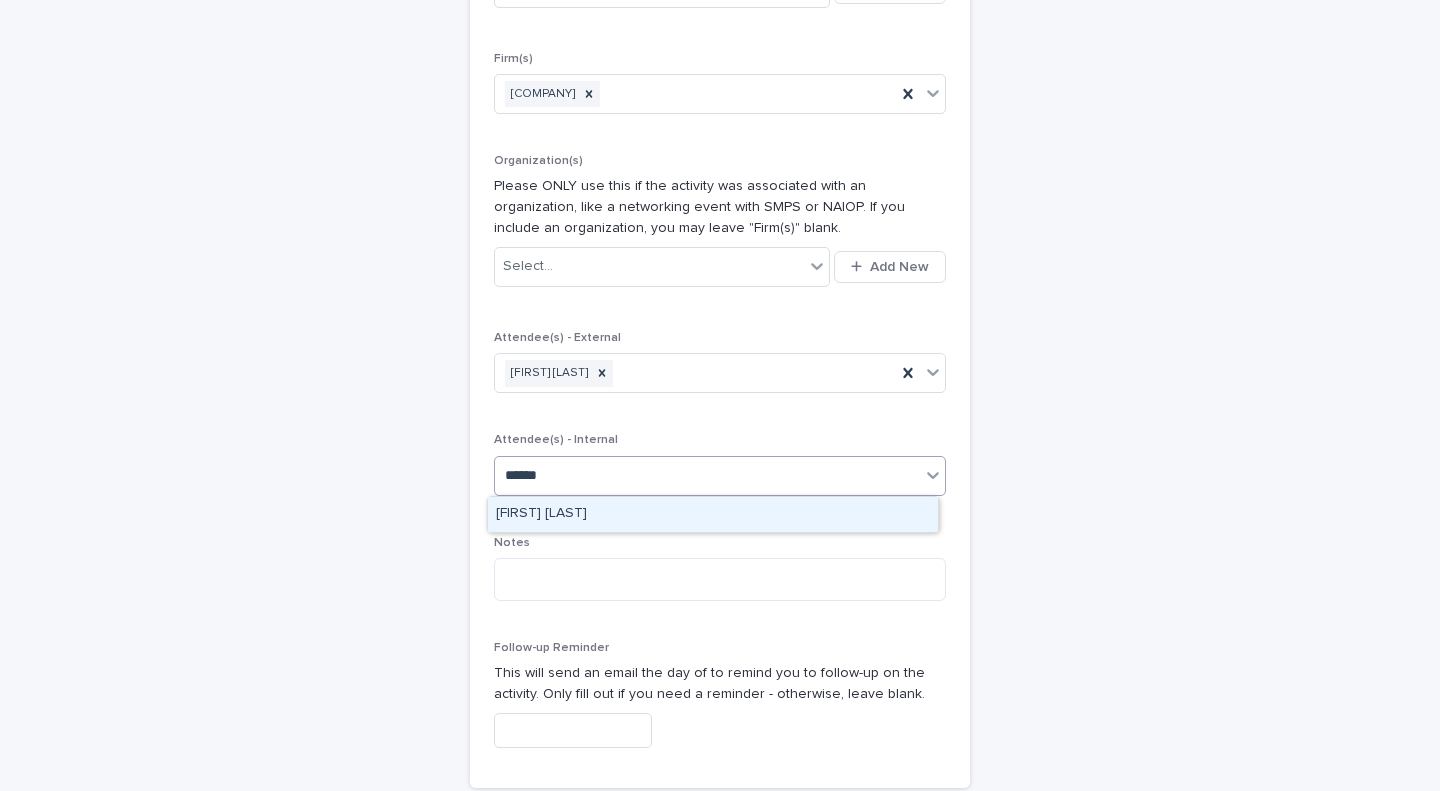type 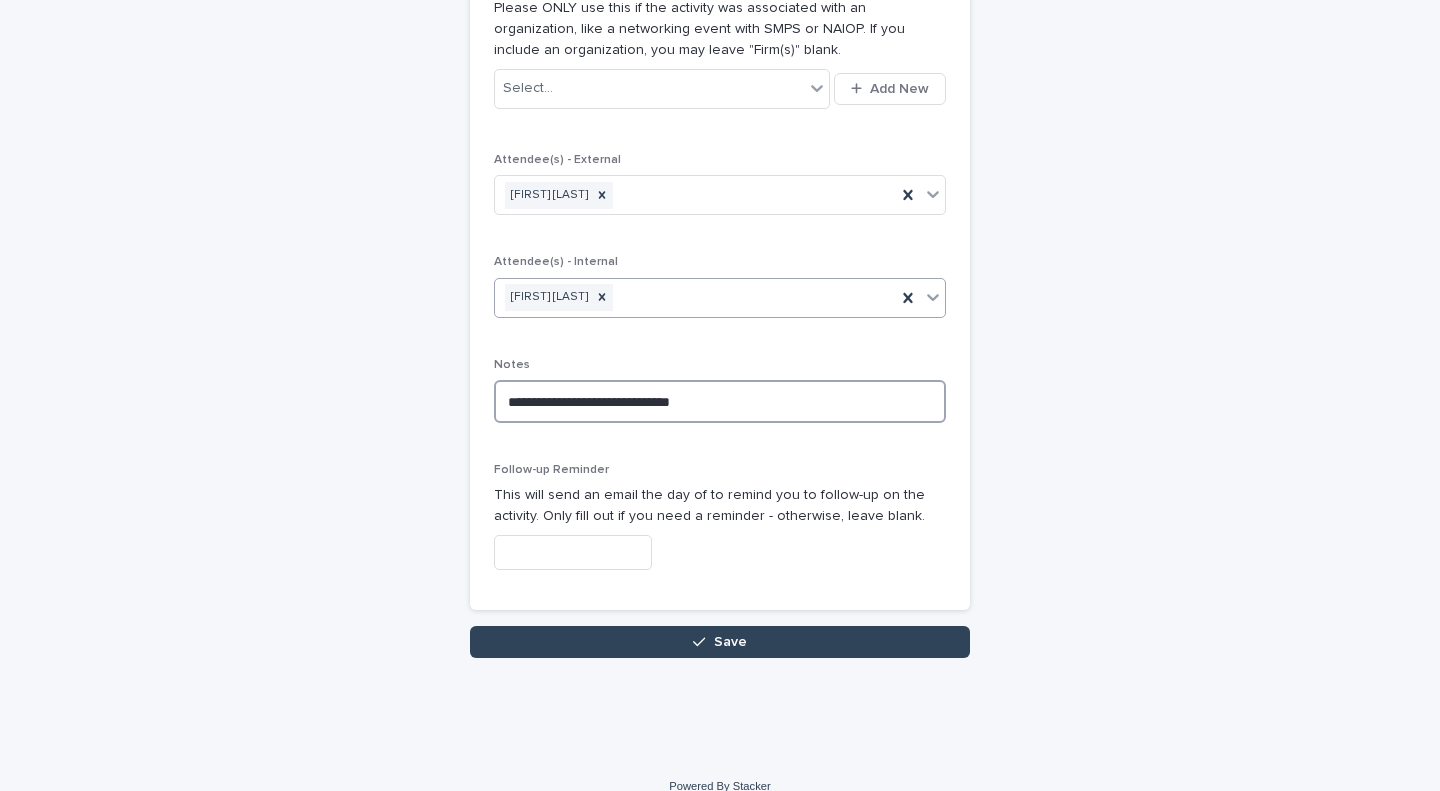 scroll, scrollTop: 844, scrollLeft: 0, axis: vertical 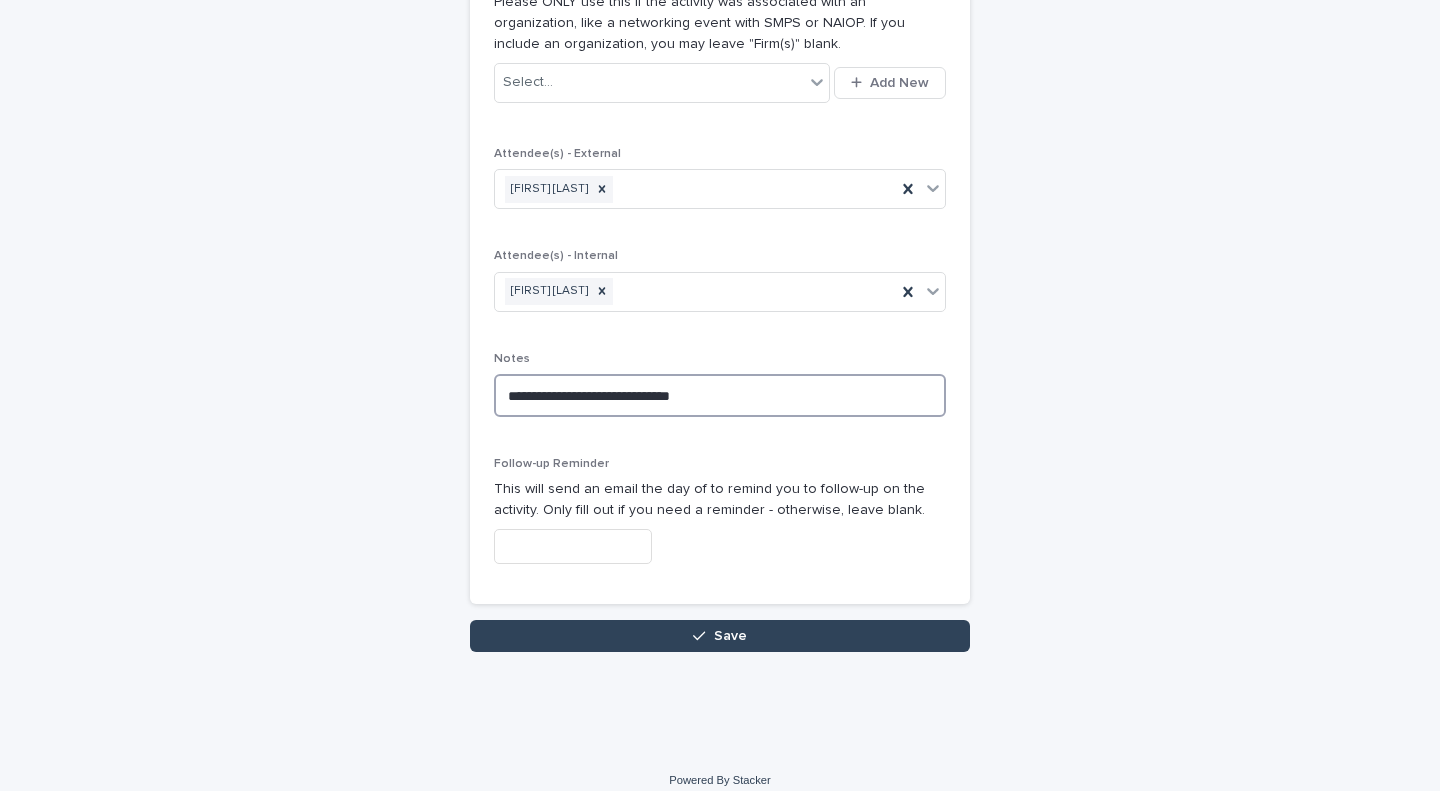 type on "**********" 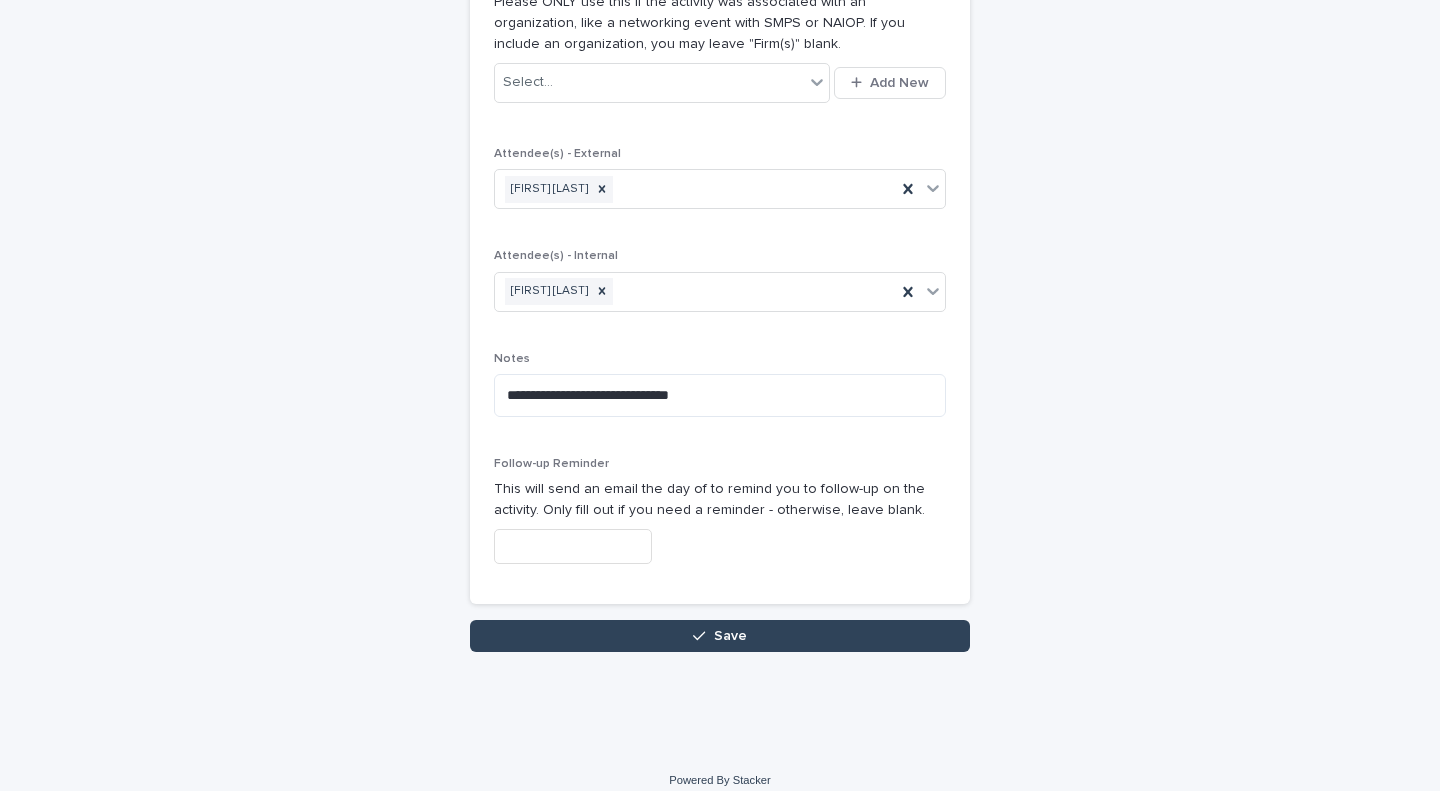 click at bounding box center [573, 546] 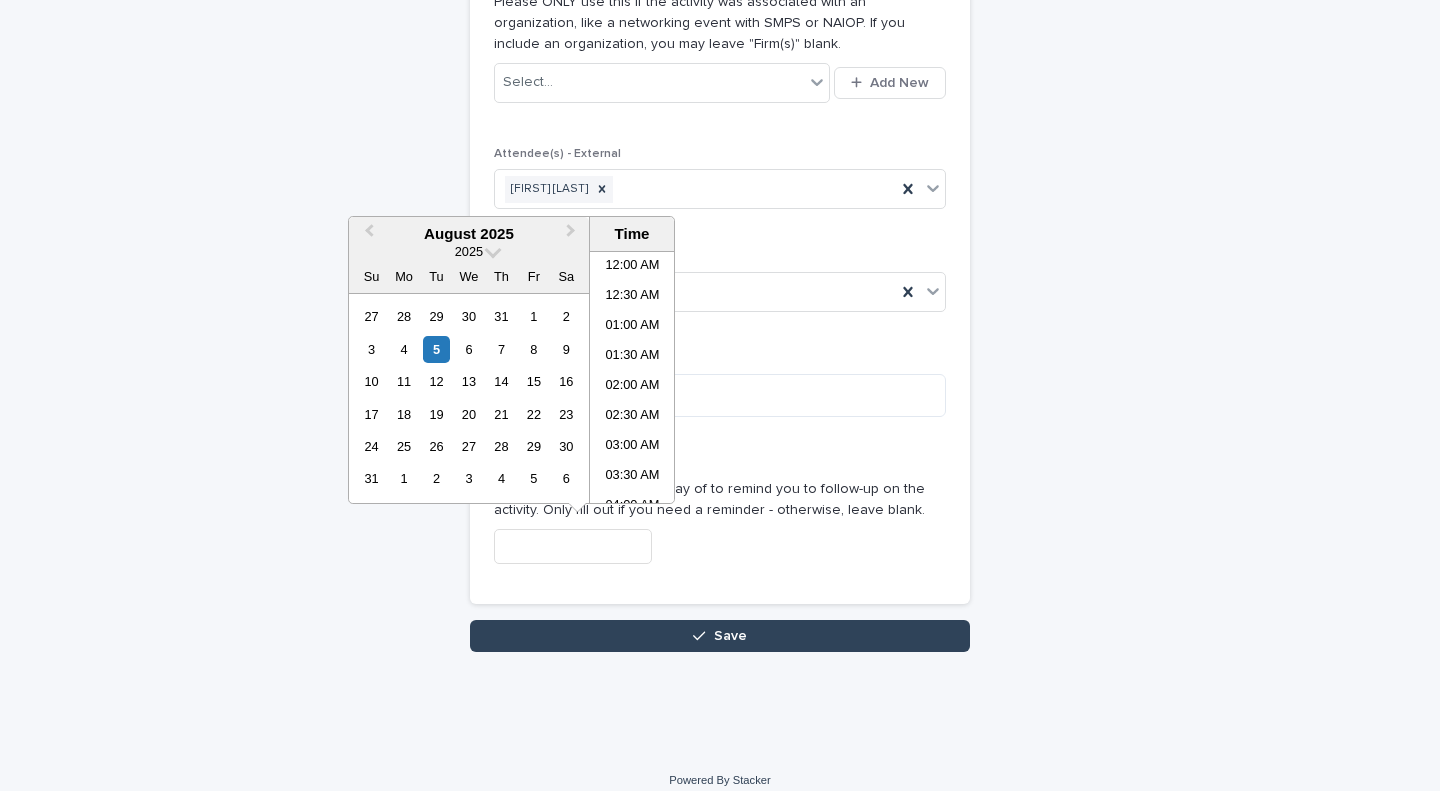 scroll, scrollTop: 789, scrollLeft: 0, axis: vertical 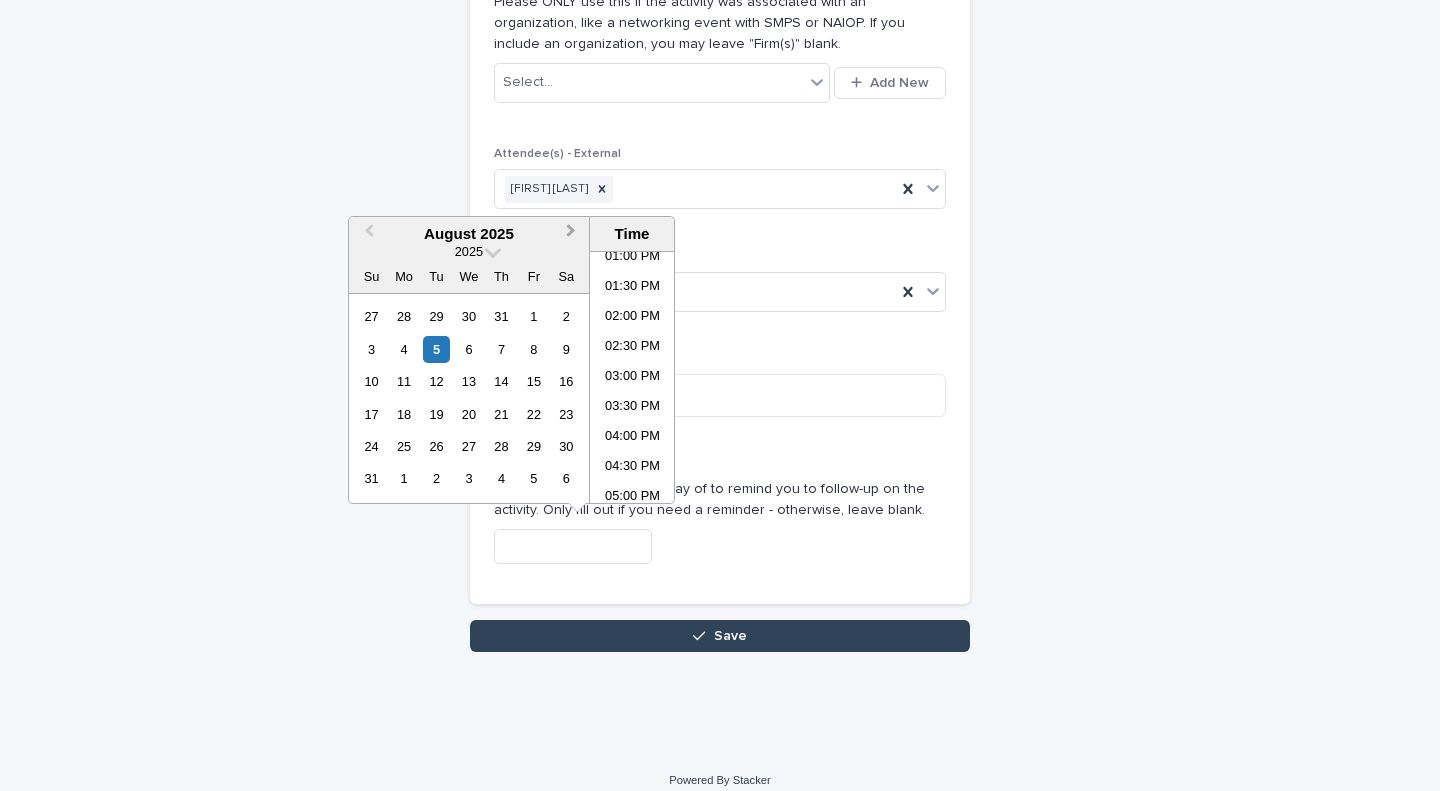 click on "Next Month" at bounding box center [573, 235] 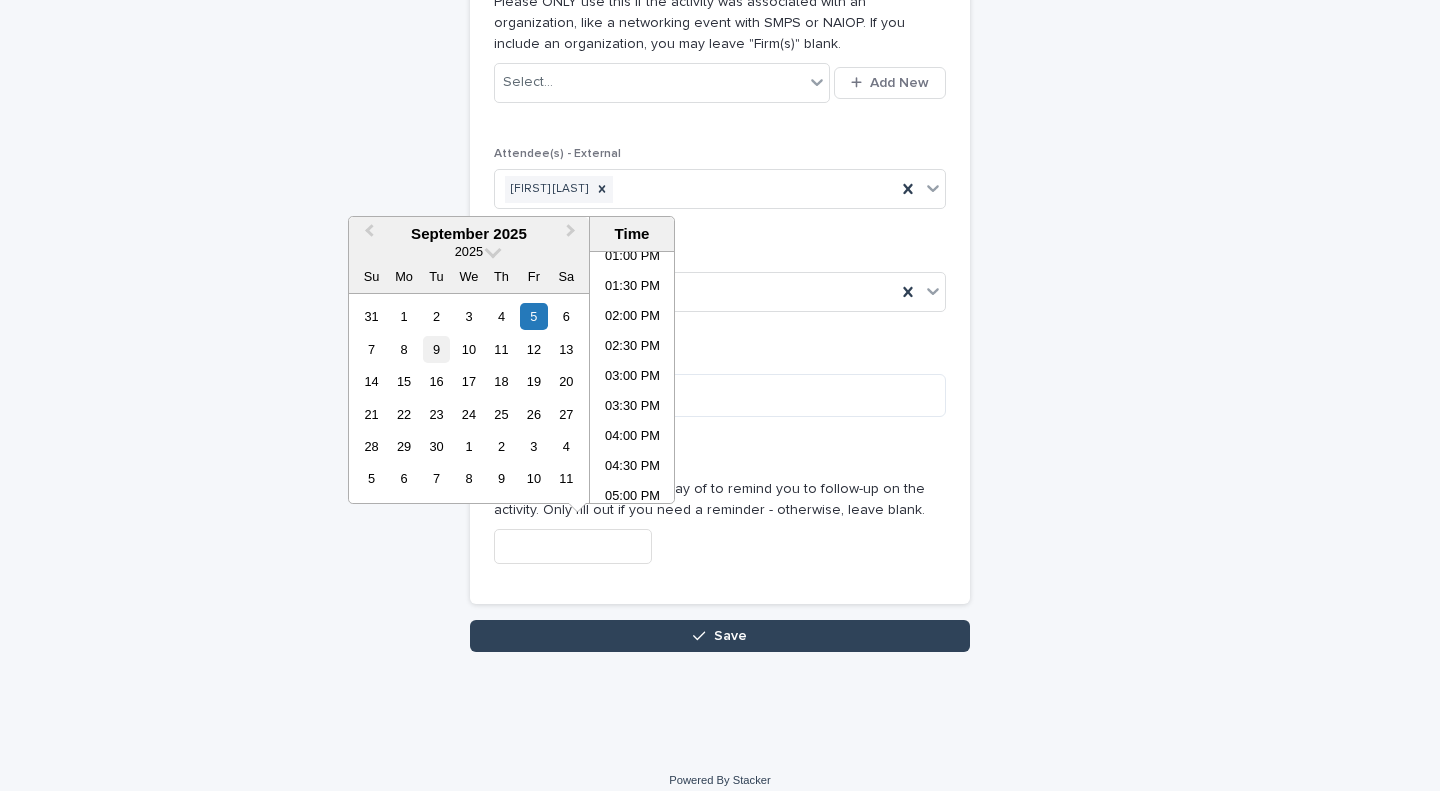 click on "9" at bounding box center [436, 349] 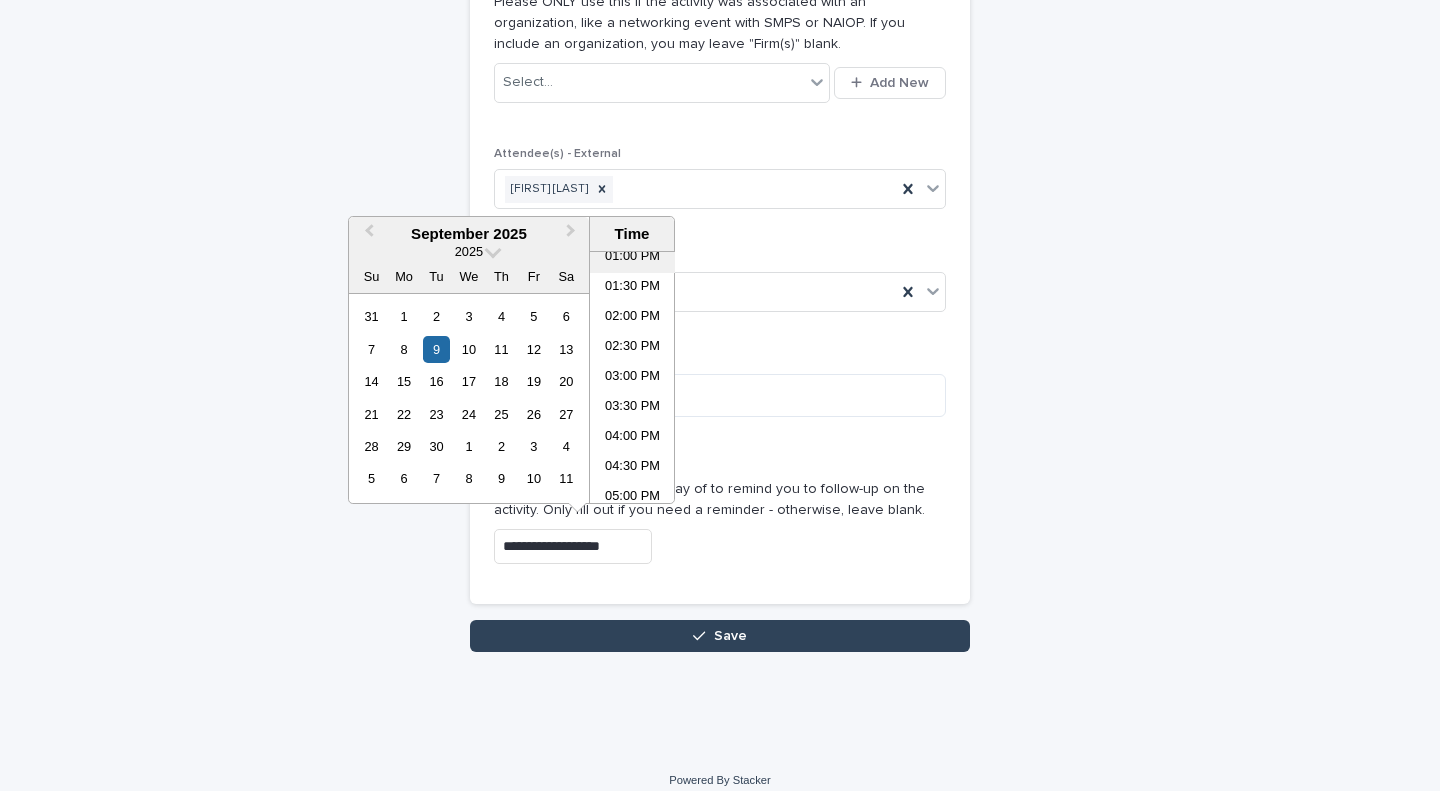 click on "01:00 PM" at bounding box center (632, 258) 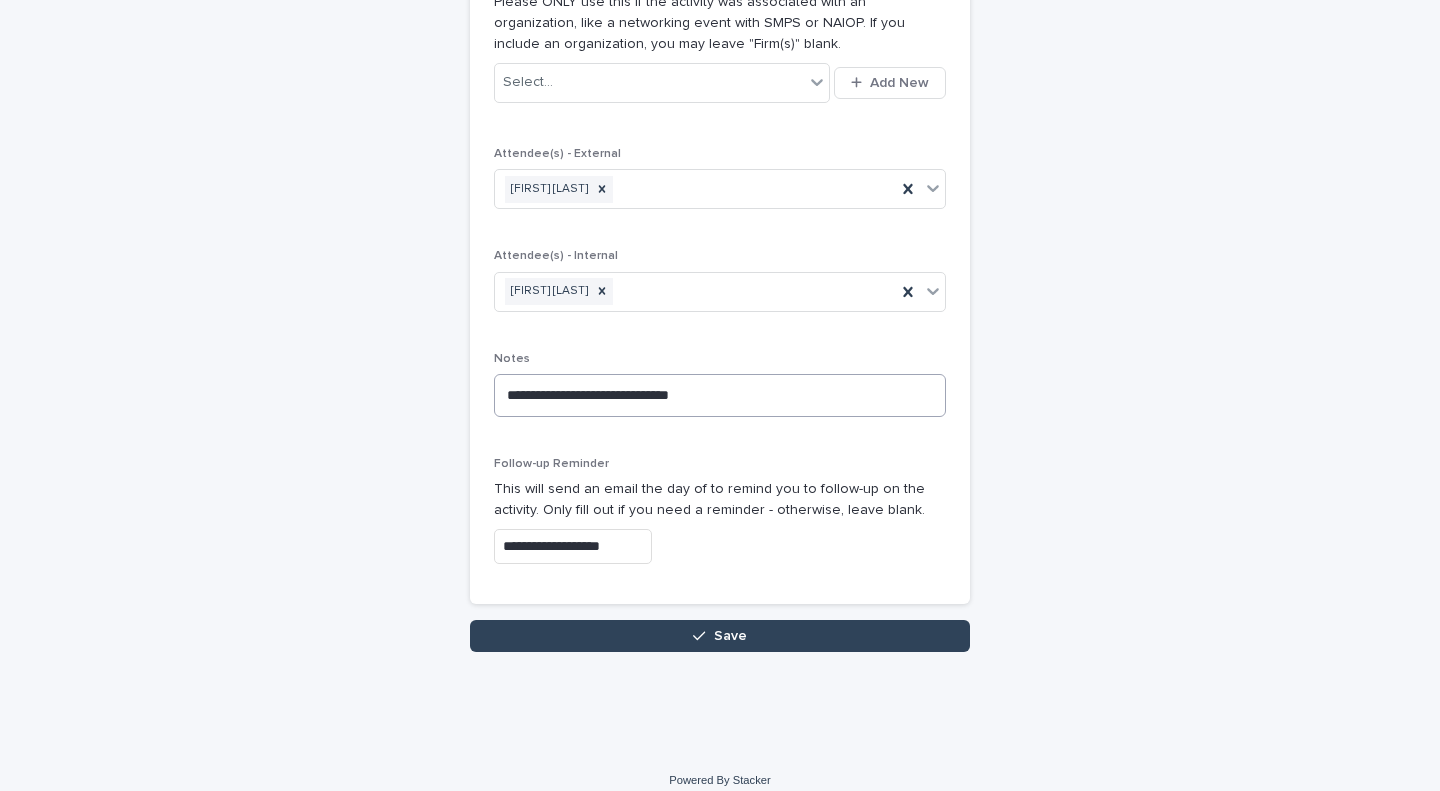 type on "**********" 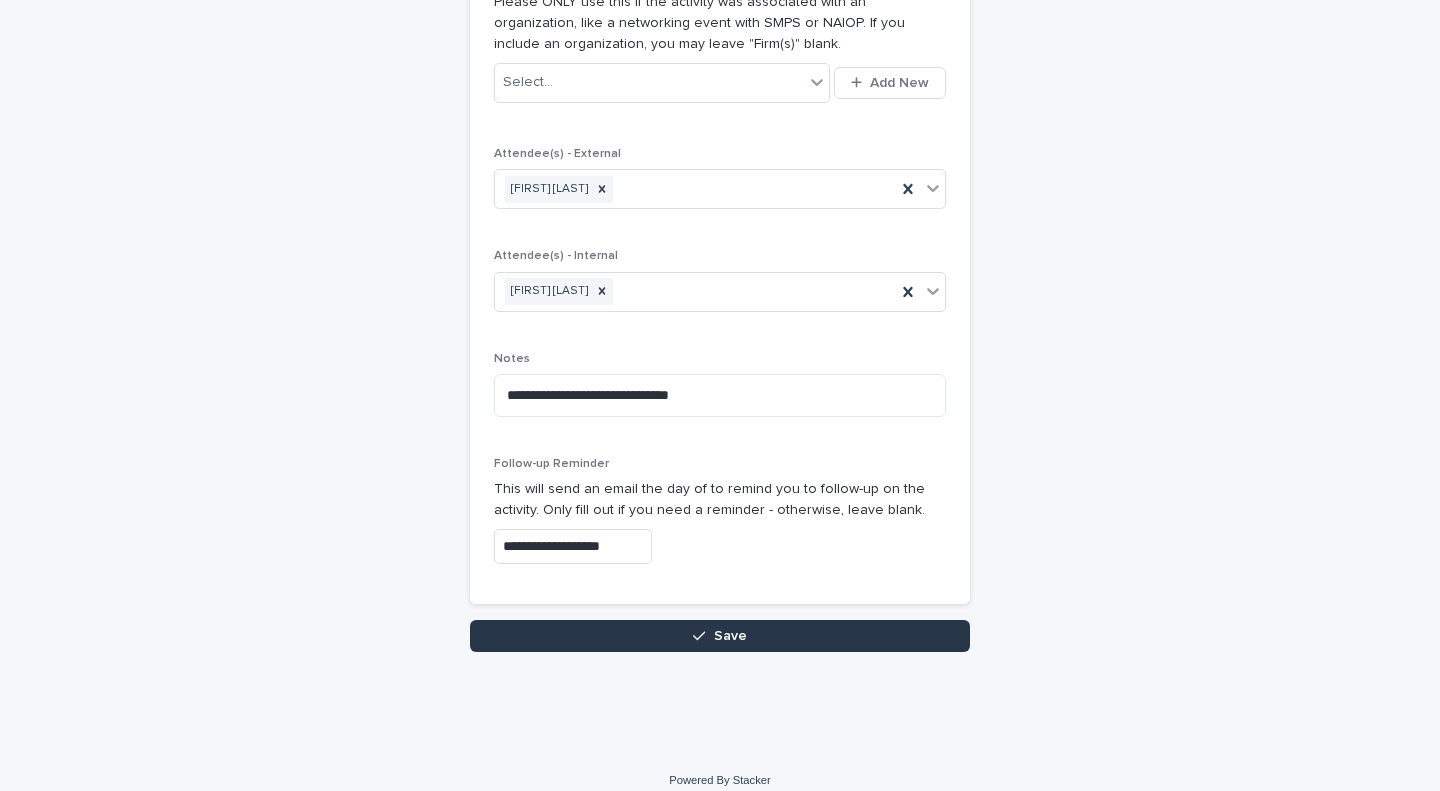 click on "Save" at bounding box center (720, 636) 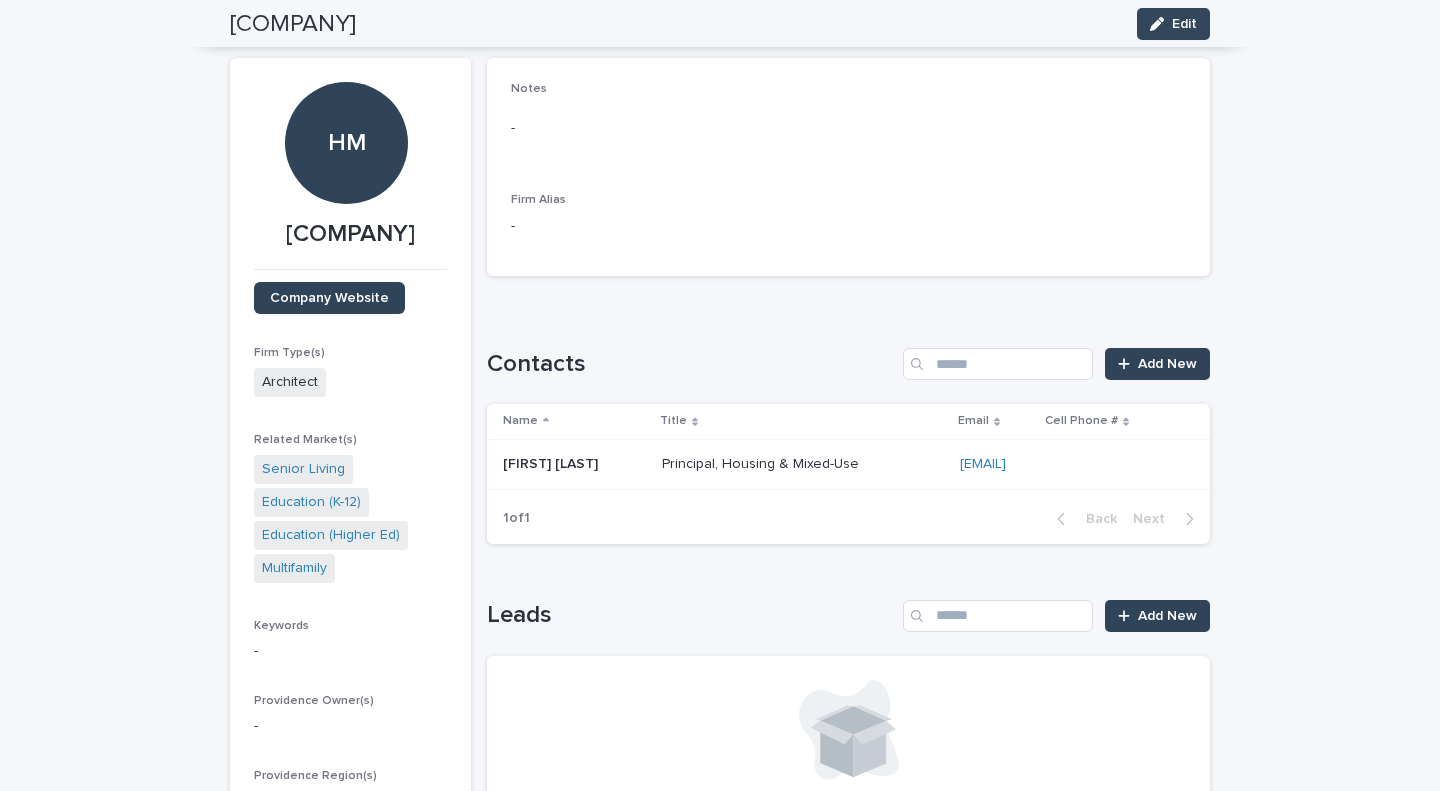 scroll, scrollTop: 0, scrollLeft: 0, axis: both 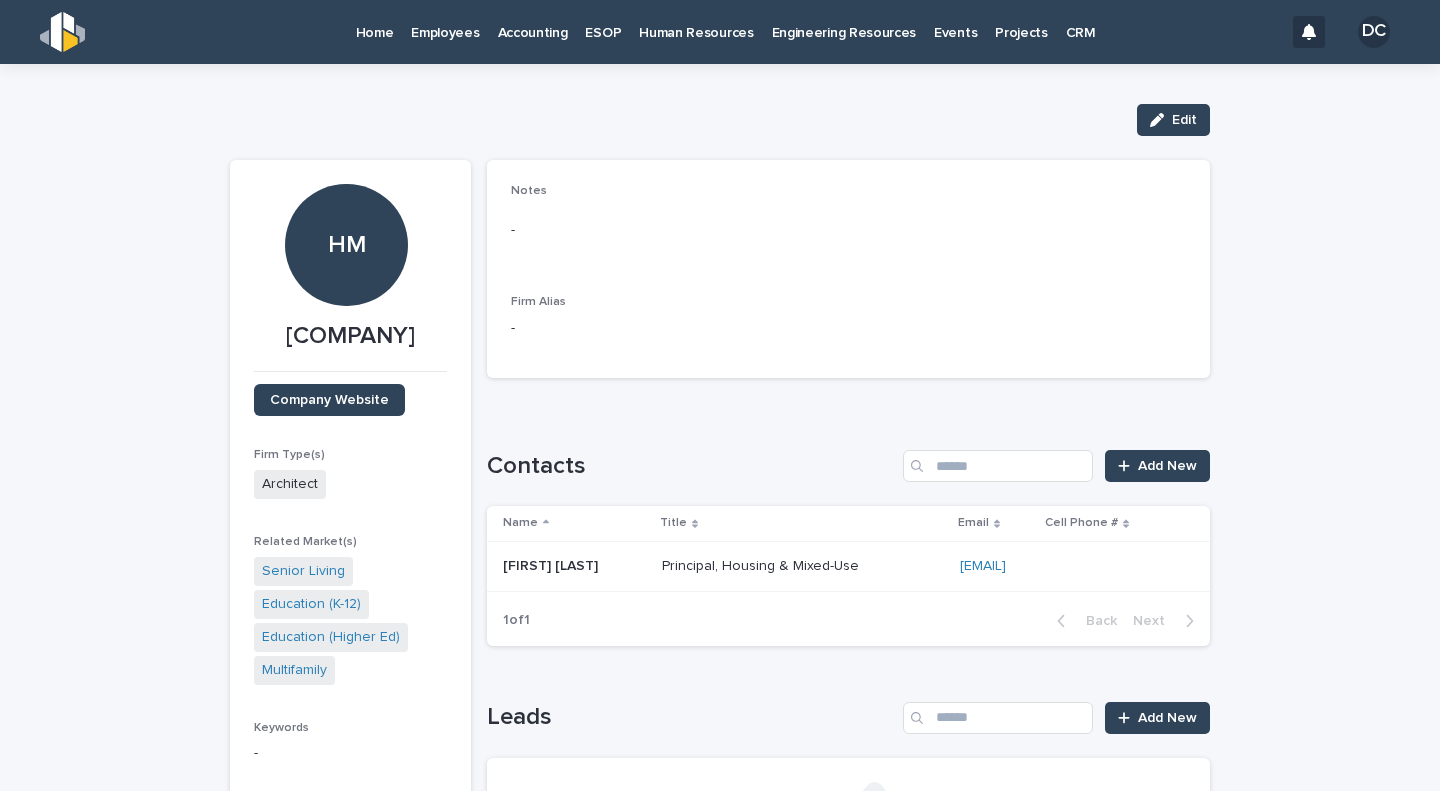 click on "CRM" at bounding box center (1081, 31) 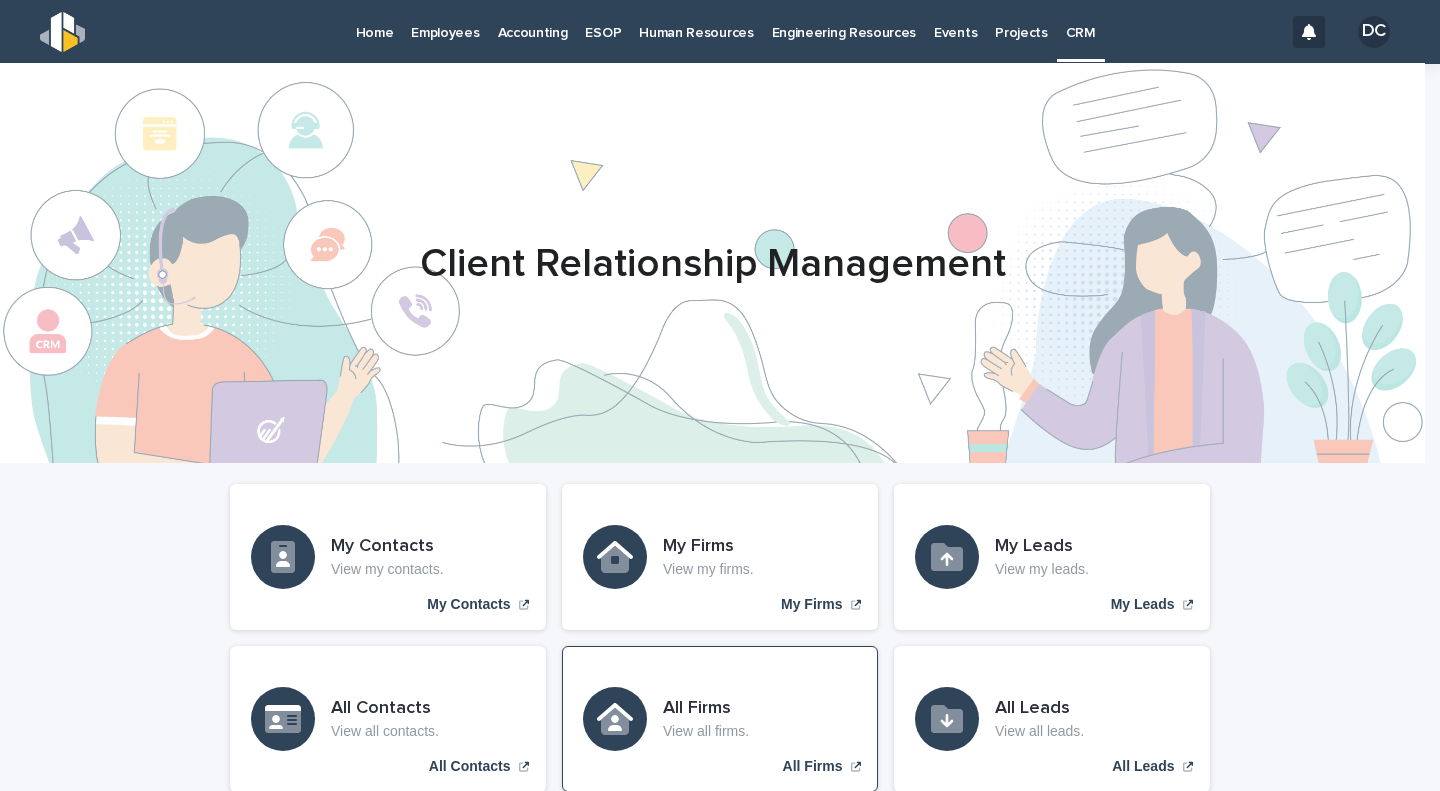 click on "All Firms View all firms. All Firms" at bounding box center (720, 719) 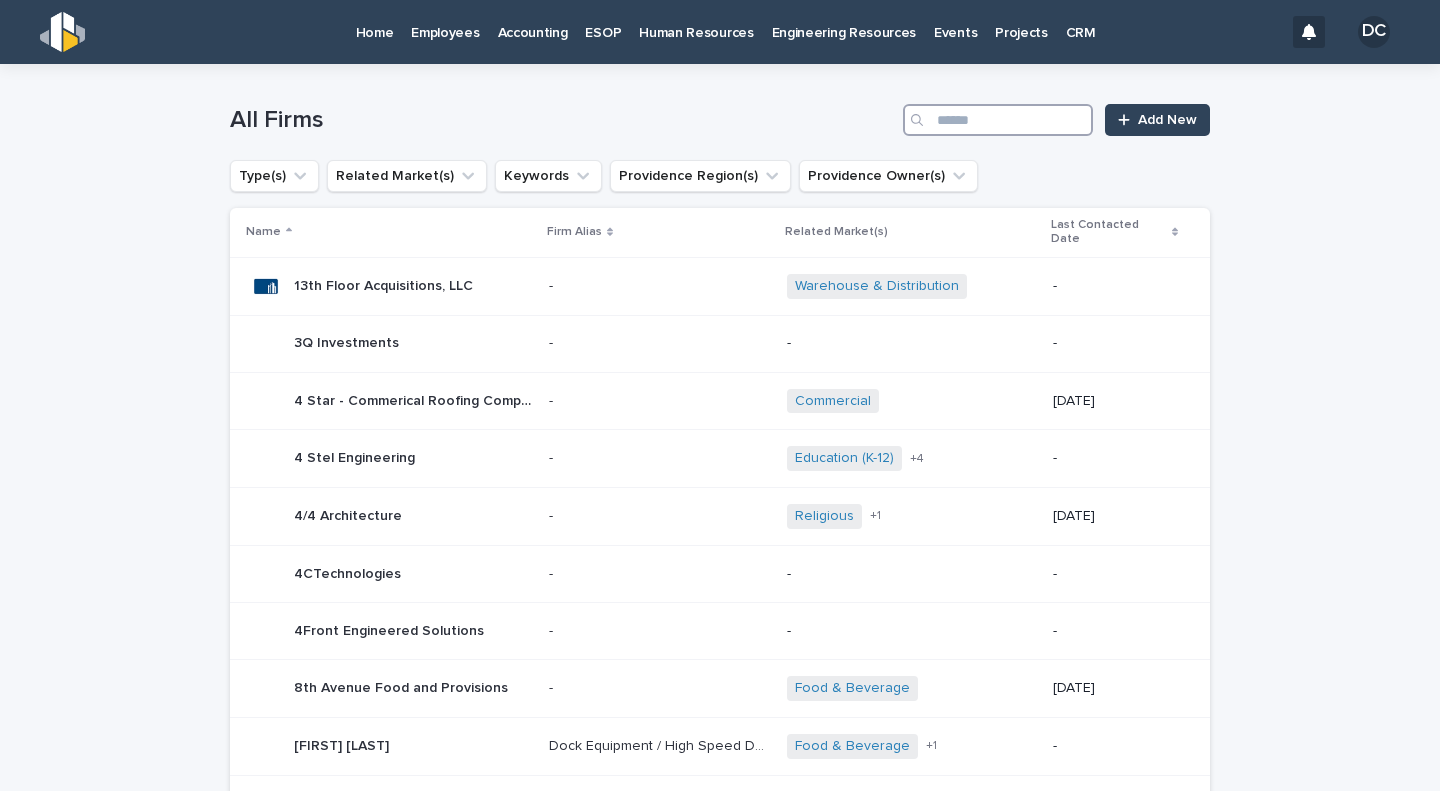 click at bounding box center (998, 120) 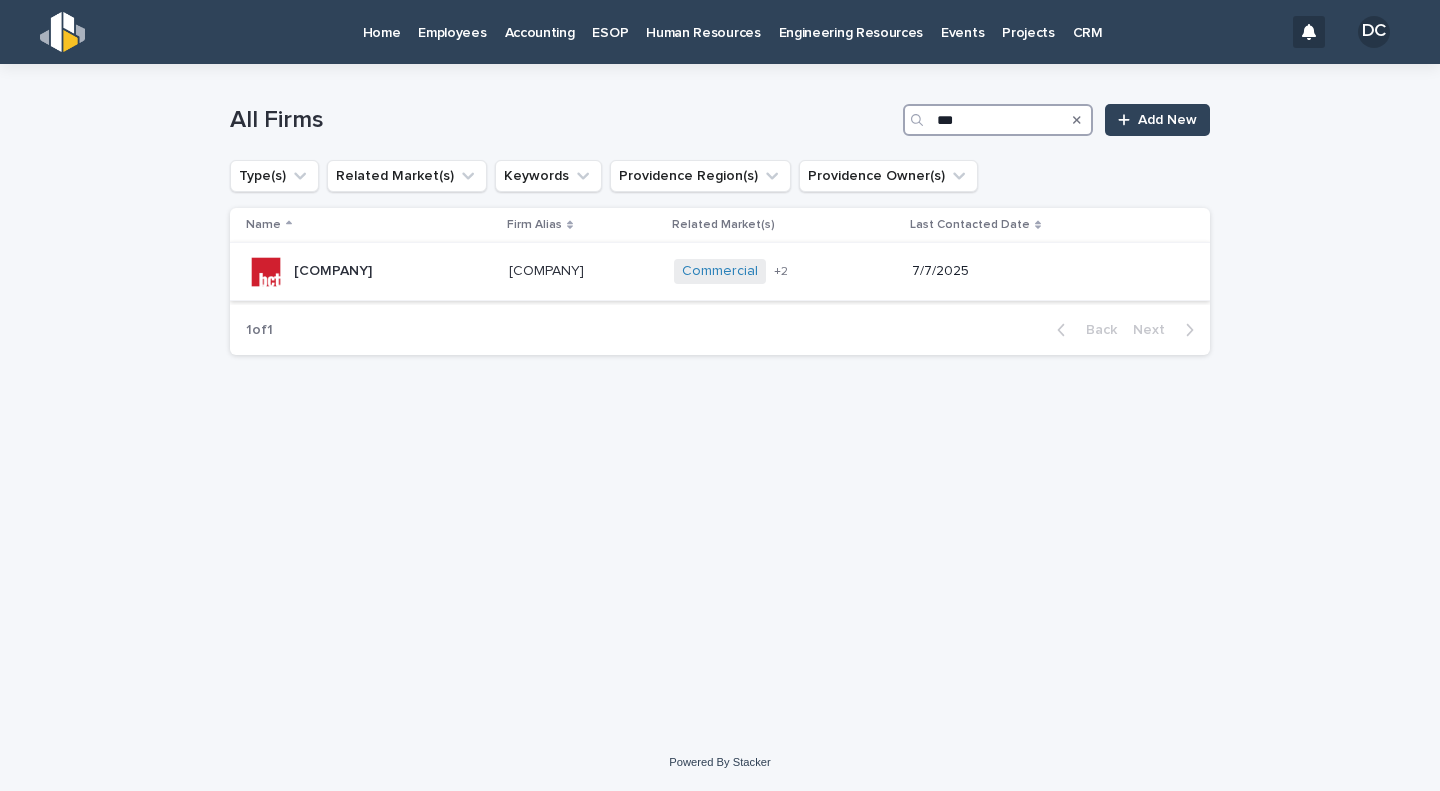 type on "***" 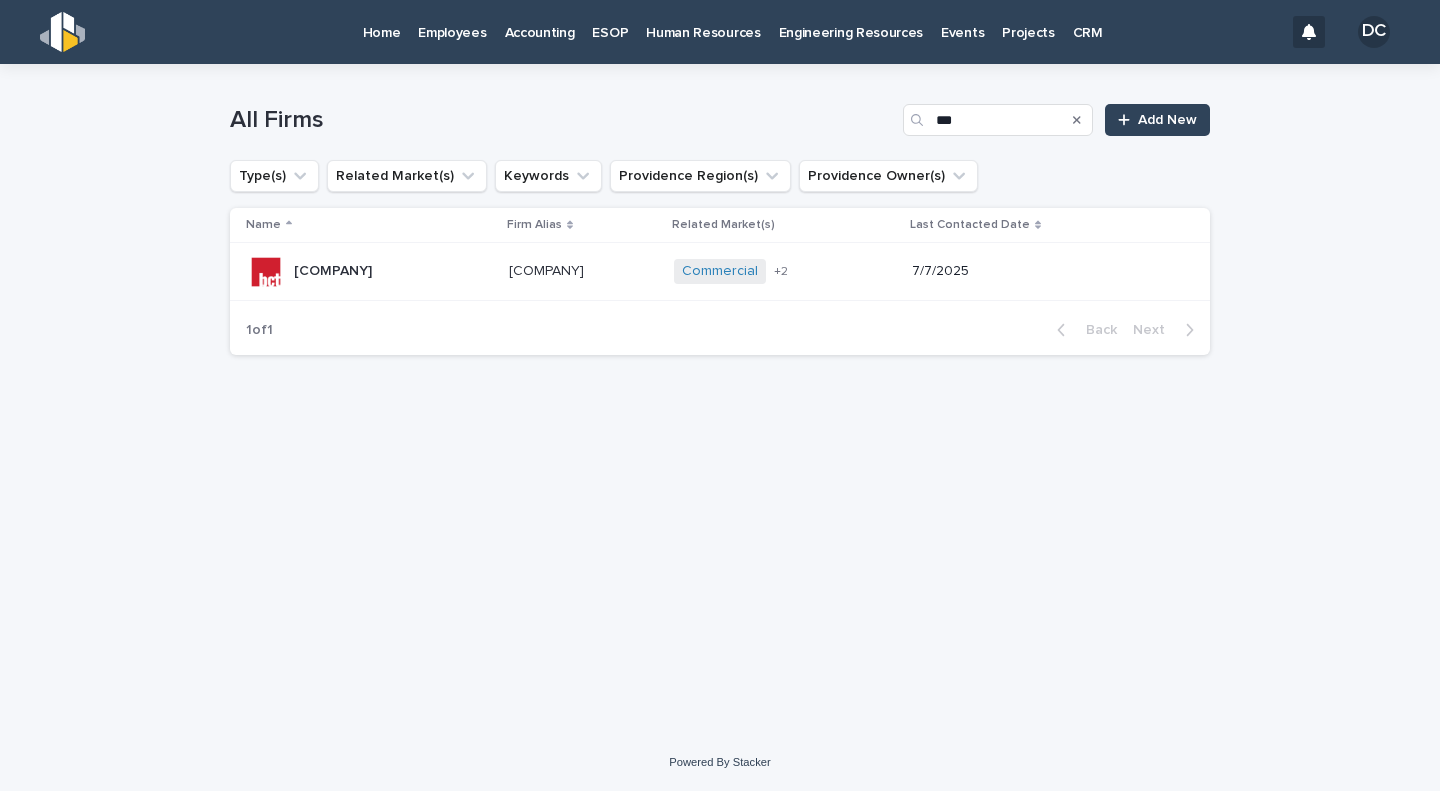 click on "[COMPANY]" at bounding box center [335, 269] 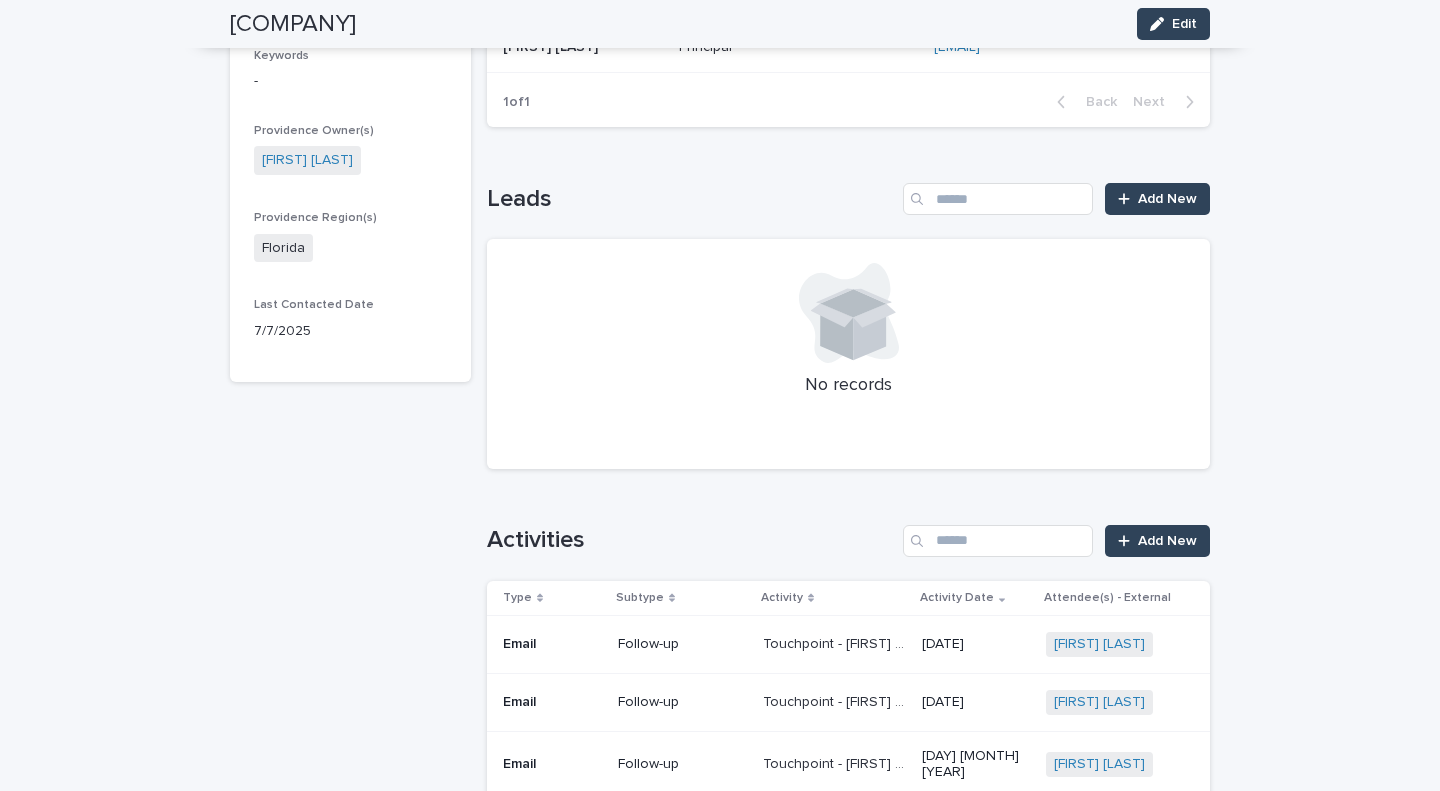 scroll, scrollTop: 722, scrollLeft: 0, axis: vertical 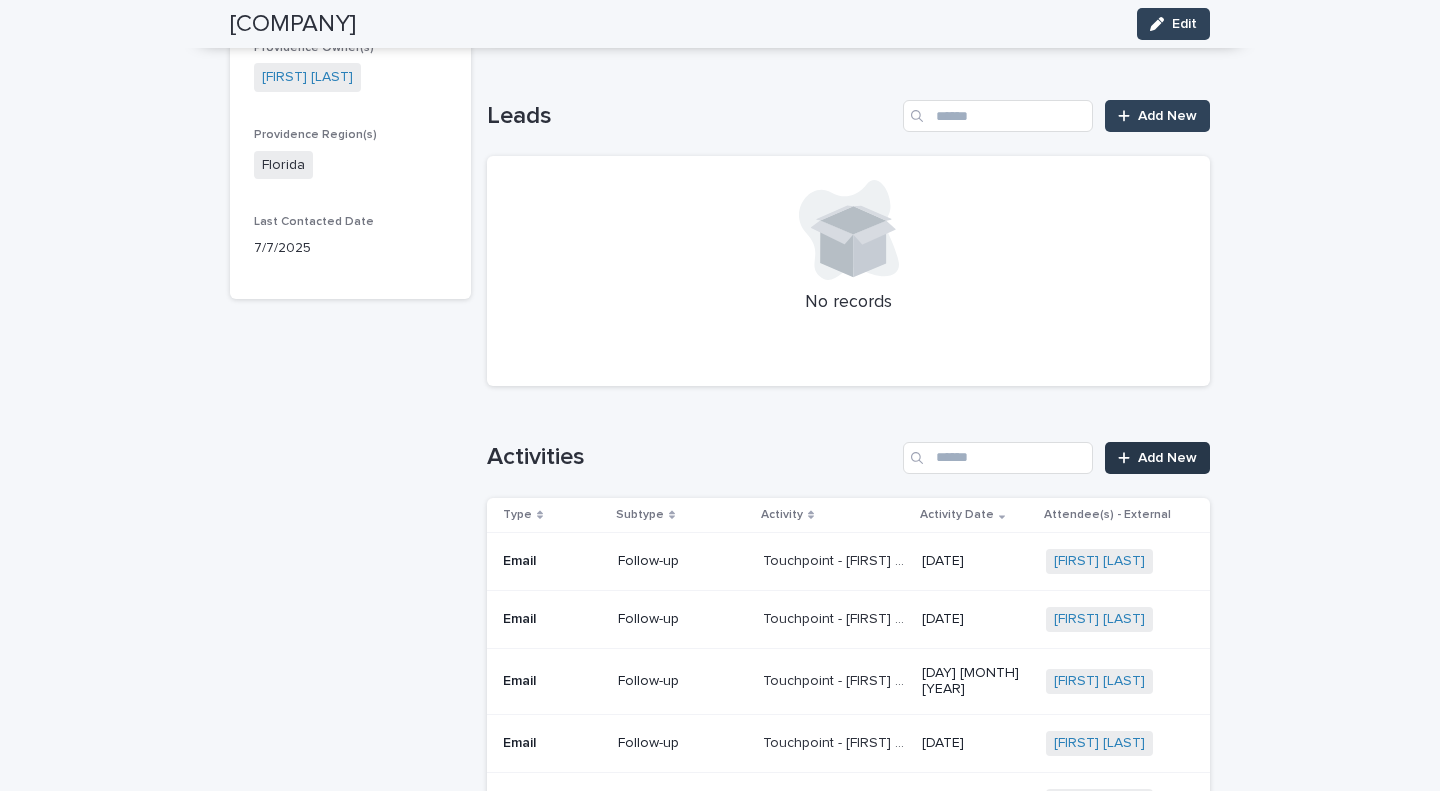 click on "Add New" at bounding box center (1167, 458) 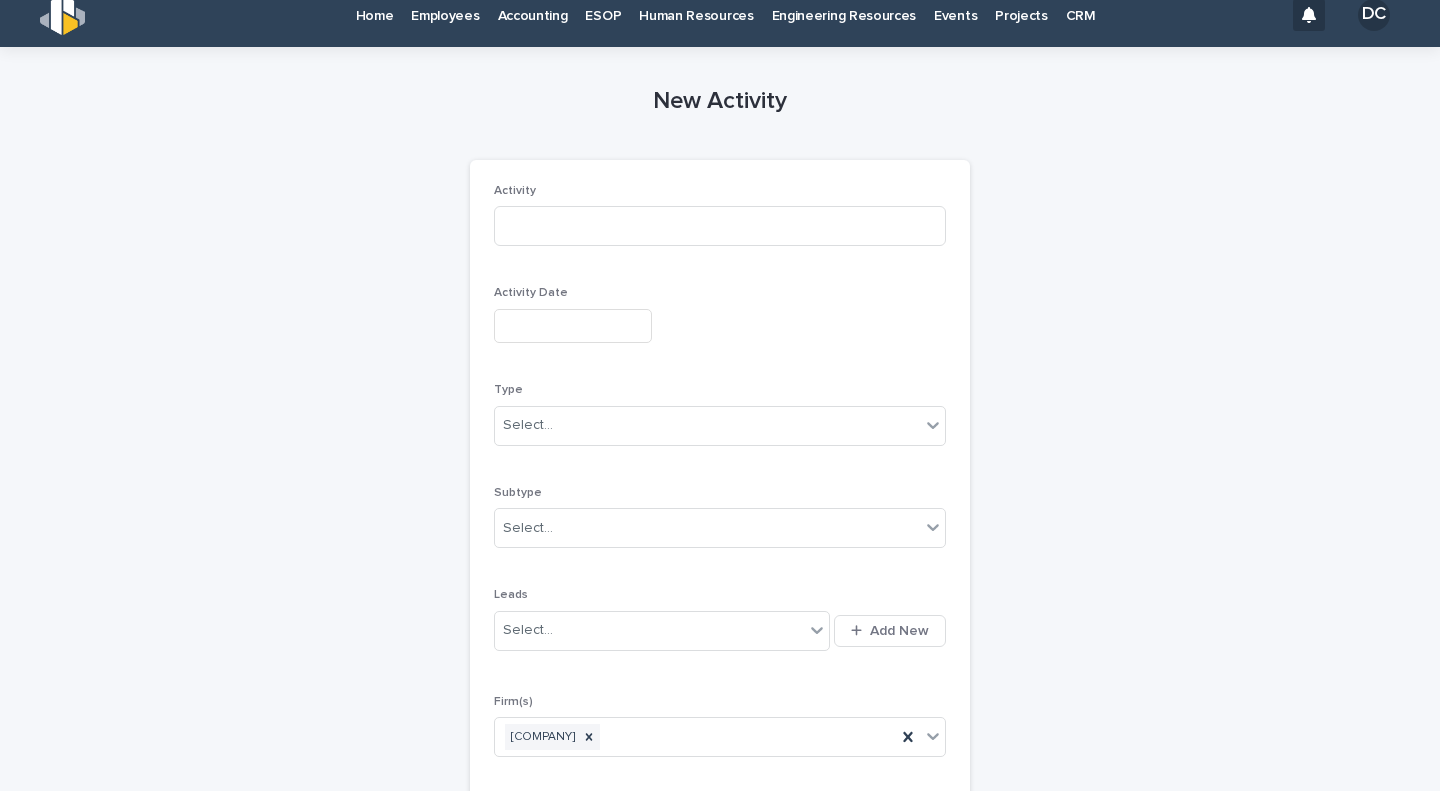 scroll, scrollTop: 0, scrollLeft: 0, axis: both 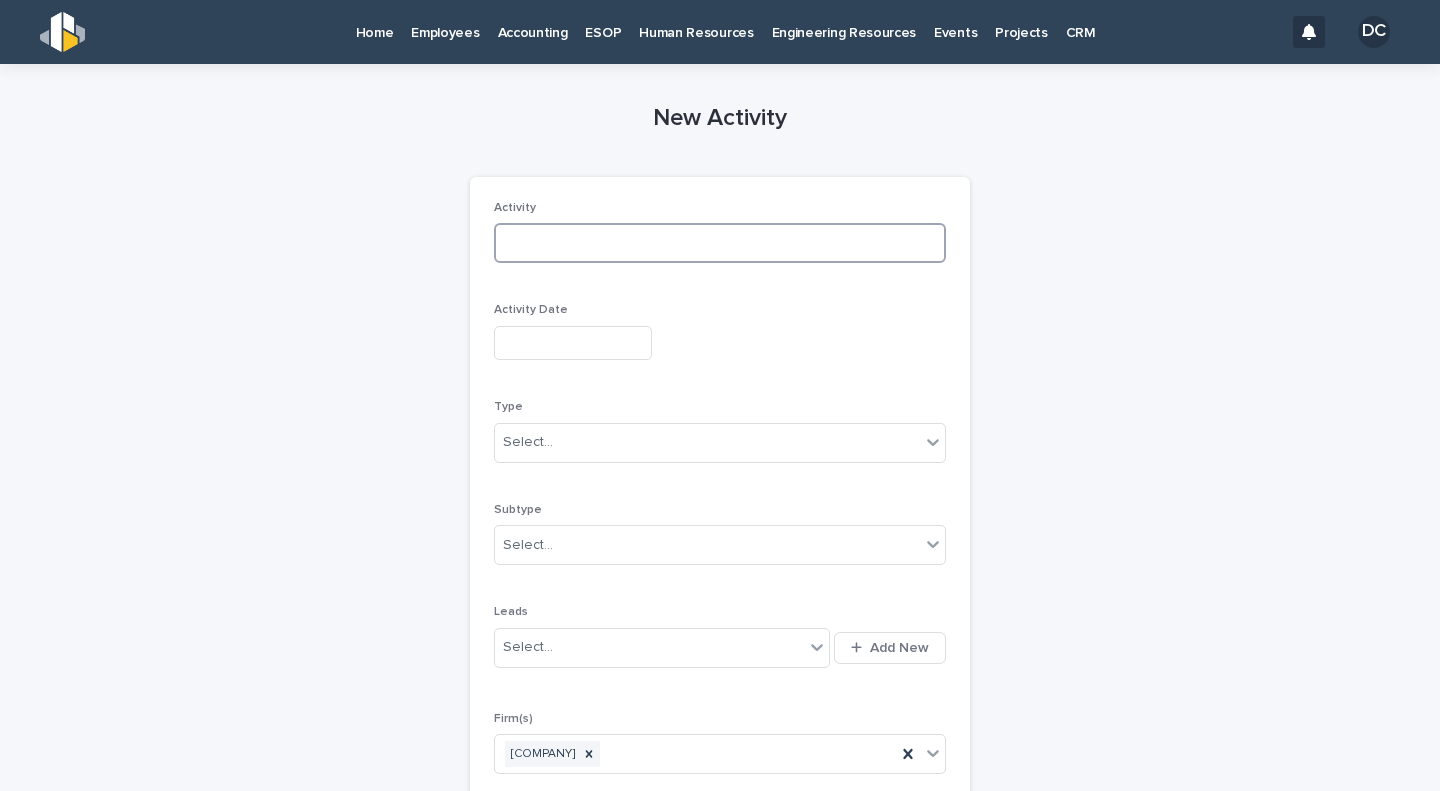 click at bounding box center [720, 243] 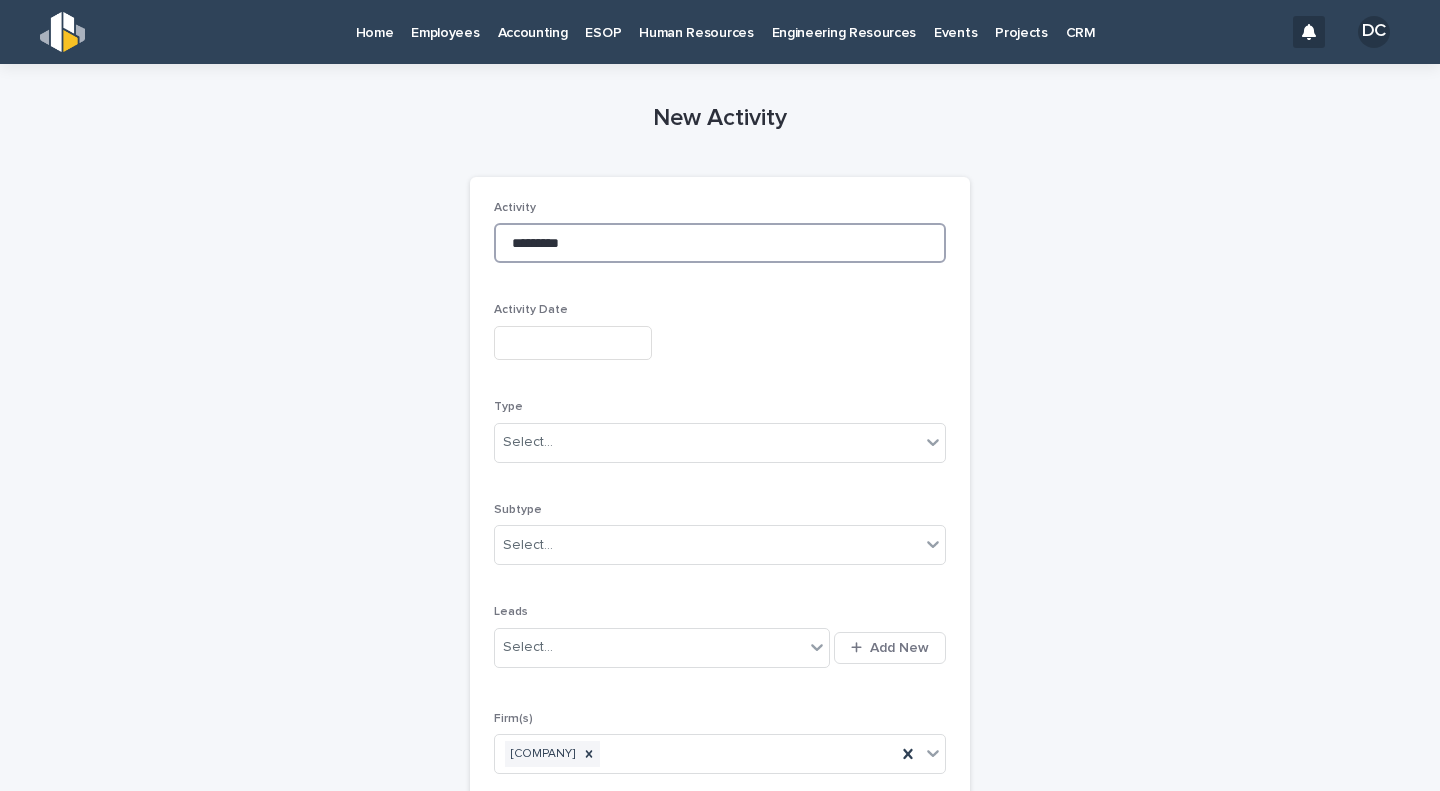 type on "*********" 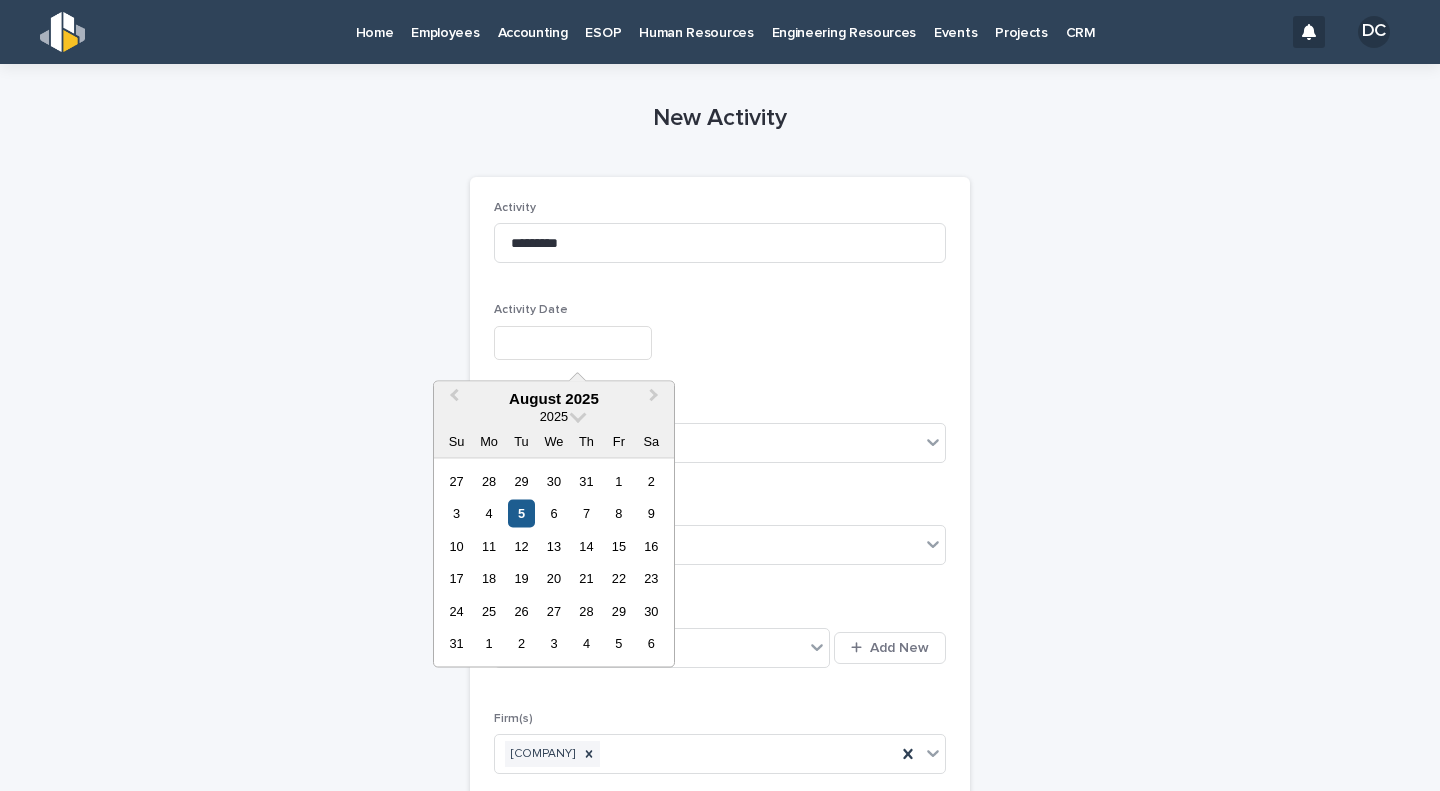 click on "5" at bounding box center [521, 513] 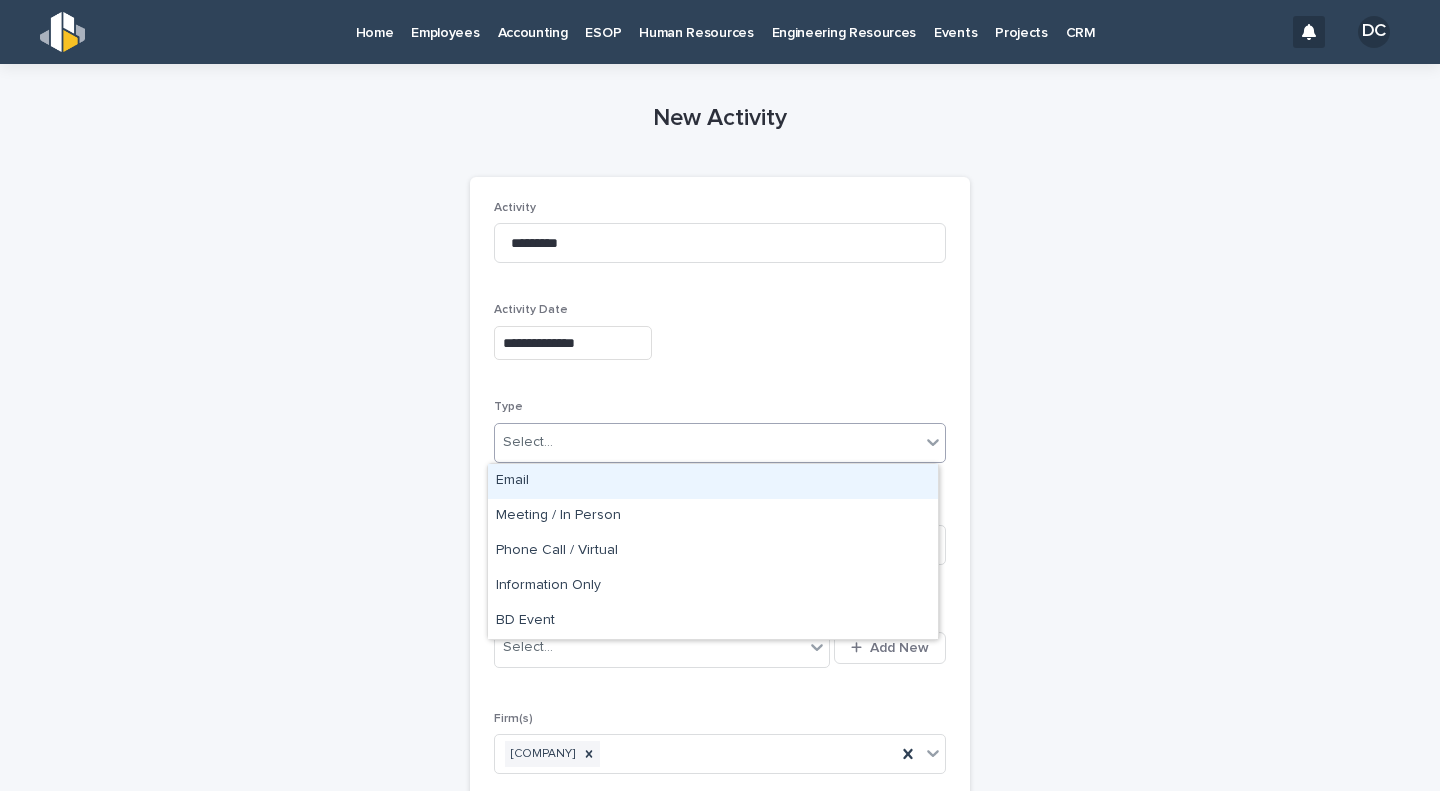 click on "Select..." at bounding box center [707, 442] 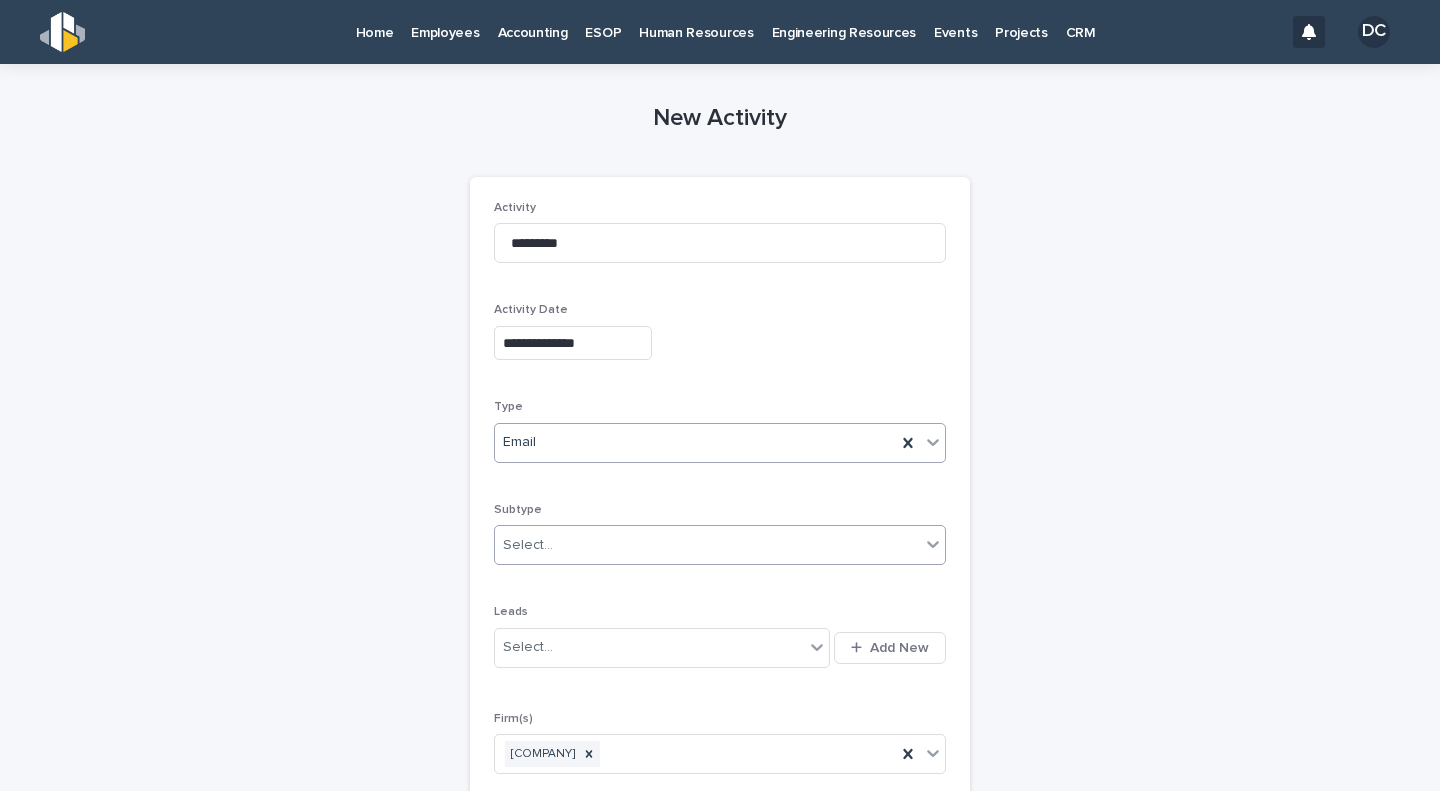 click on "Select..." at bounding box center (707, 545) 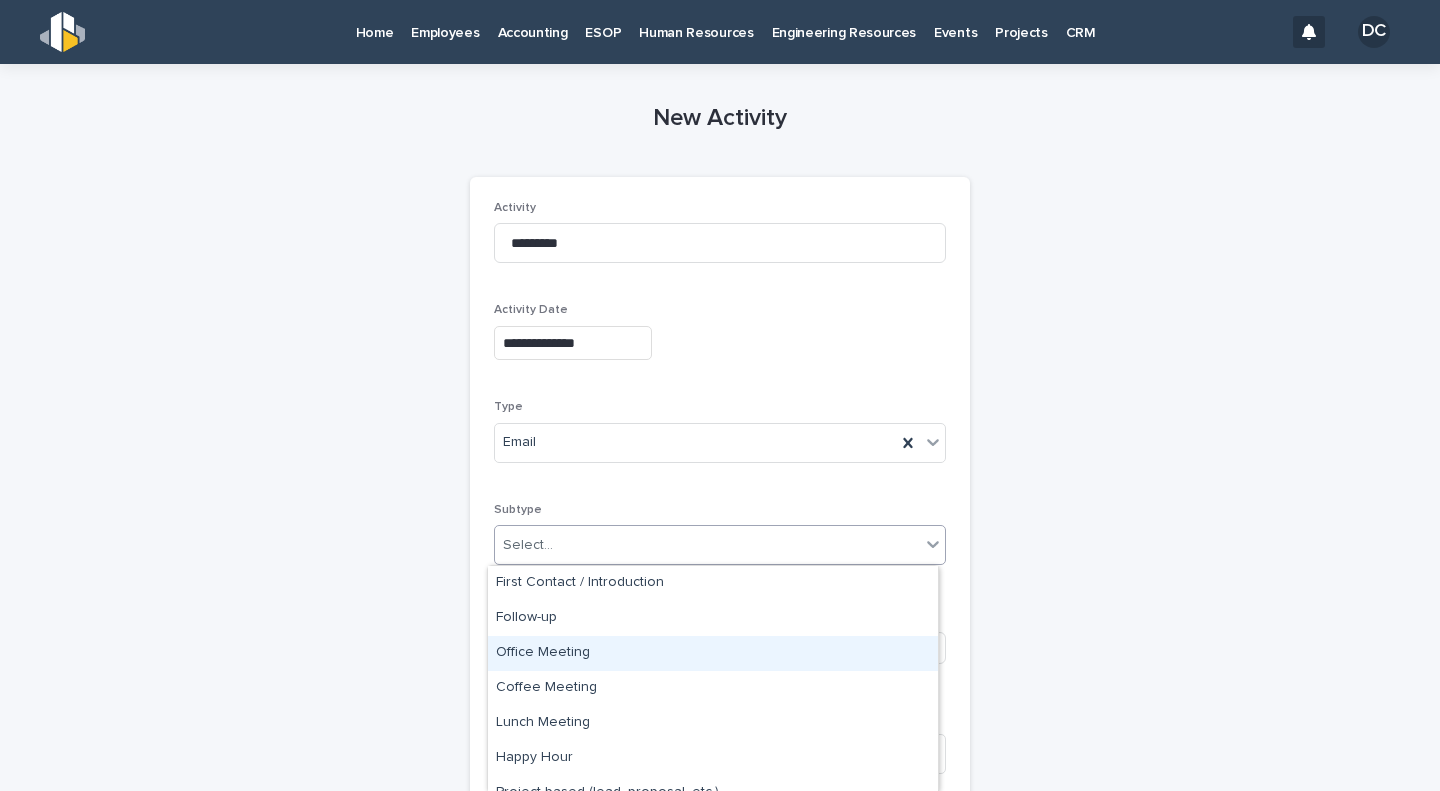 scroll, scrollTop: 89, scrollLeft: 0, axis: vertical 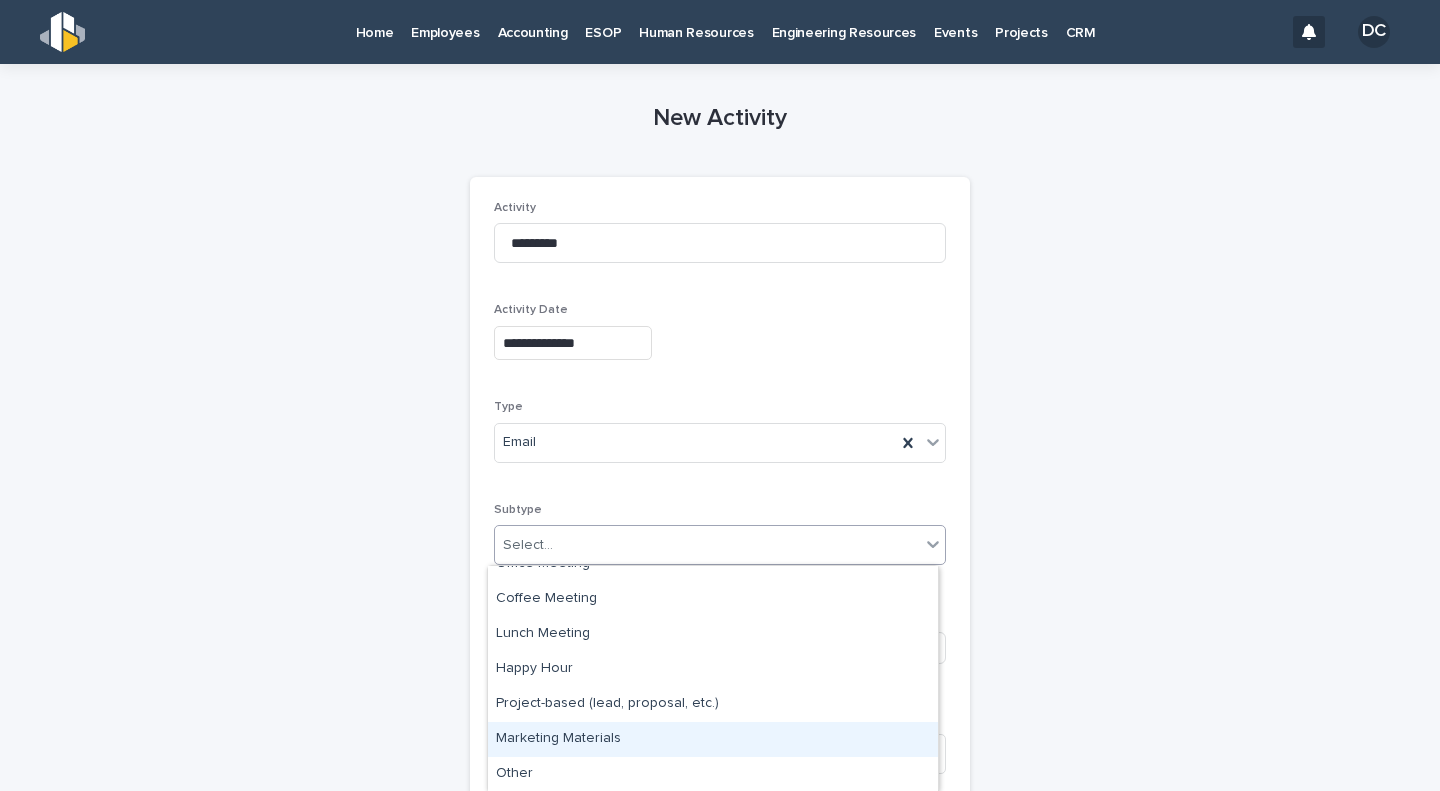 click on "Marketing Materials" at bounding box center (713, 739) 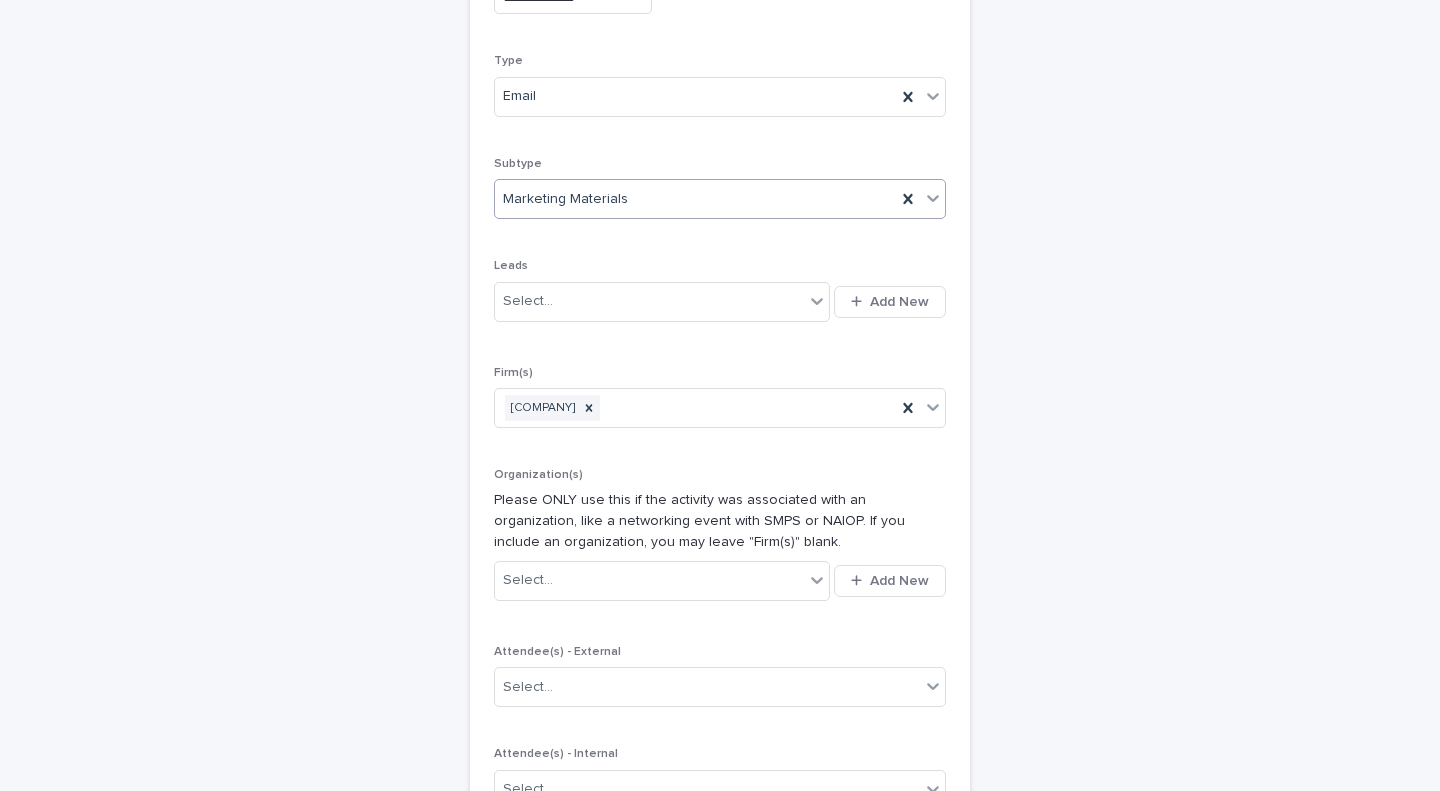 scroll, scrollTop: 403, scrollLeft: 0, axis: vertical 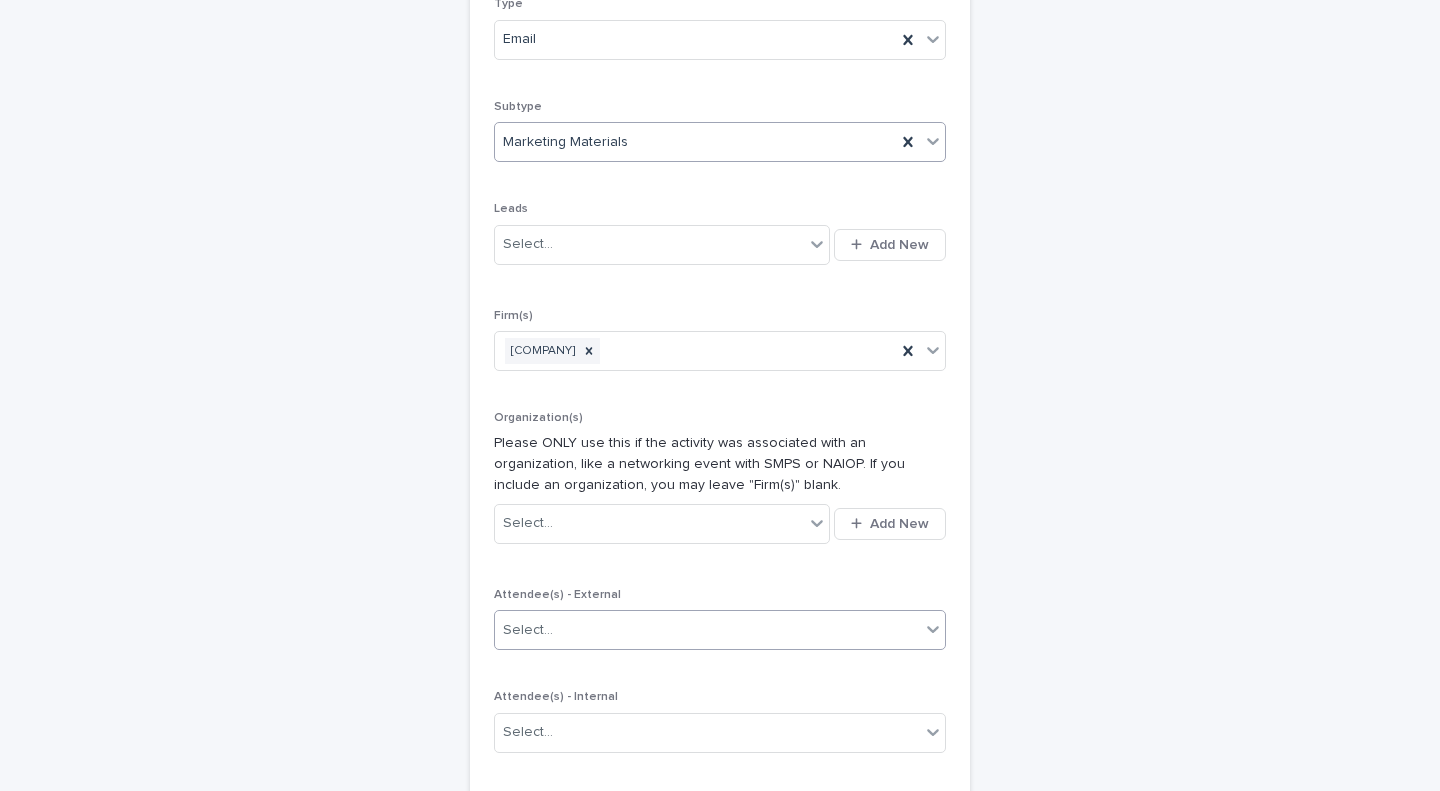 click on "Select..." at bounding box center [707, 630] 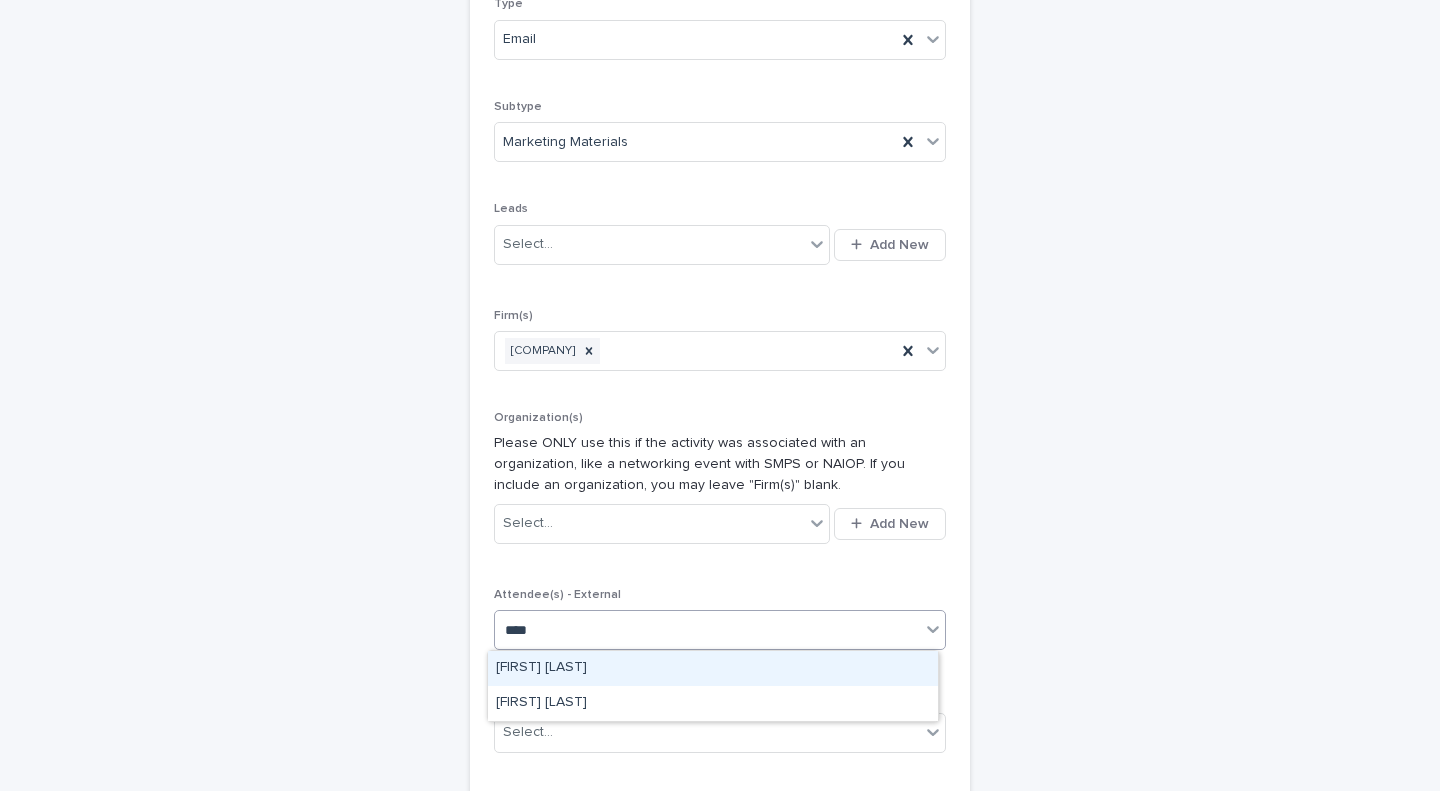 type on "*****" 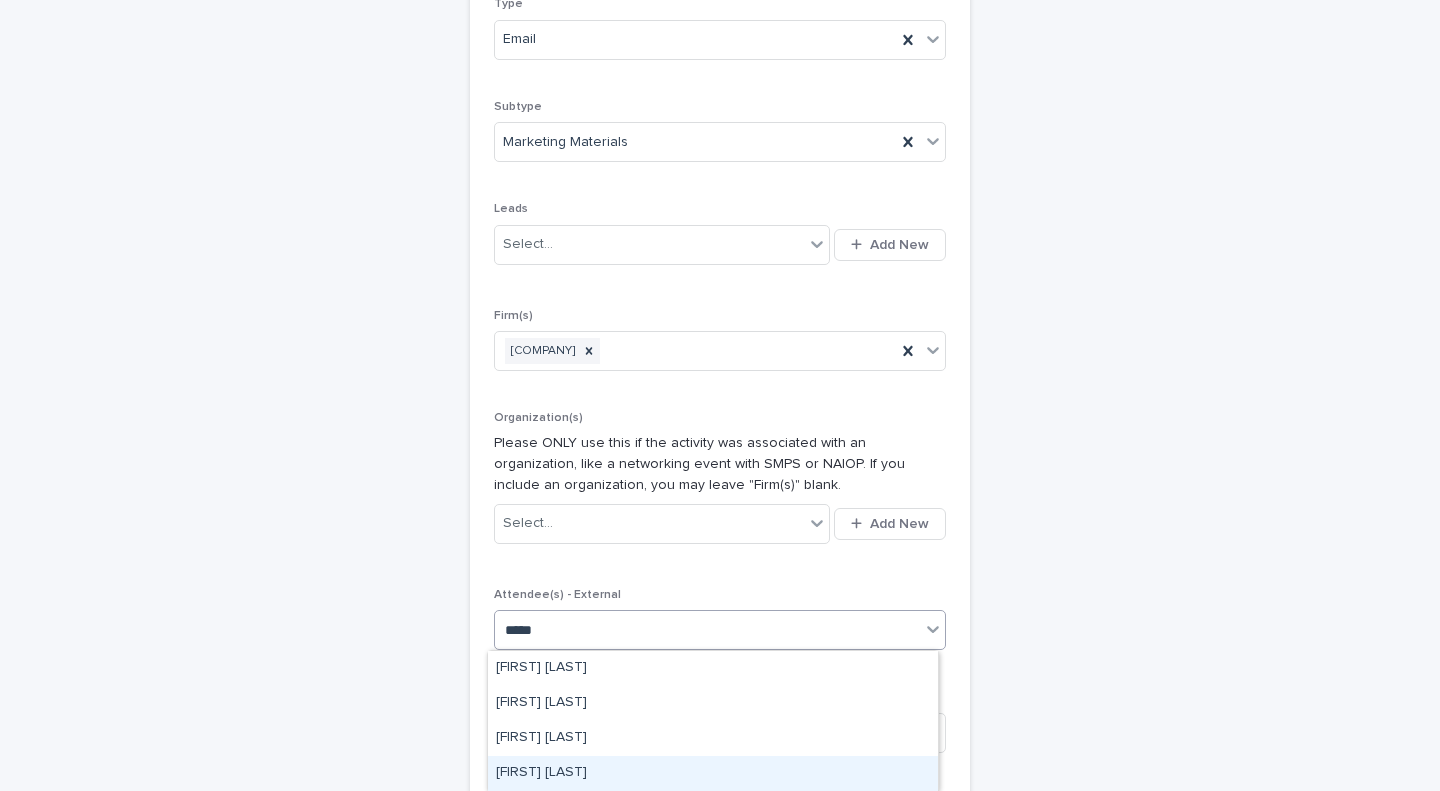 click on "[FIRST] [LAST]" at bounding box center [713, 773] 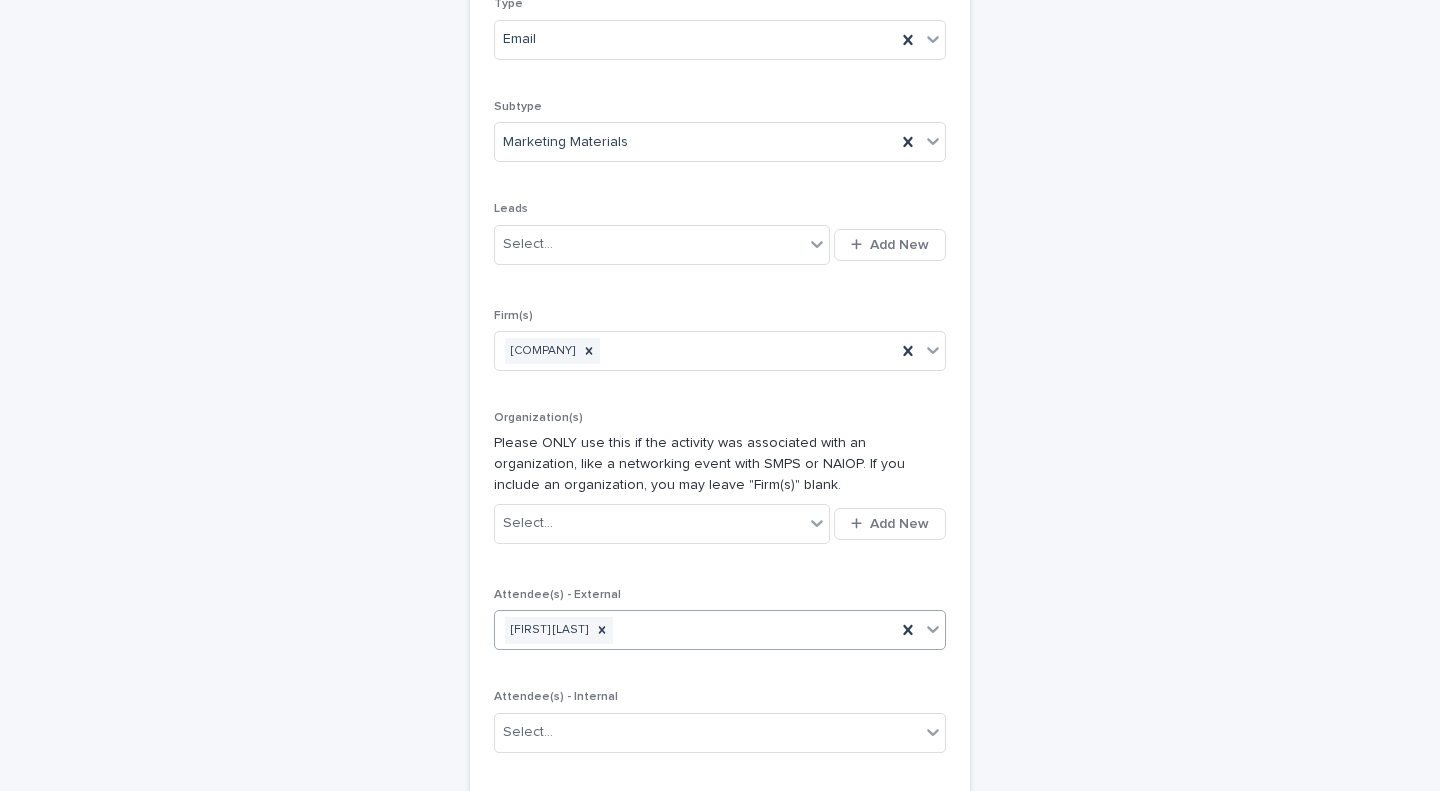 scroll, scrollTop: 711, scrollLeft: 0, axis: vertical 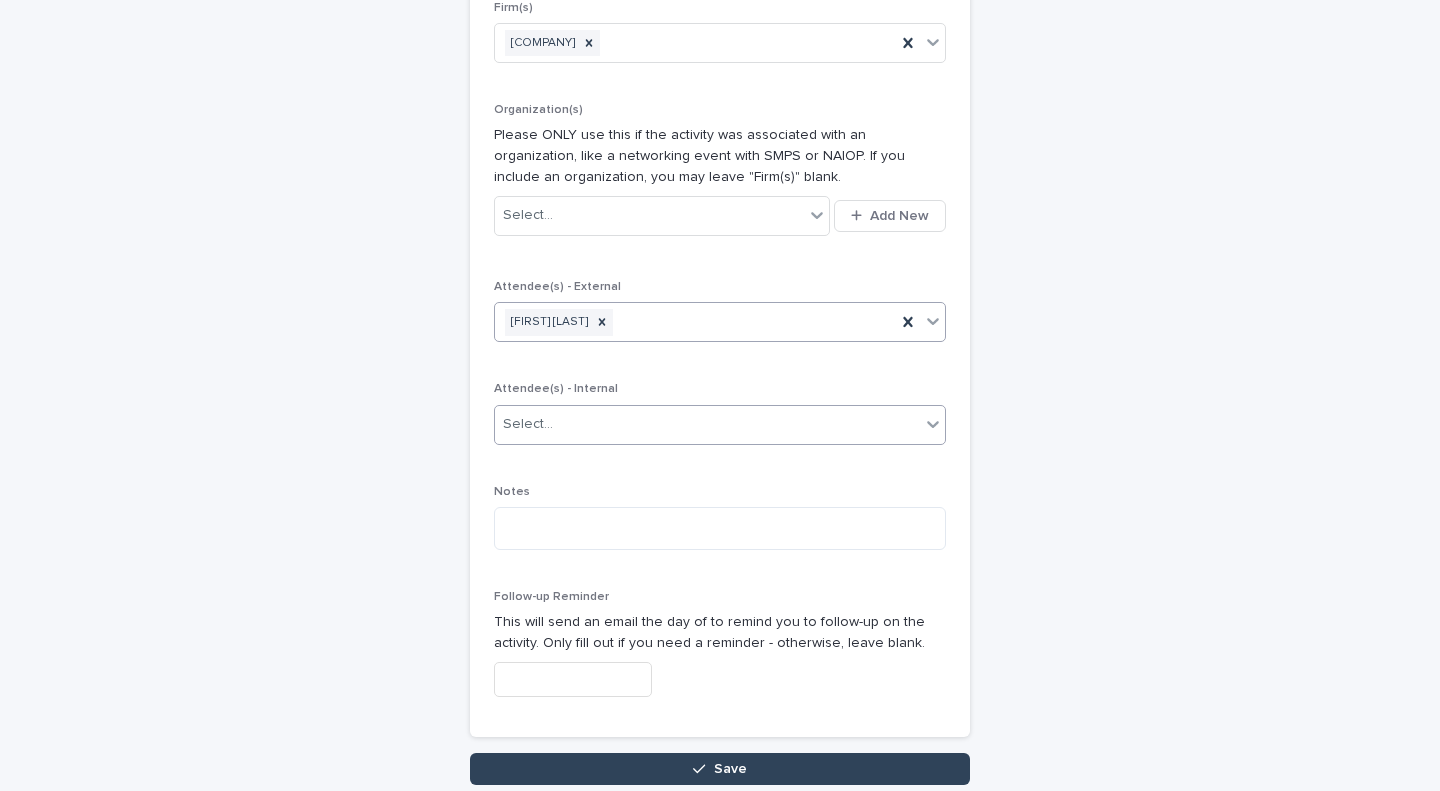 click on "Select..." at bounding box center [707, 424] 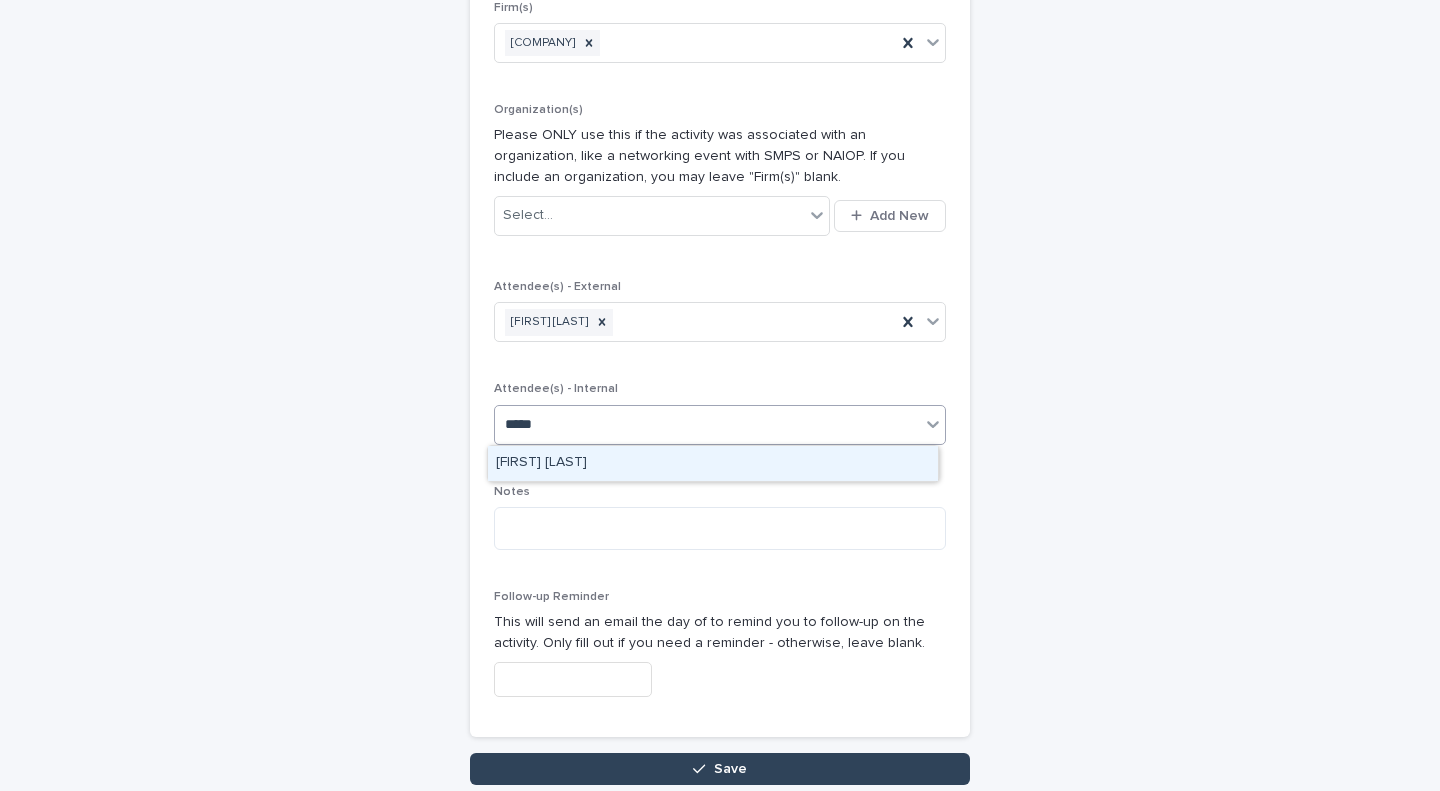 type on "******" 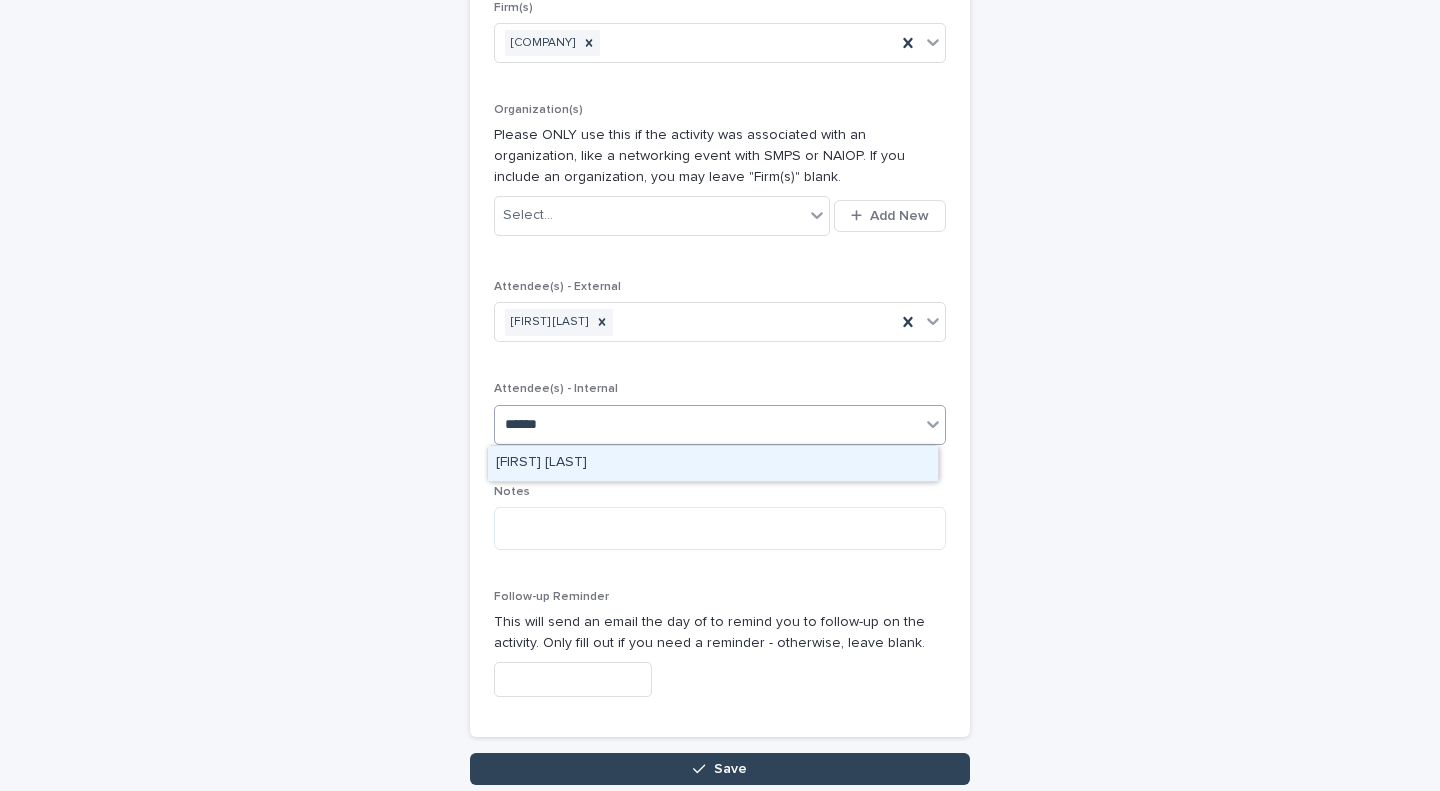 type 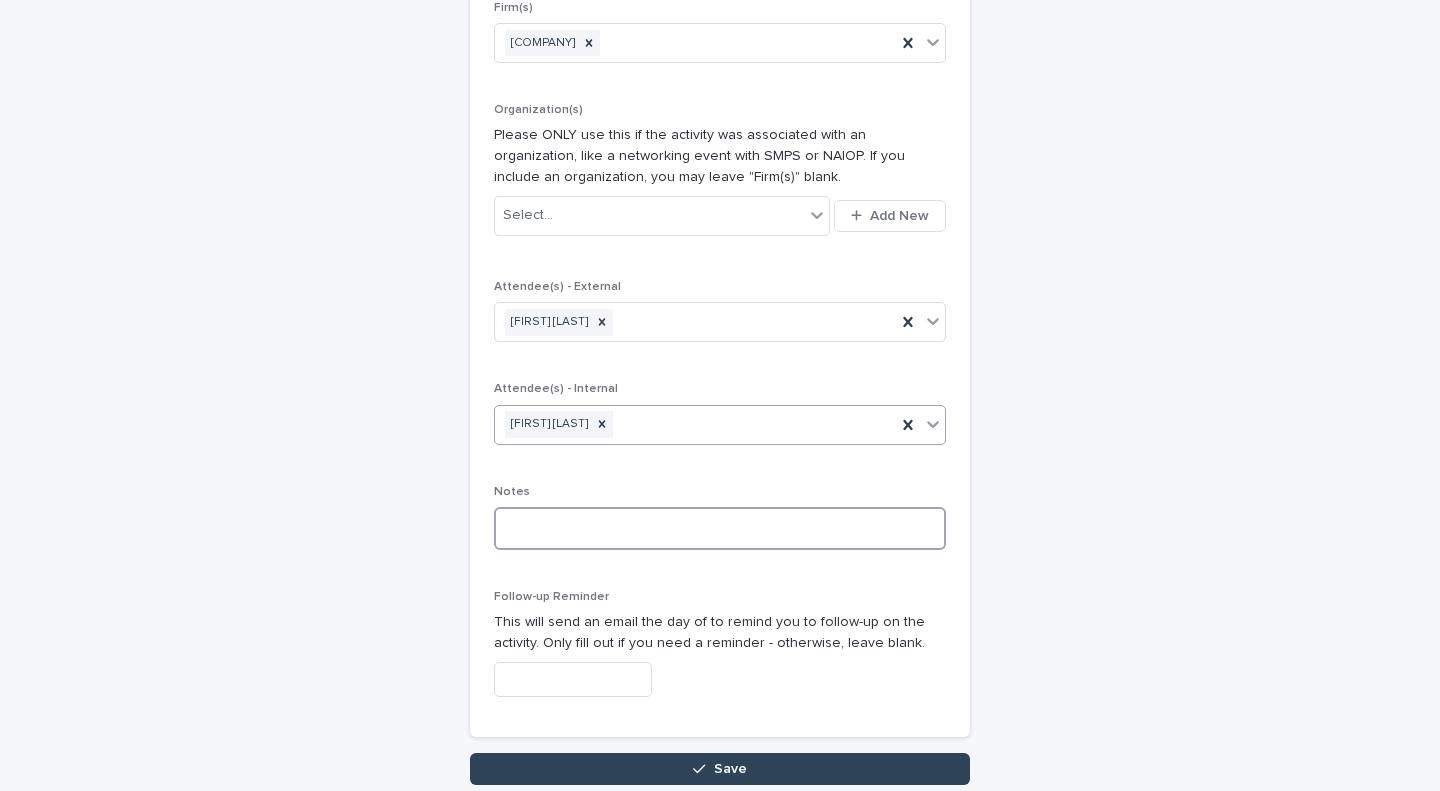 click at bounding box center (720, 528) 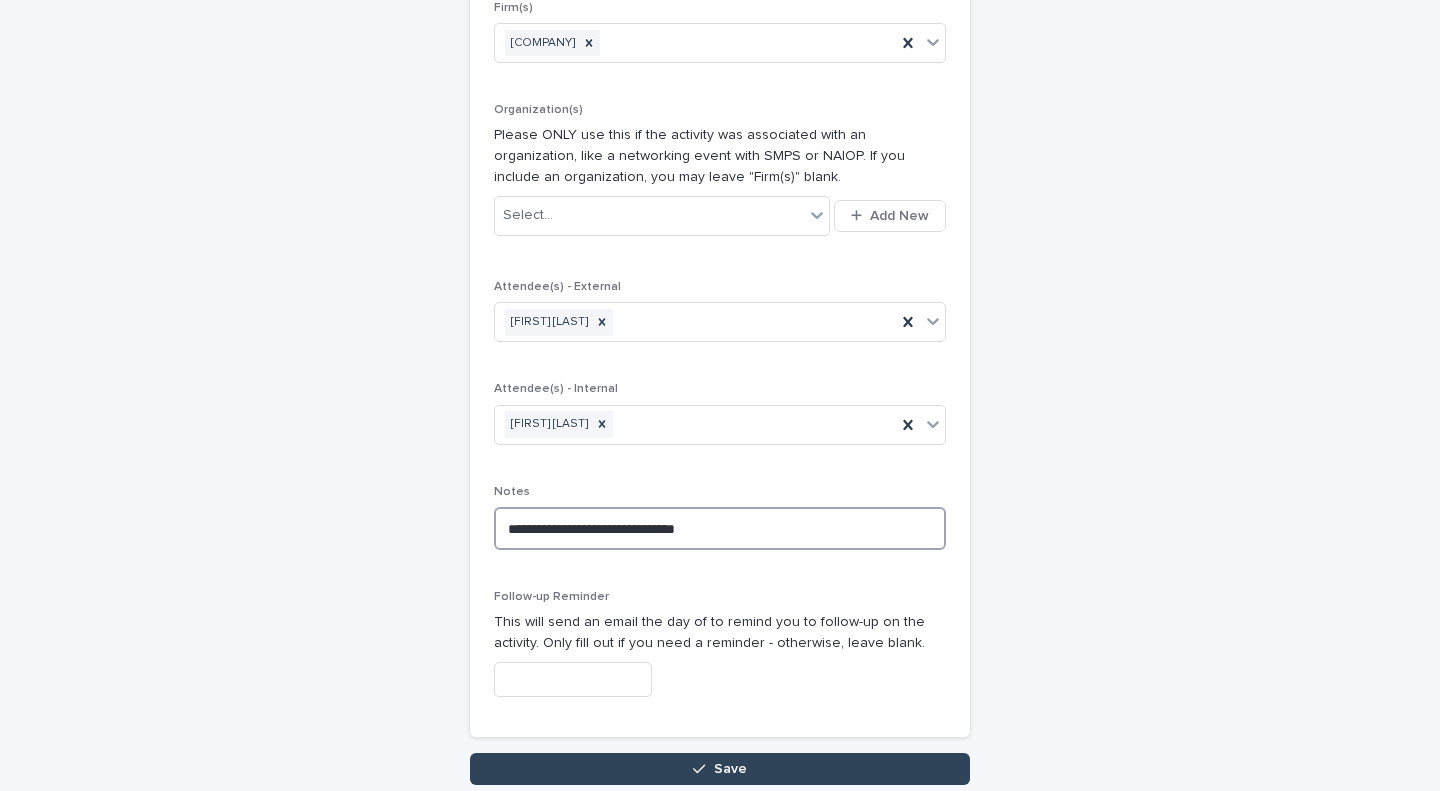 type on "**********" 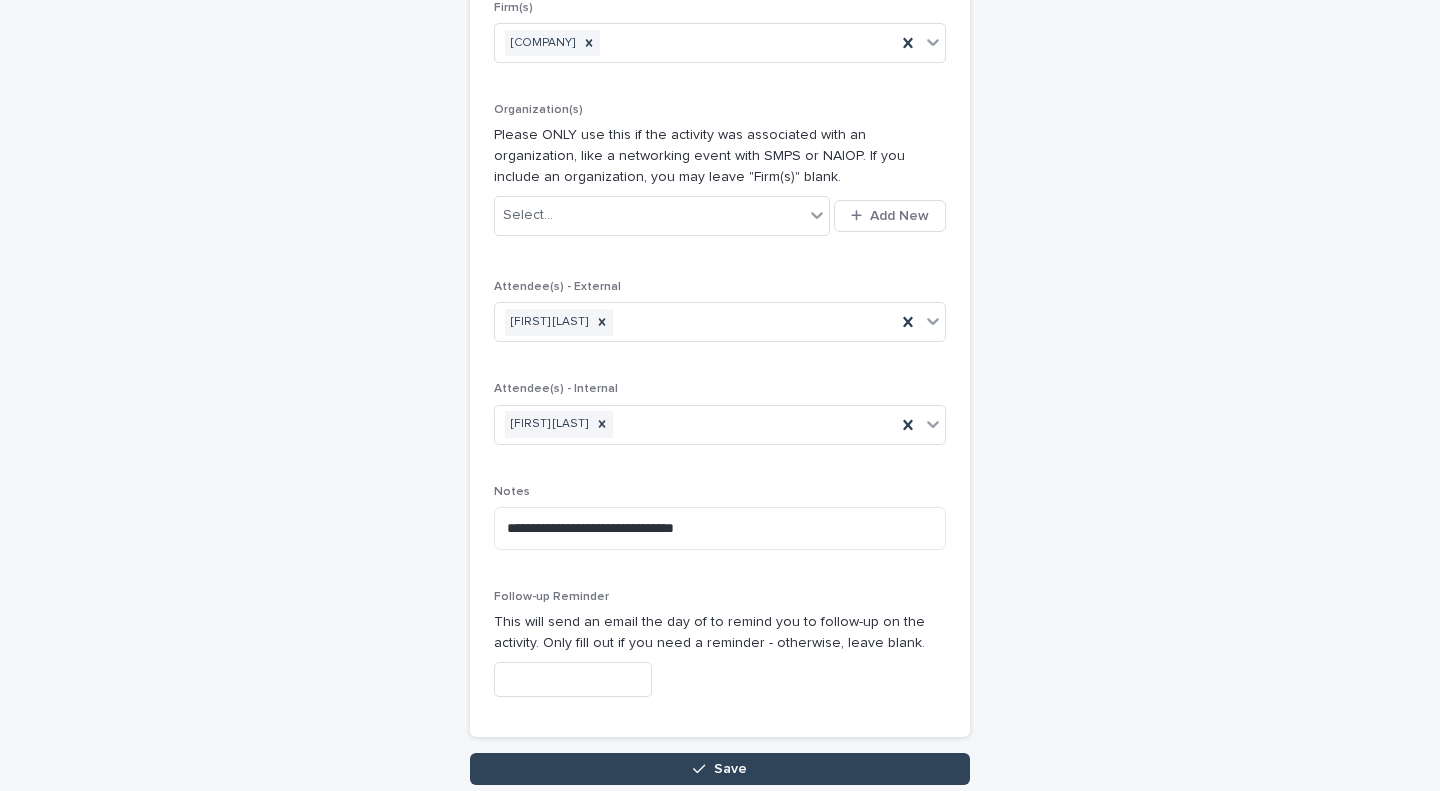 click at bounding box center [573, 679] 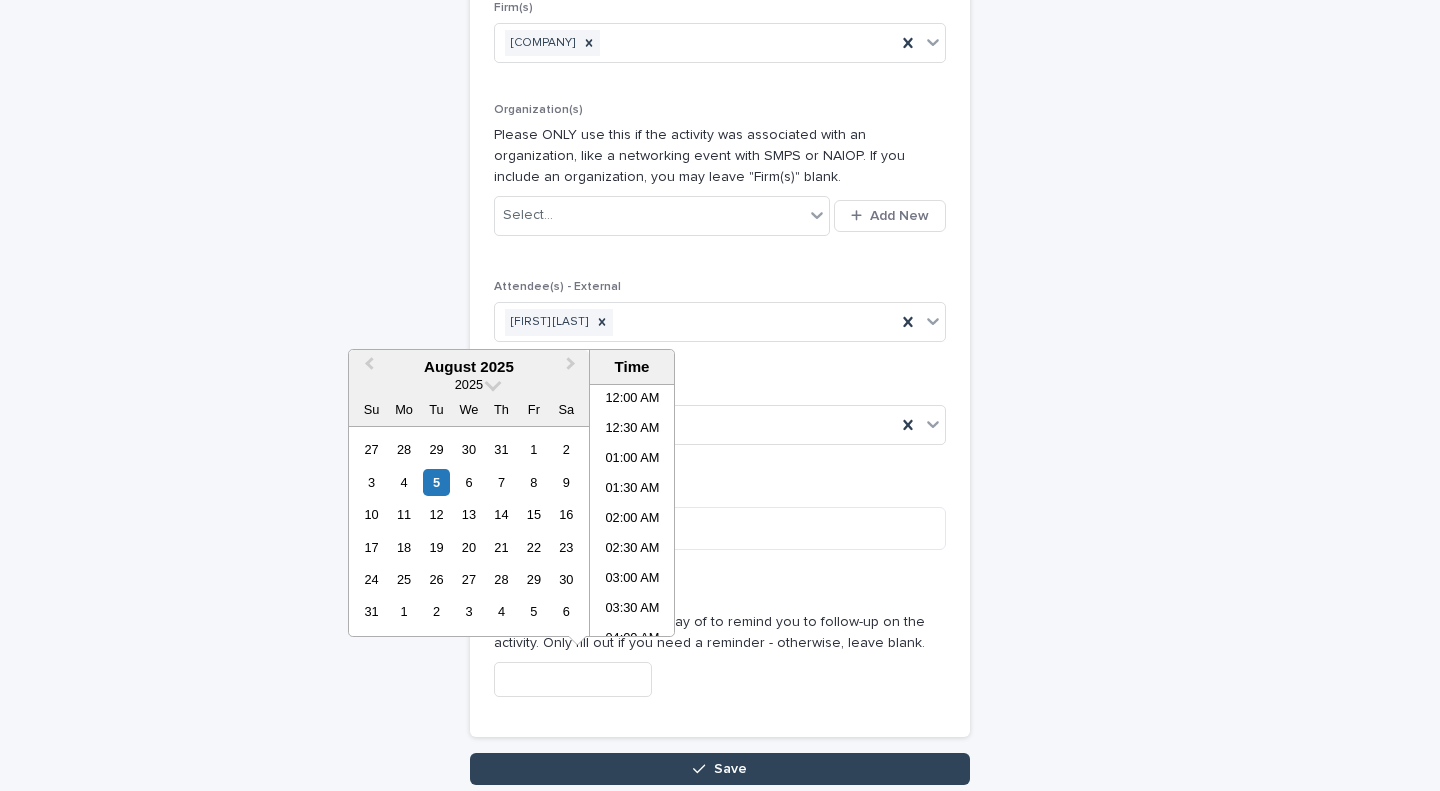 scroll, scrollTop: 789, scrollLeft: 0, axis: vertical 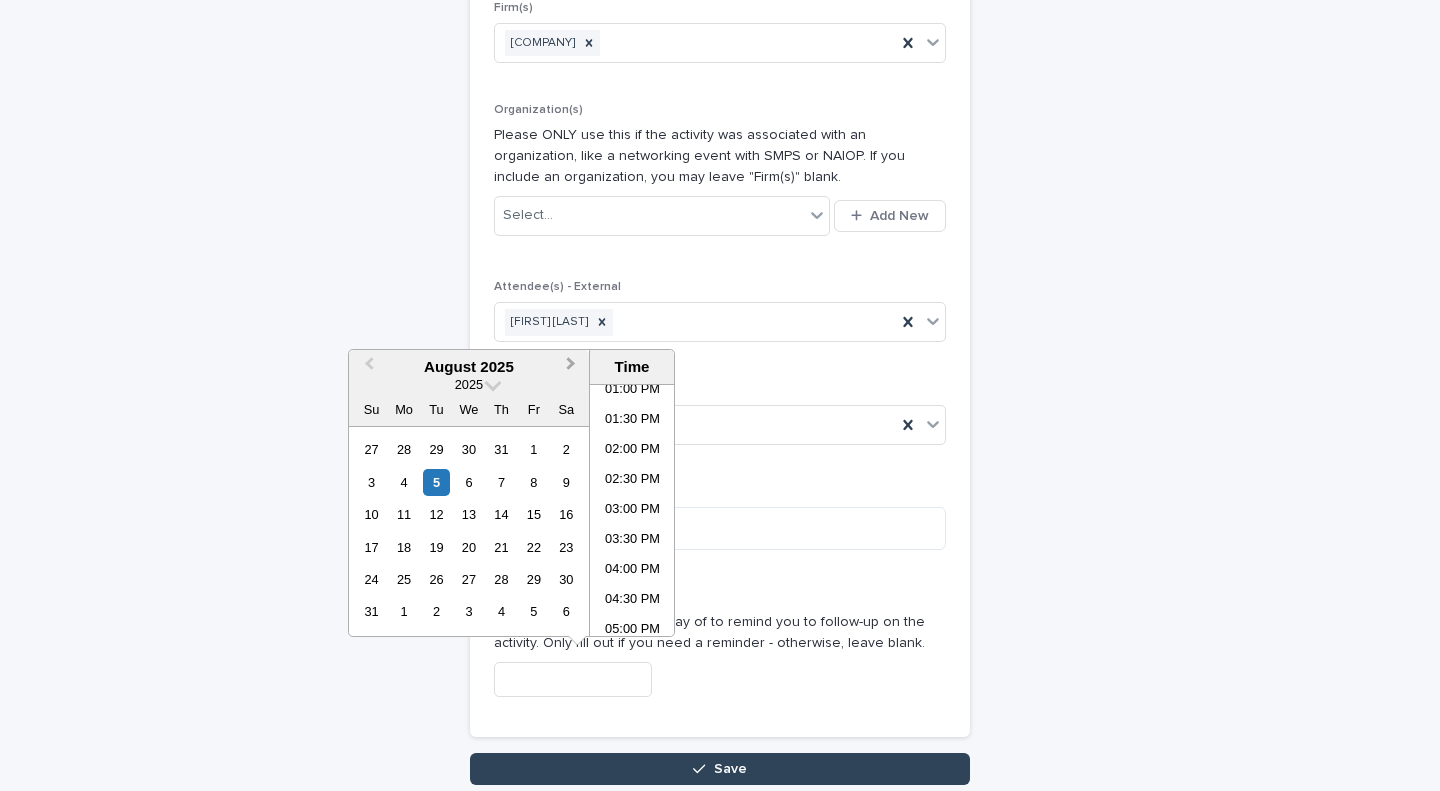 click on "Next Month" at bounding box center (573, 368) 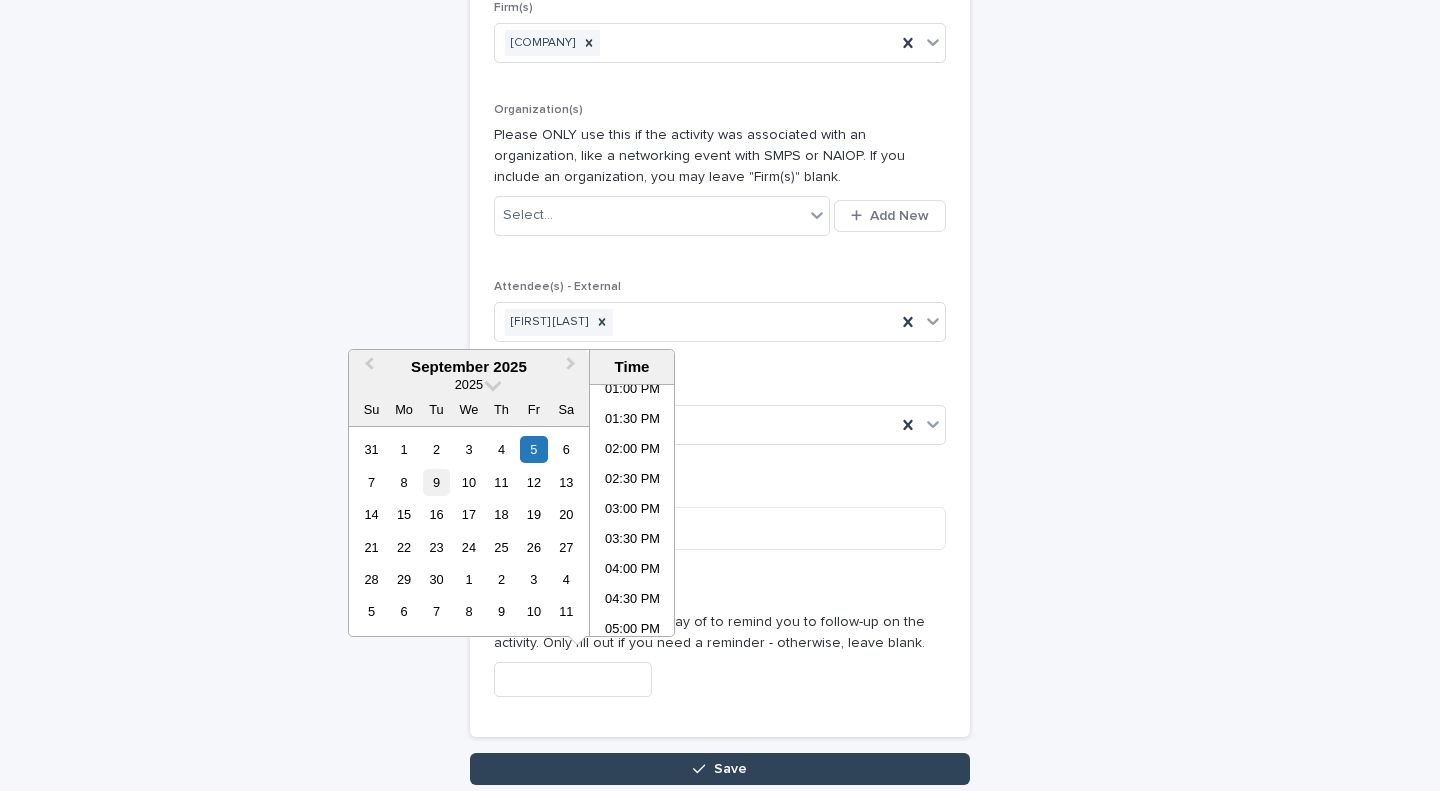 click on "9" at bounding box center [436, 482] 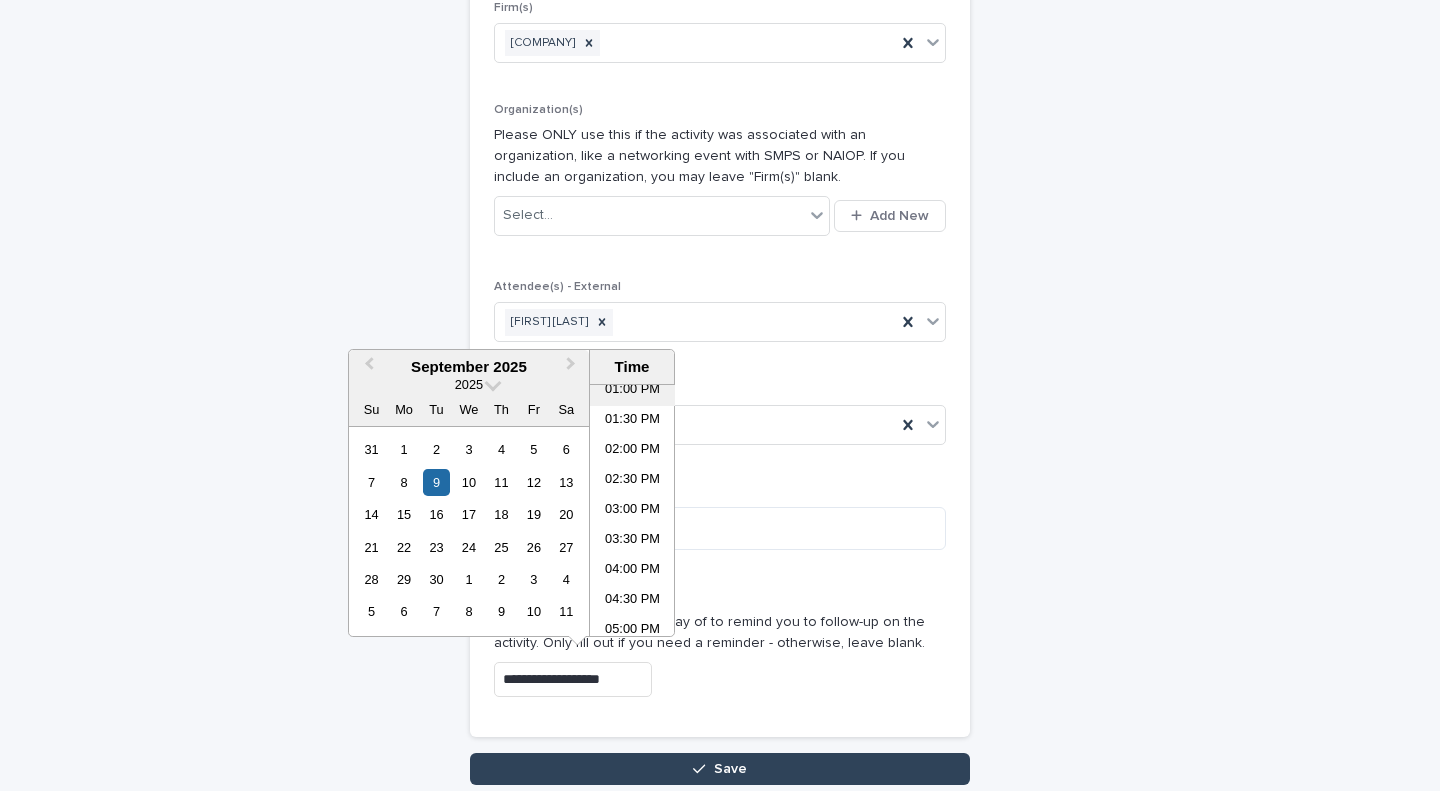 click on "01:00 PM" at bounding box center (632, 391) 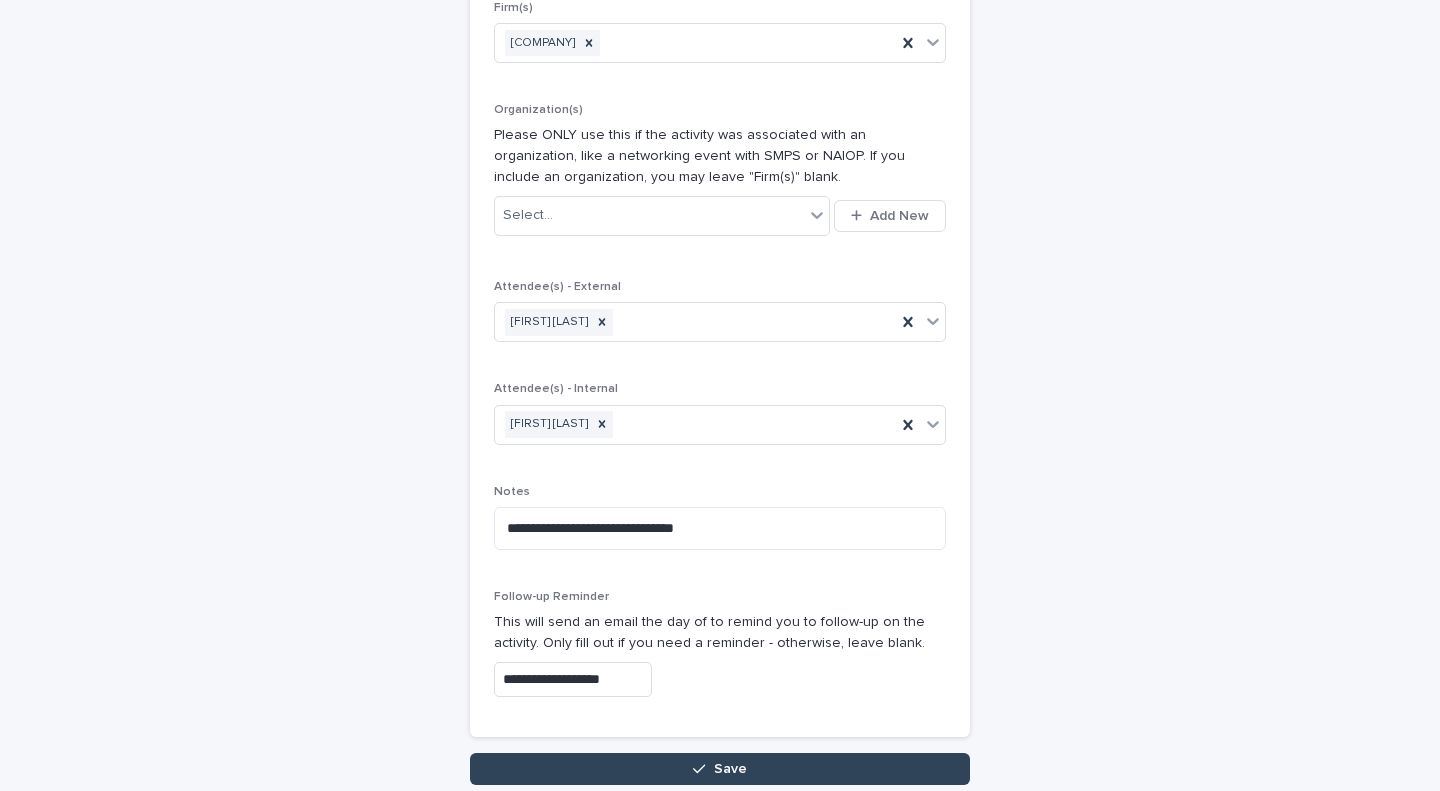 type on "**********" 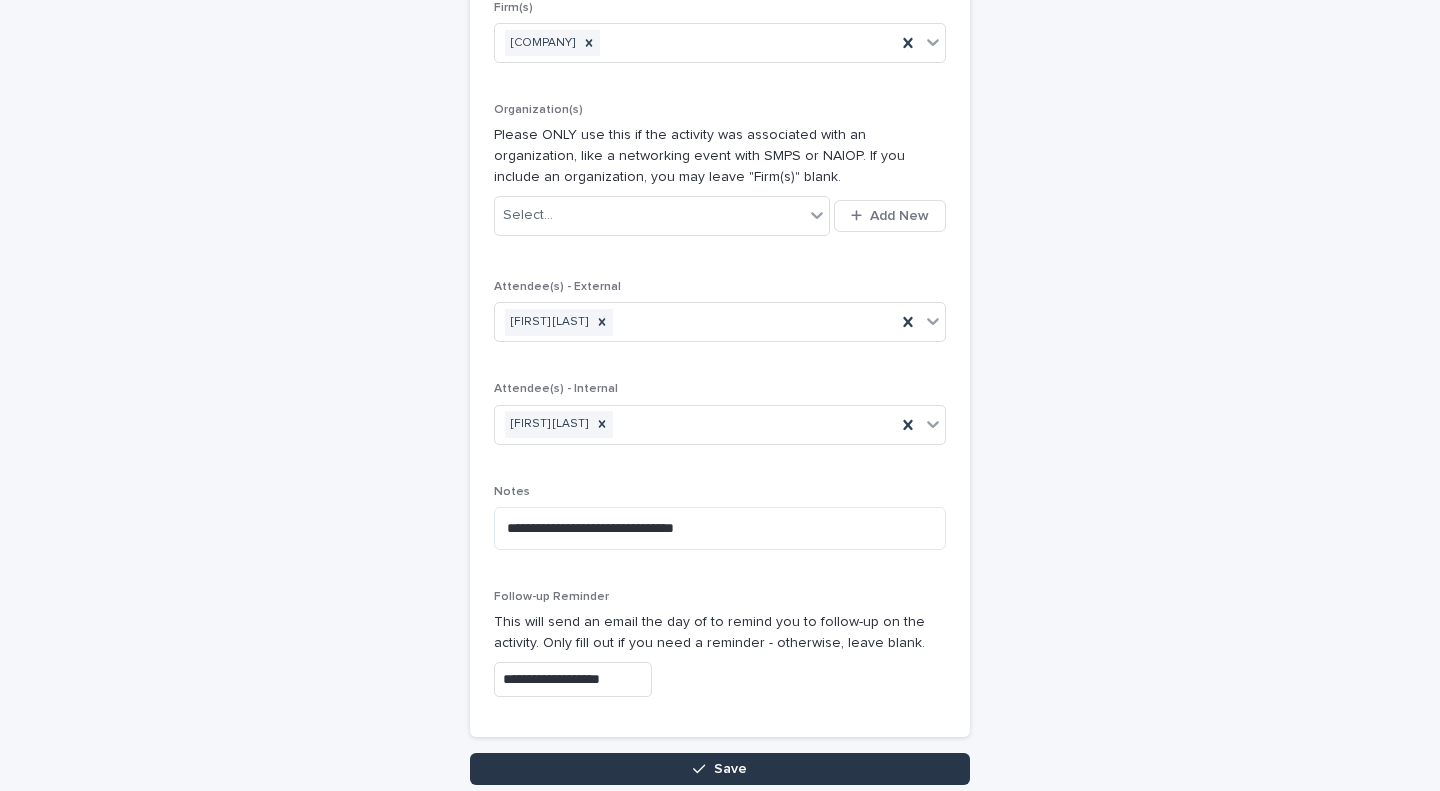 click on "Save" at bounding box center [720, 769] 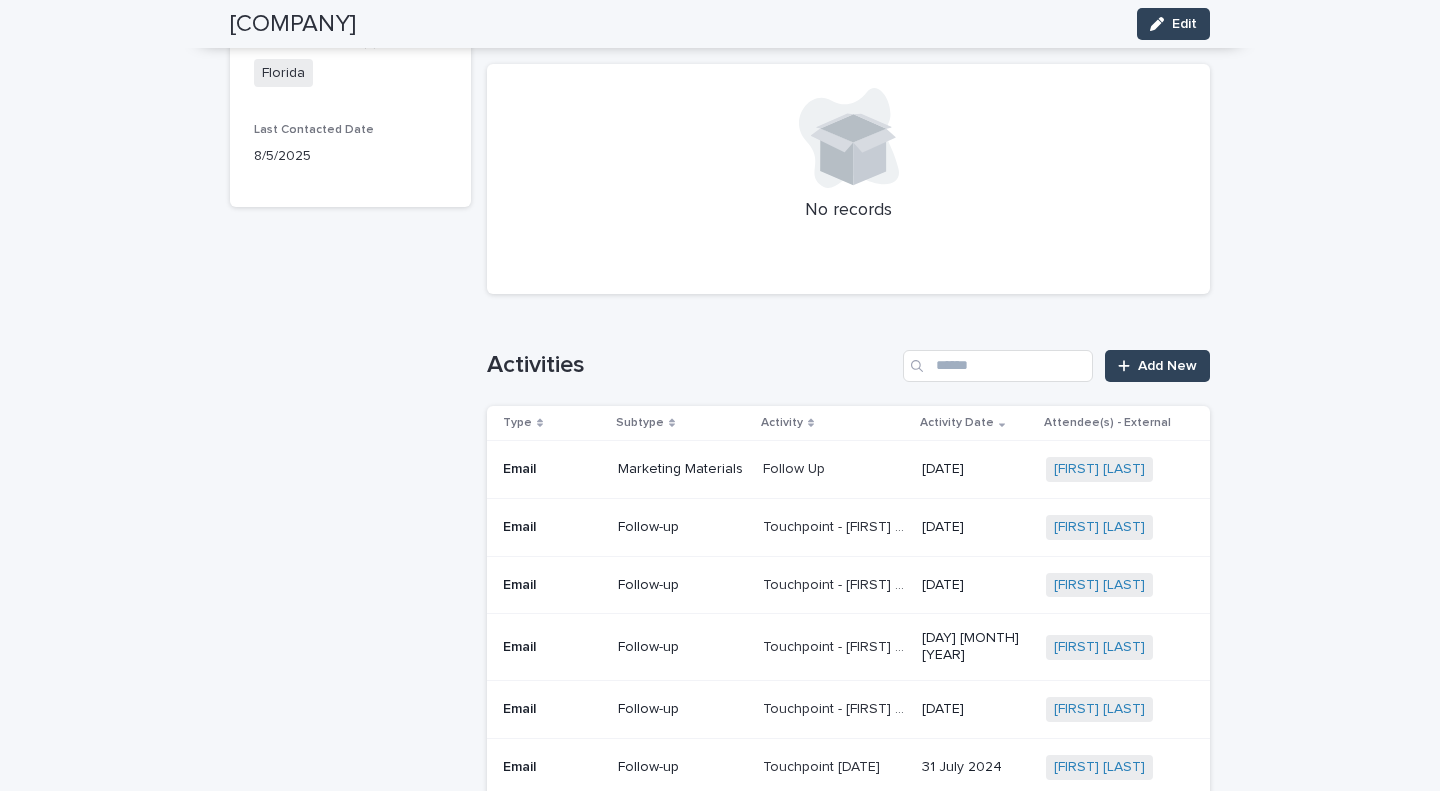 scroll, scrollTop: 0, scrollLeft: 0, axis: both 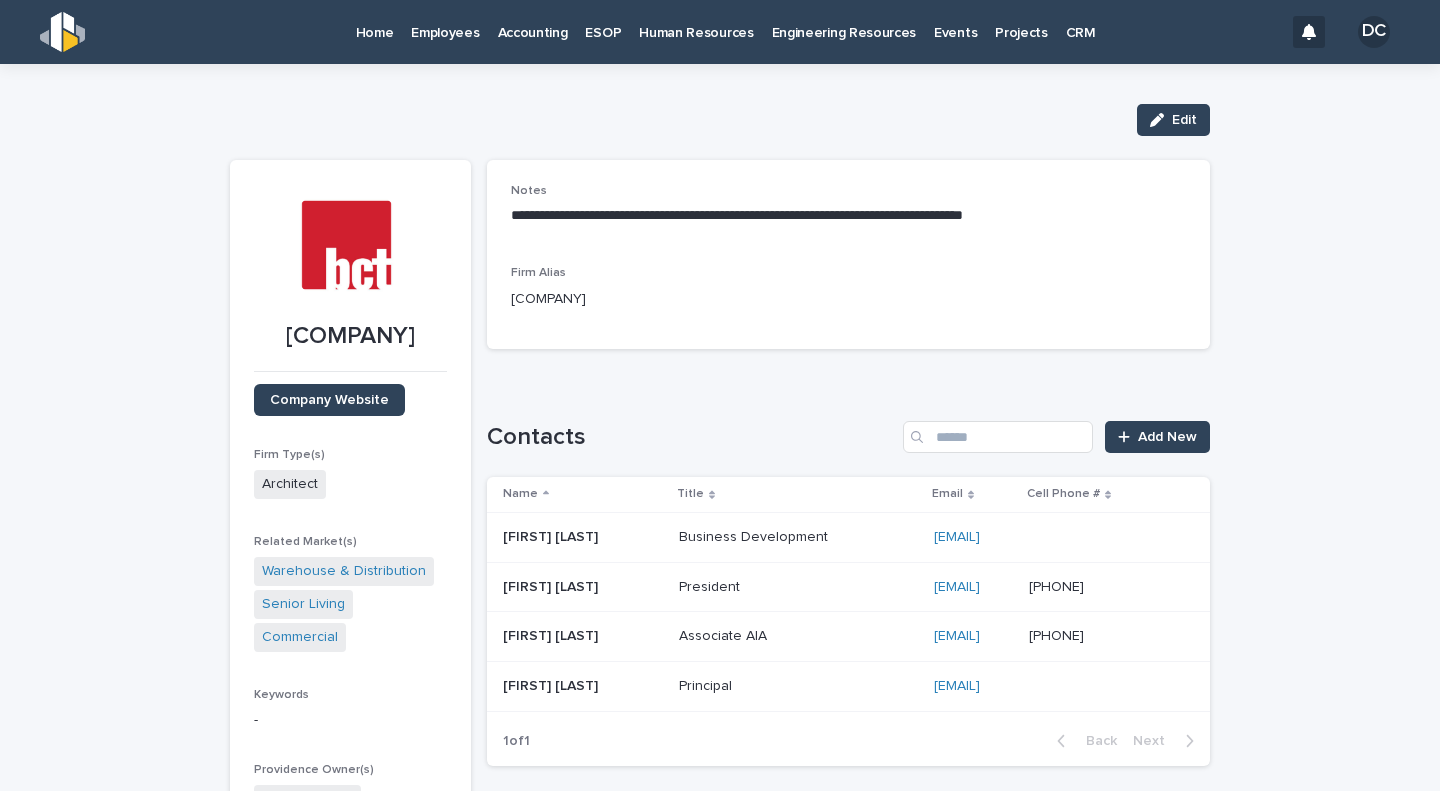 click on "DC" at bounding box center (1374, 32) 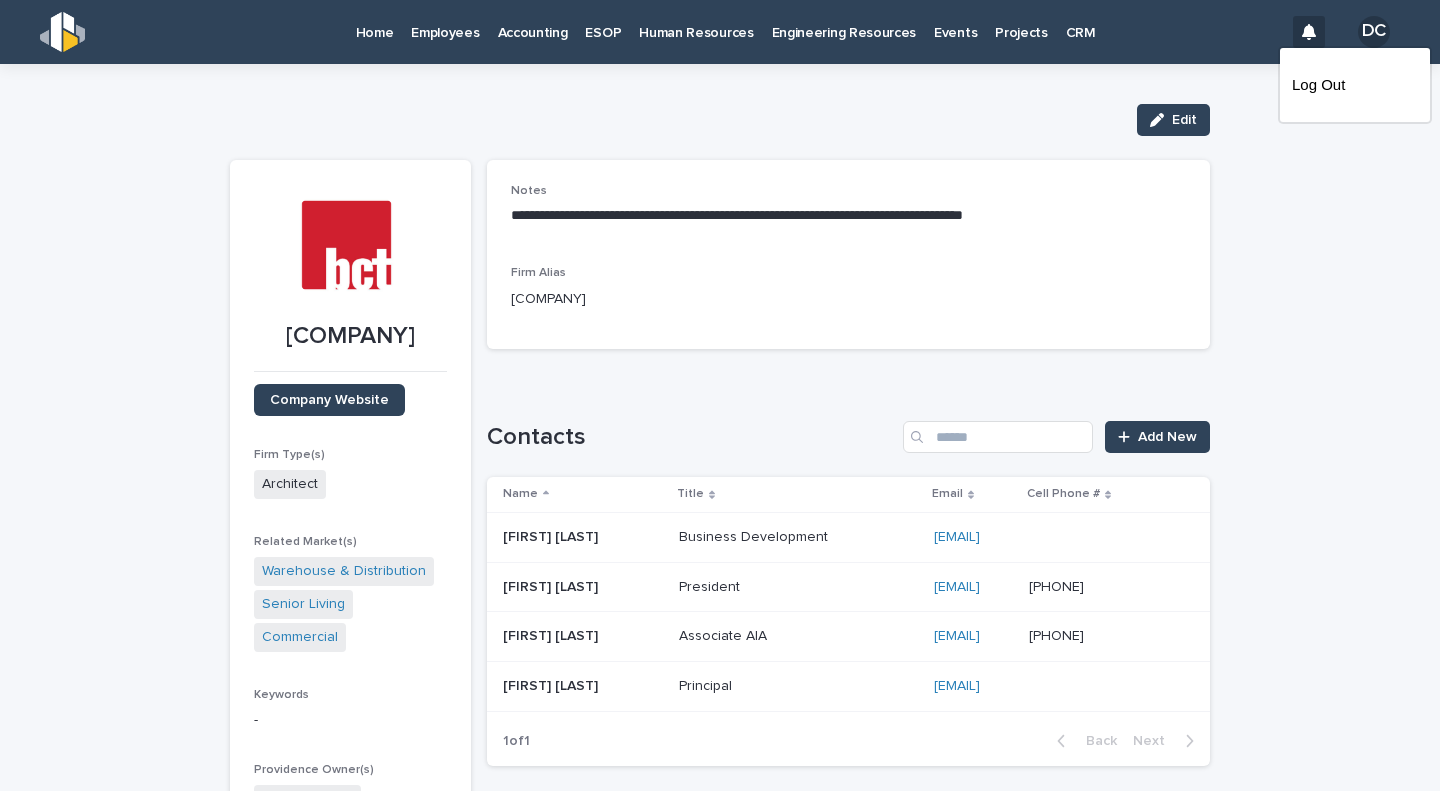 click on "Log Out" at bounding box center [1355, 85] 